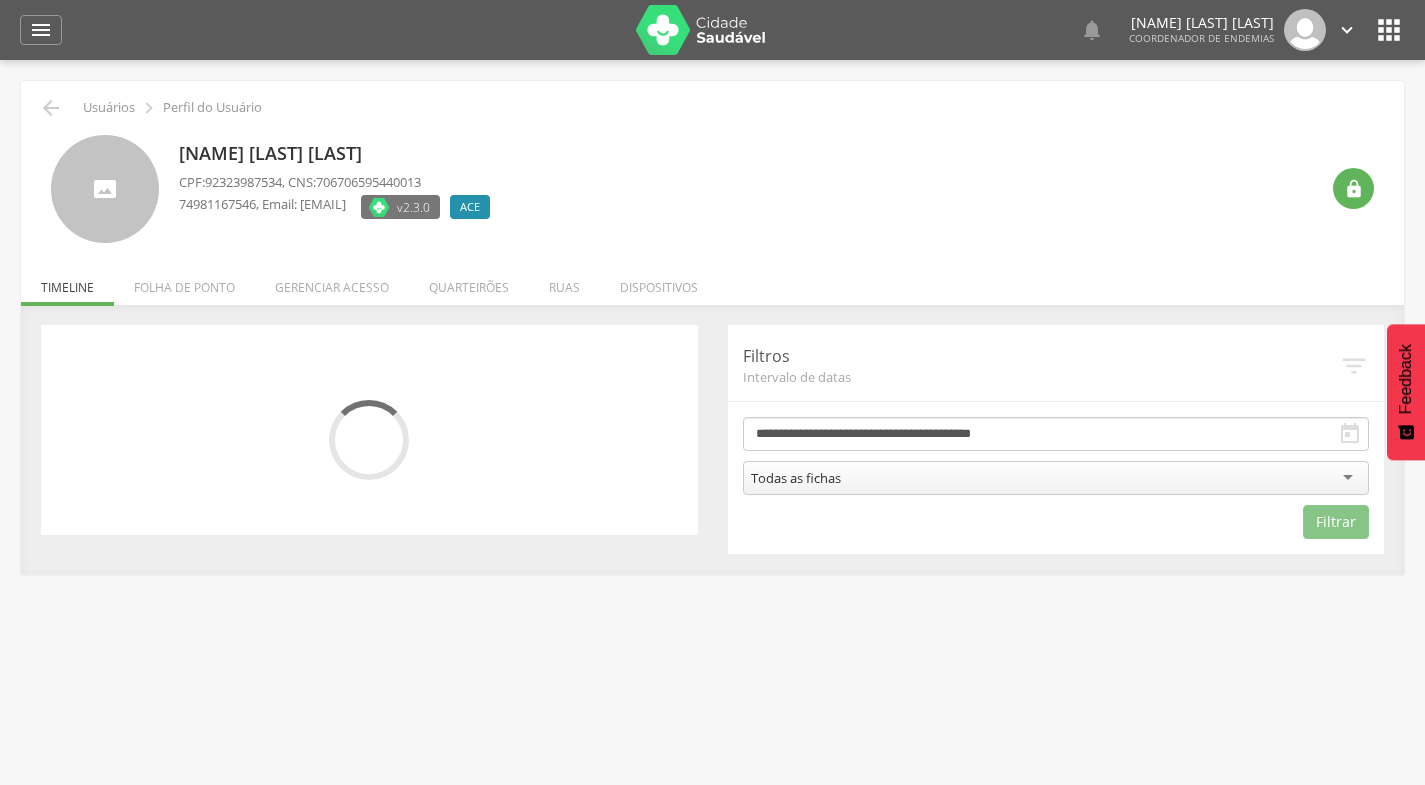 scroll, scrollTop: 0, scrollLeft: 0, axis: both 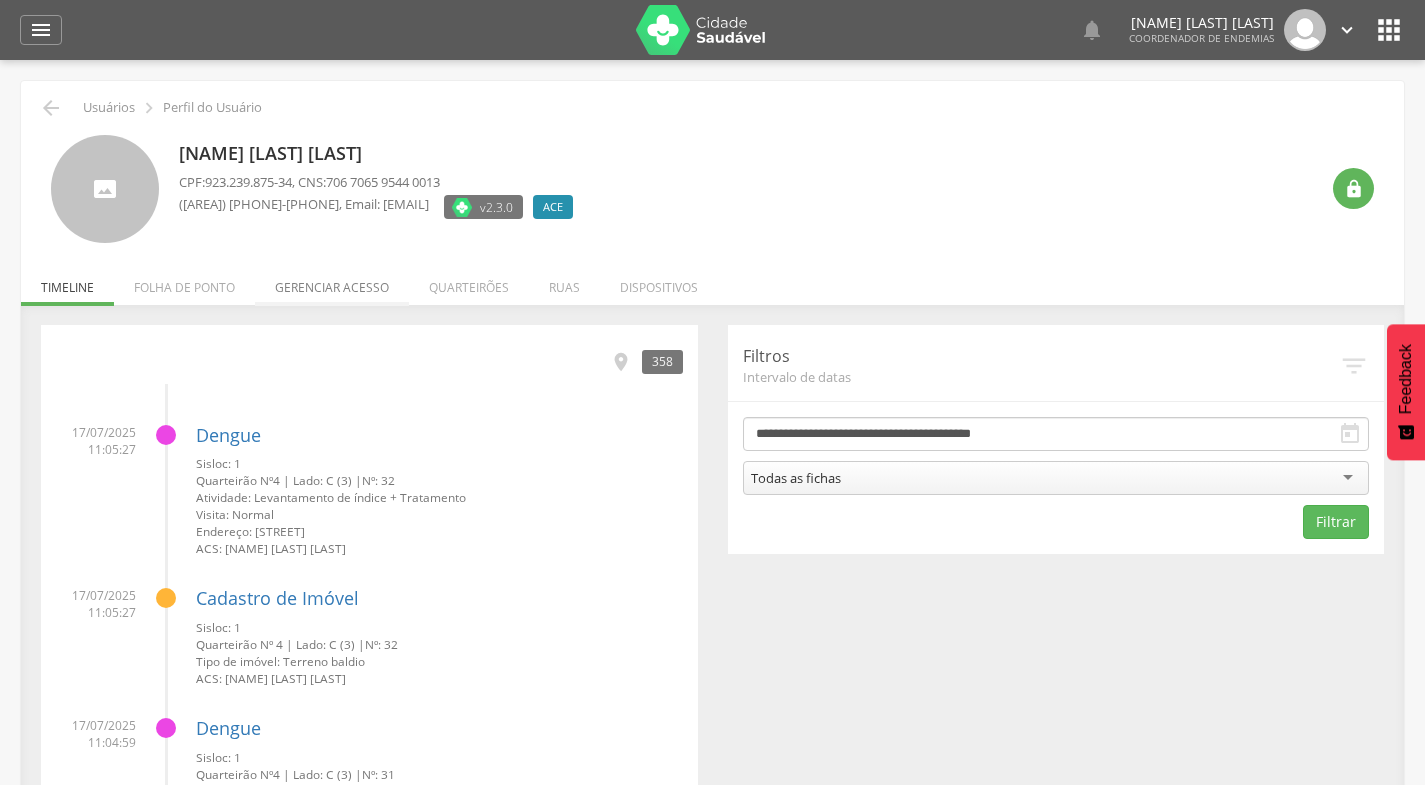 click on "Gerenciar acesso" at bounding box center (332, 282) 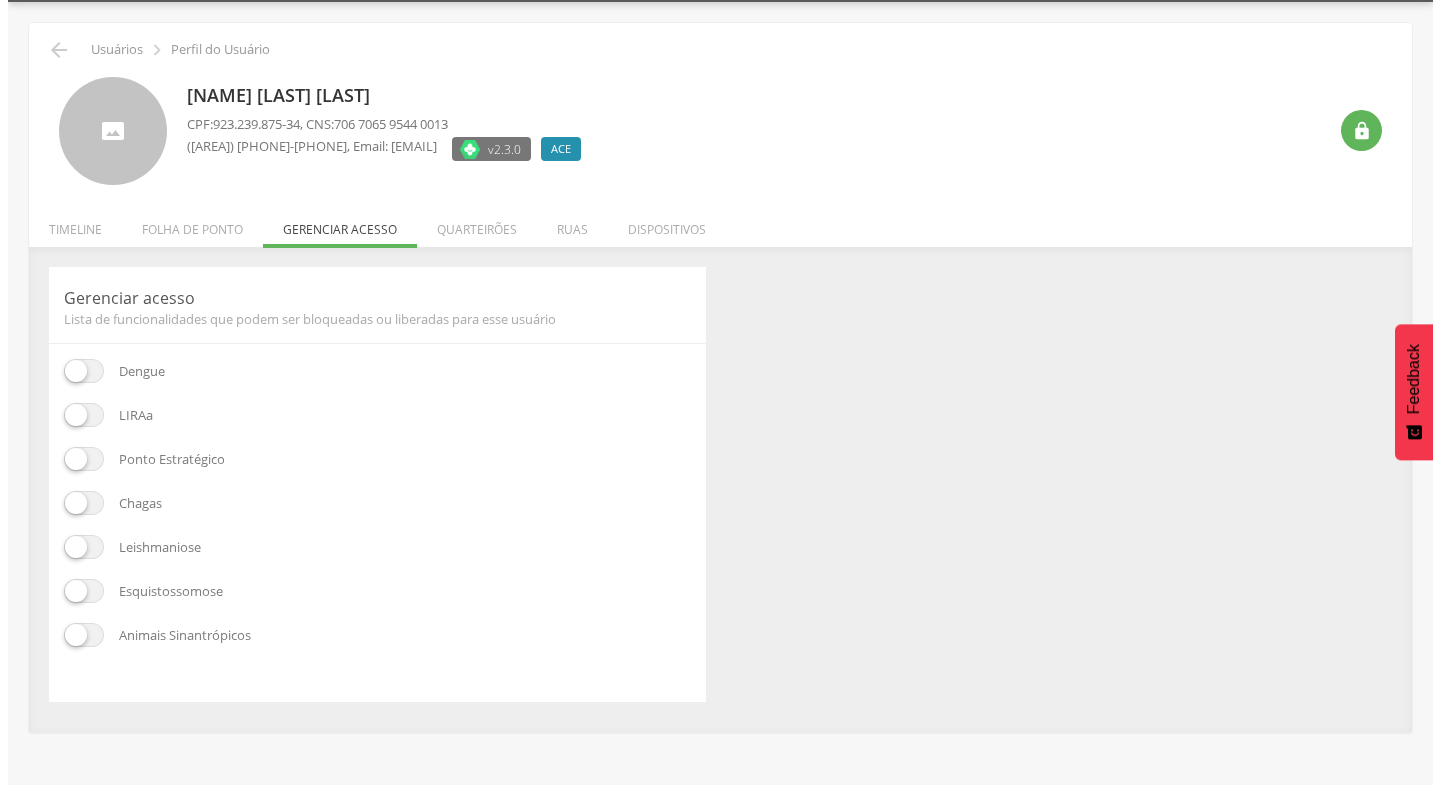 scroll, scrollTop: 60, scrollLeft: 0, axis: vertical 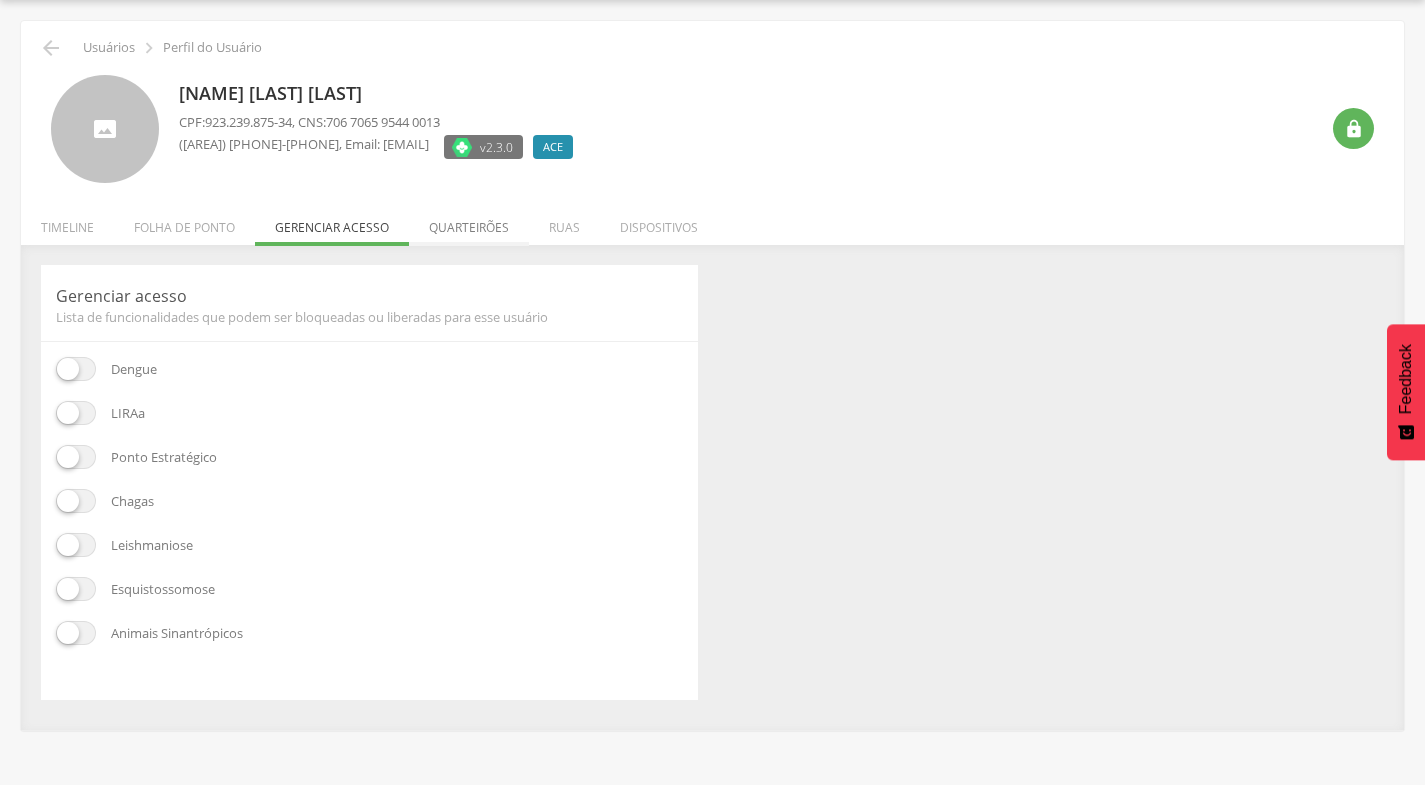click on "Quarteirões" at bounding box center (469, 222) 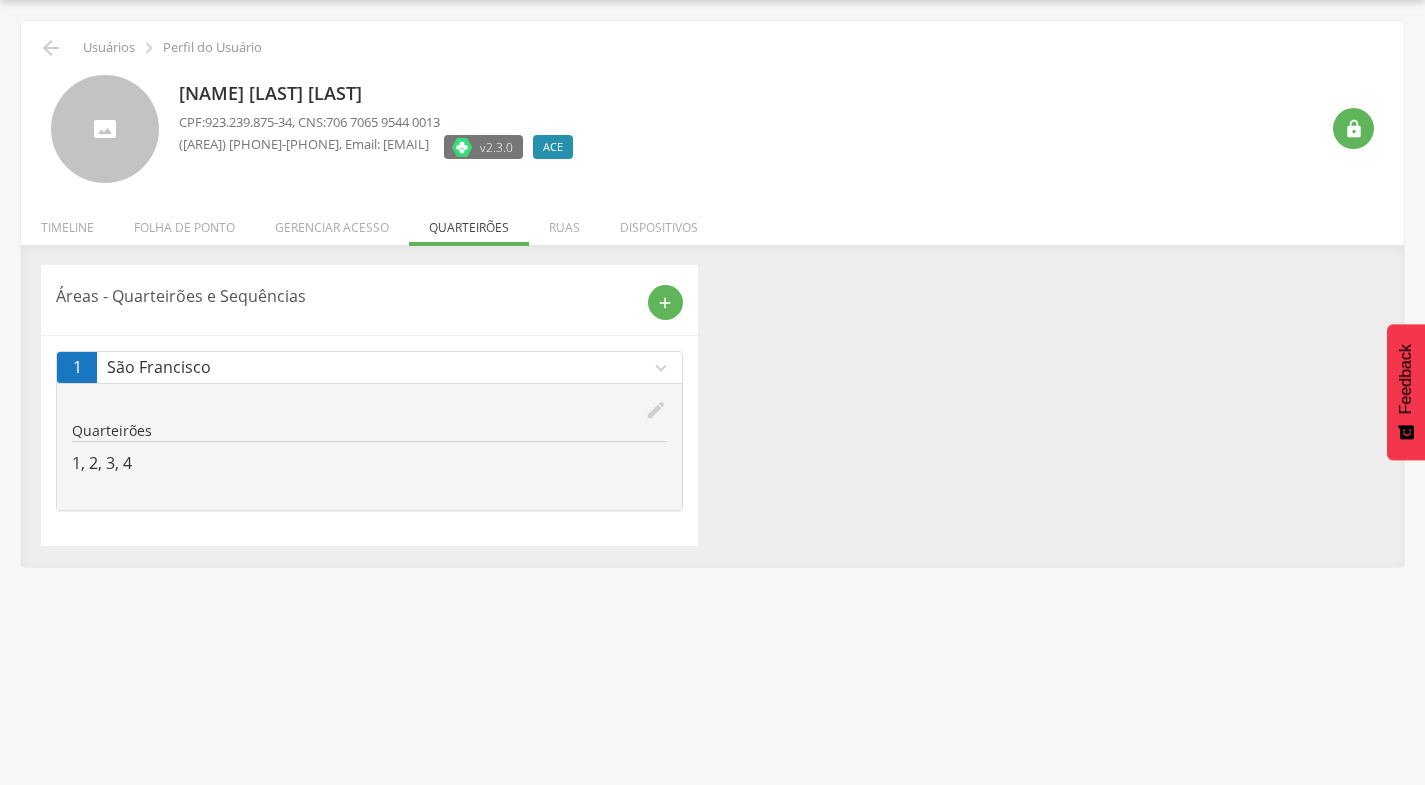 click on "Quarteirões" at bounding box center [369, 431] 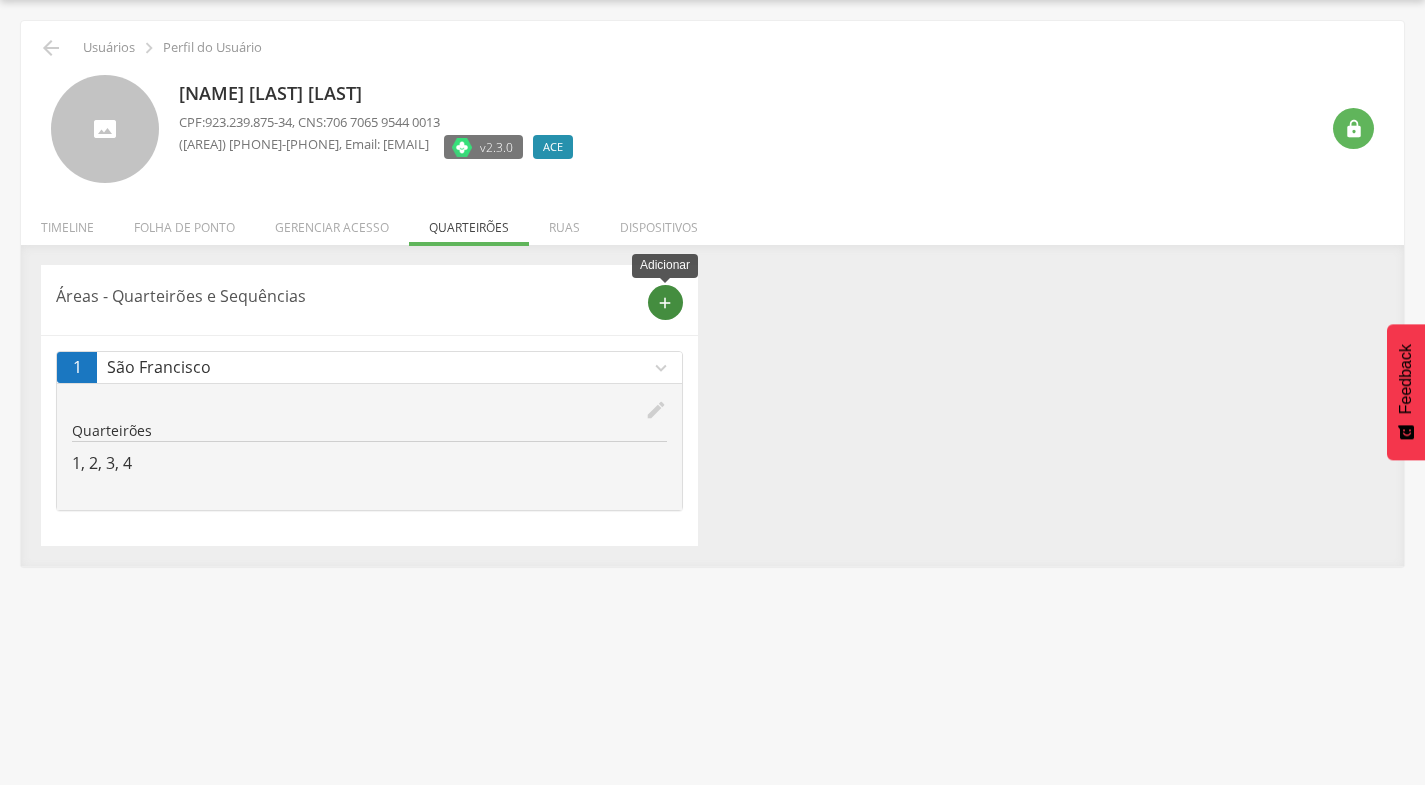 click on "add" at bounding box center (665, 303) 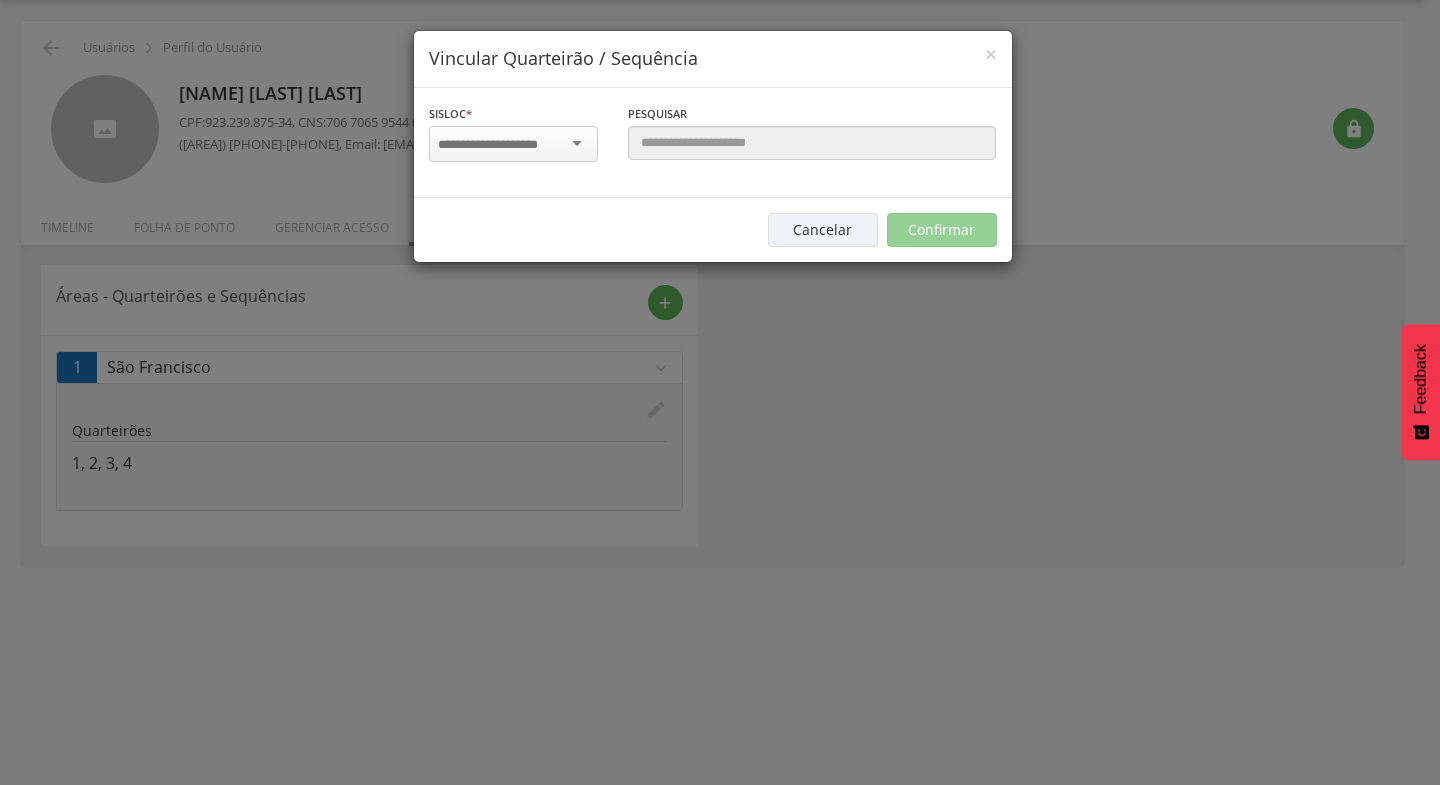 click on "×
Vincular Quarteirão / Sequência
Sisloc  *
Informe a localidade
Pesquisar

Área
Nenhuma área encontrada pra esse Sisloc.
Cancelar
Confirmar" at bounding box center [720, 392] 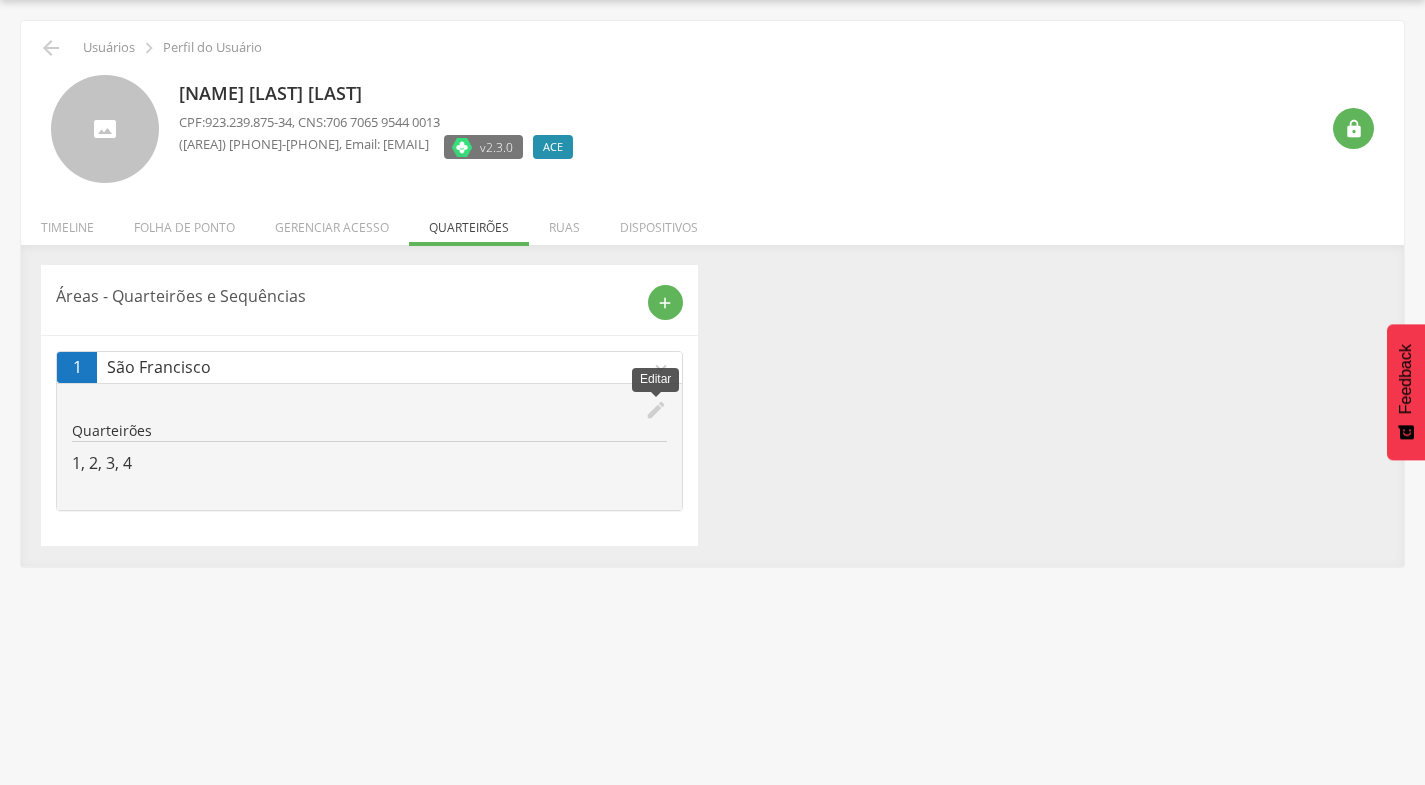 click on "edit" at bounding box center (656, 410) 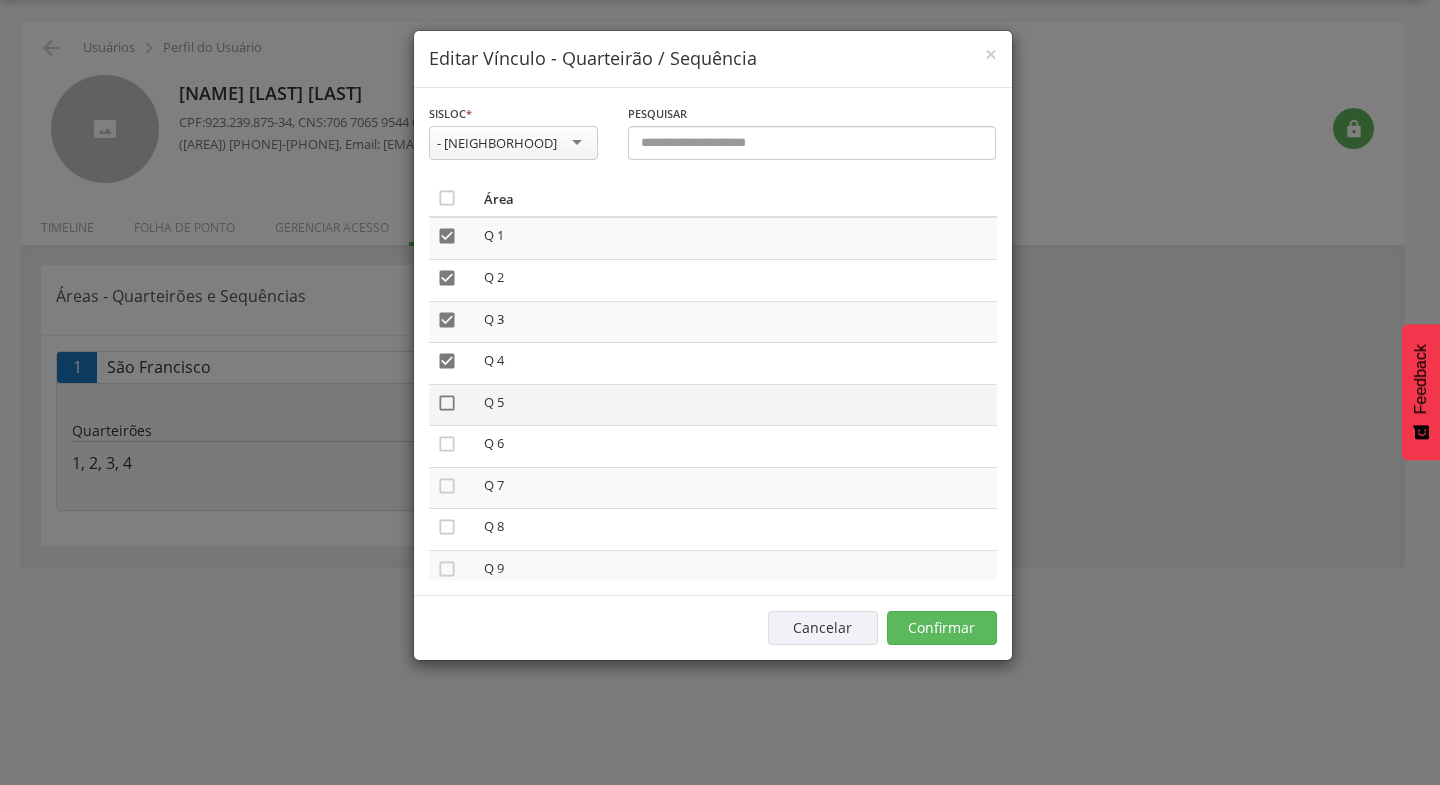click on "" at bounding box center (447, 403) 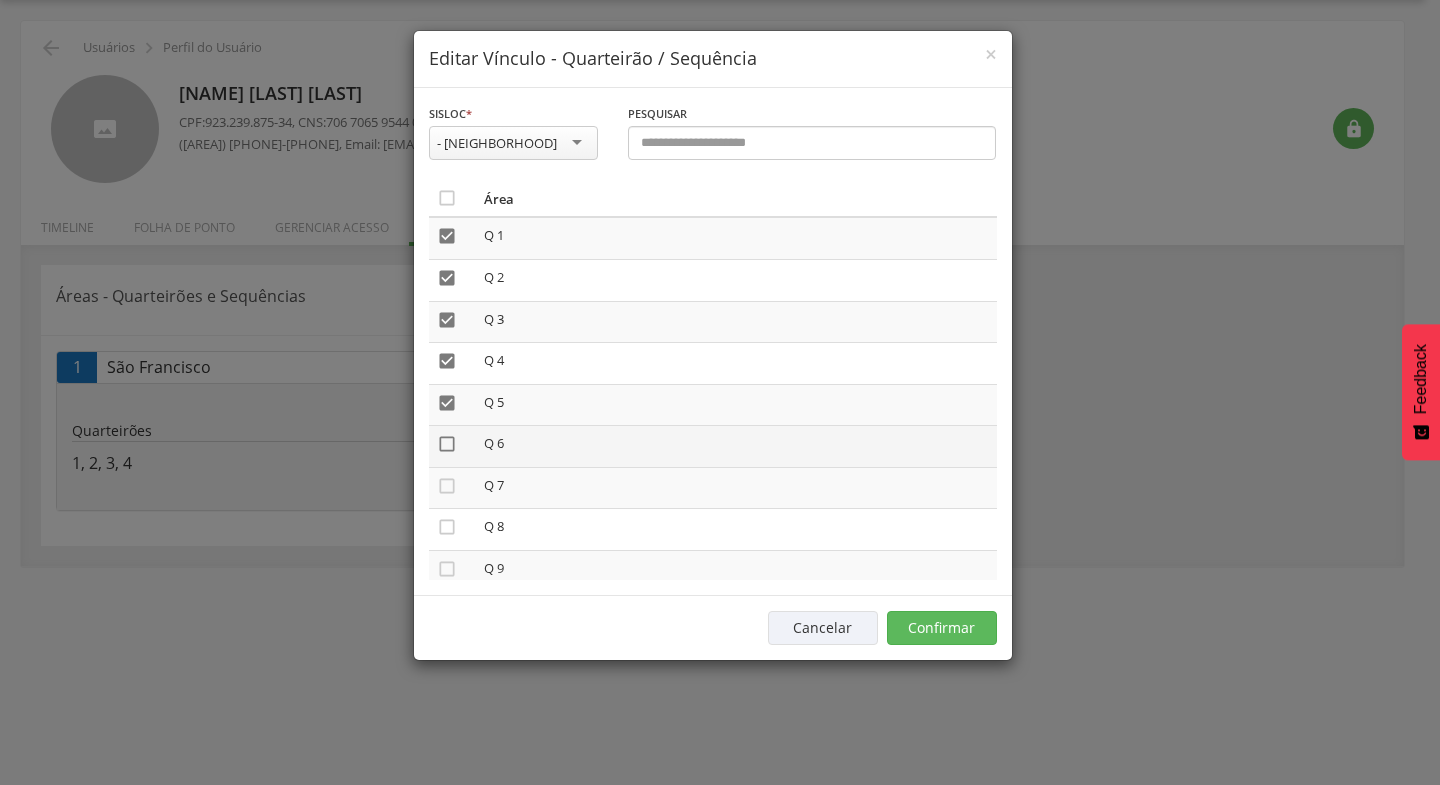 click on "" at bounding box center [447, 444] 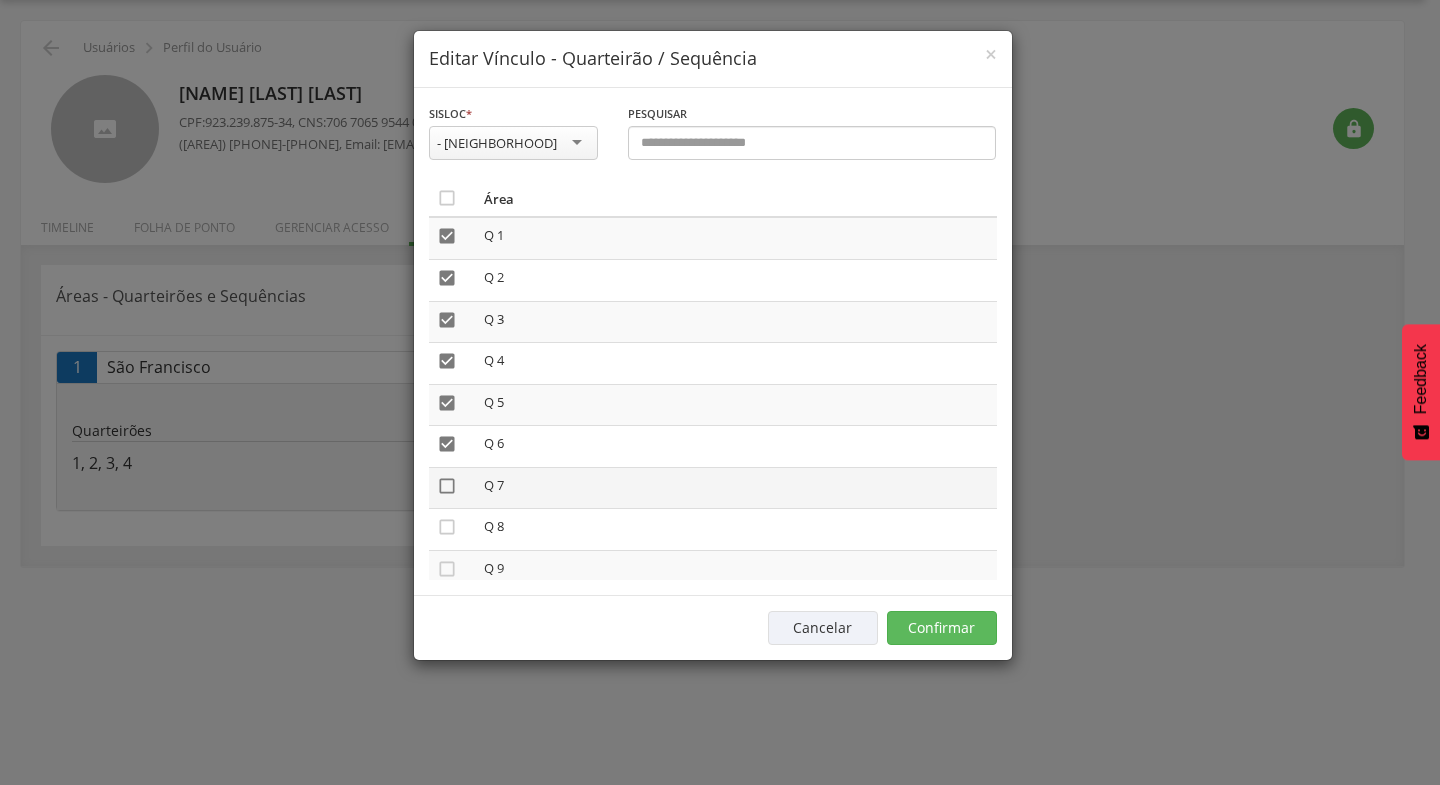 click on "" at bounding box center (447, 486) 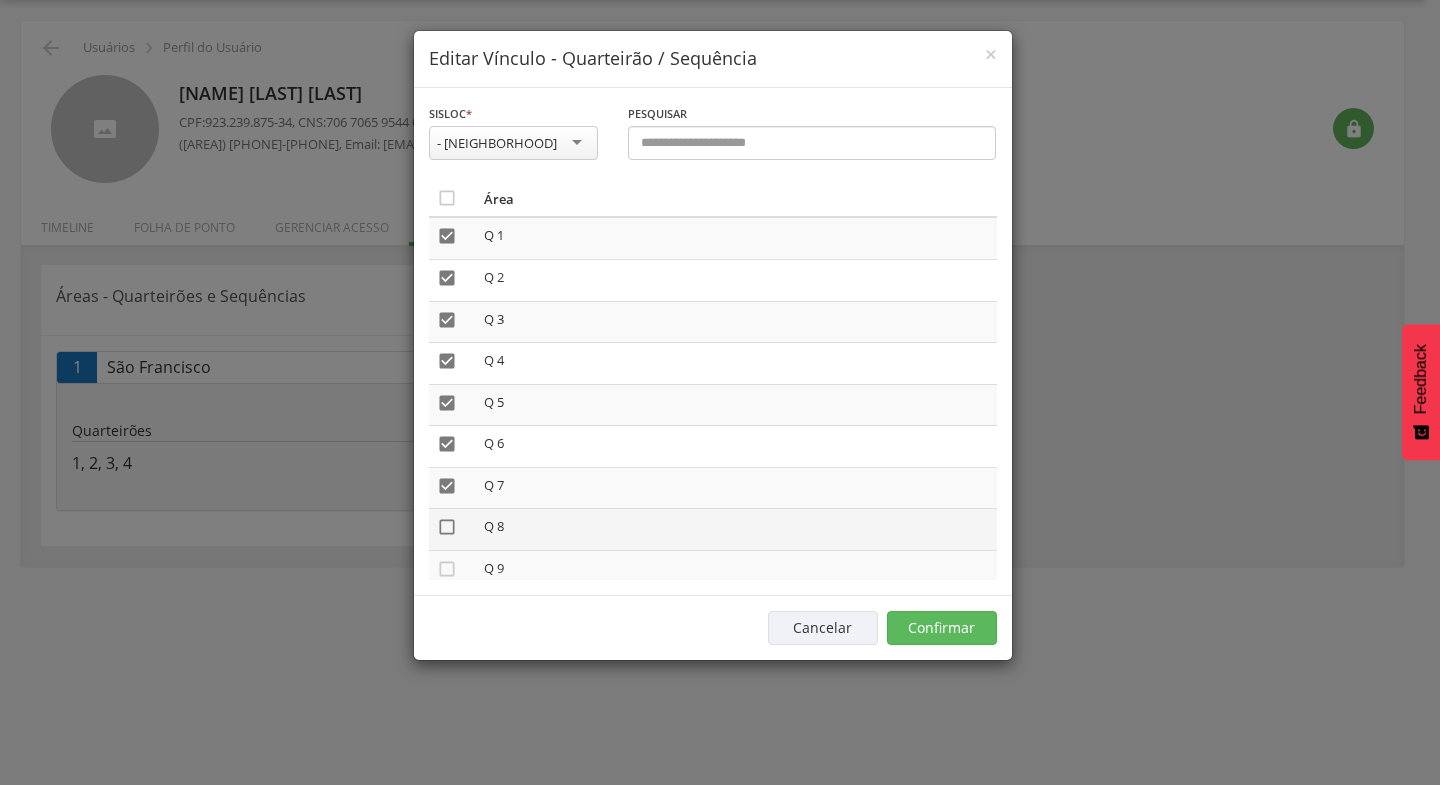 click on "" at bounding box center [447, 527] 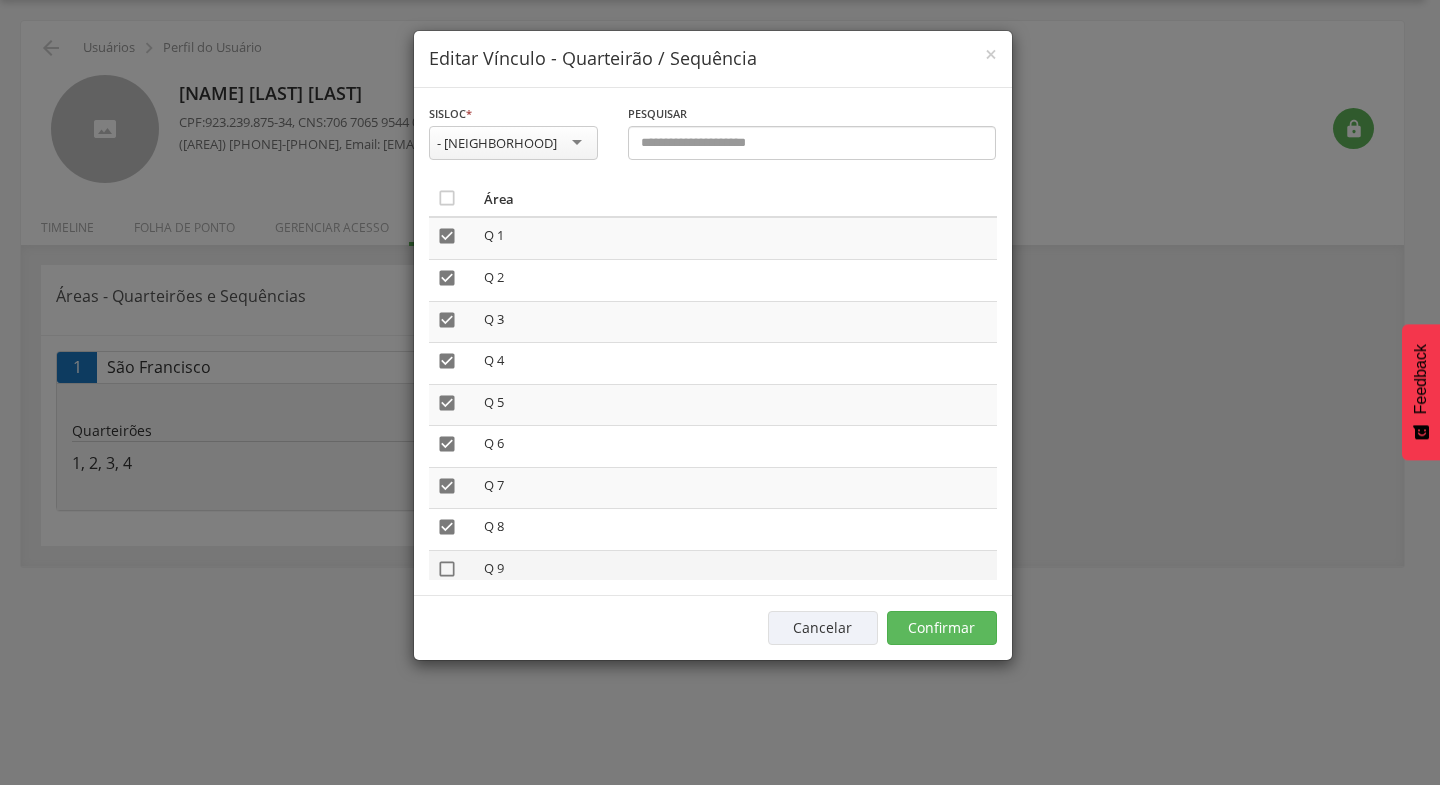click on "" at bounding box center [447, 569] 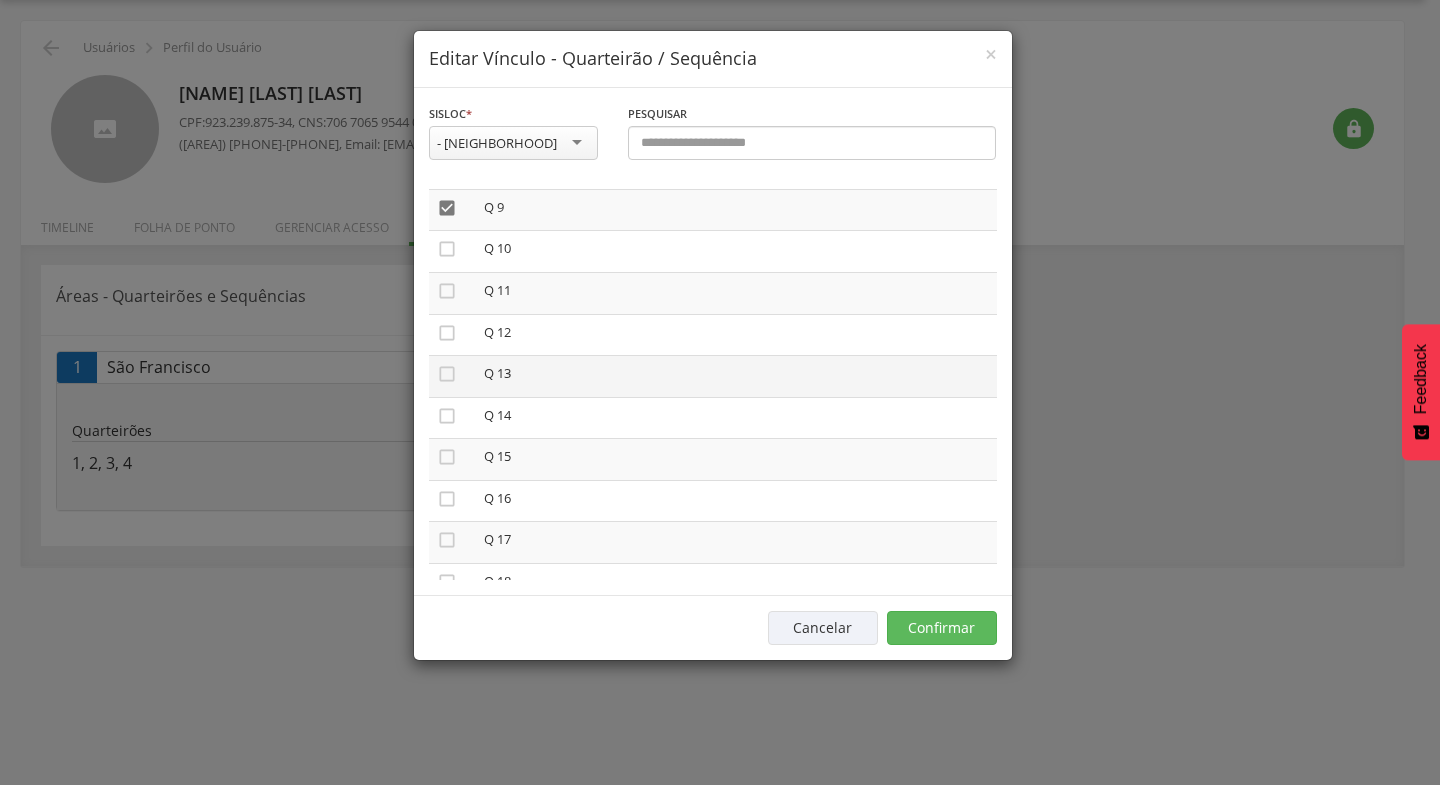 scroll, scrollTop: 363, scrollLeft: 0, axis: vertical 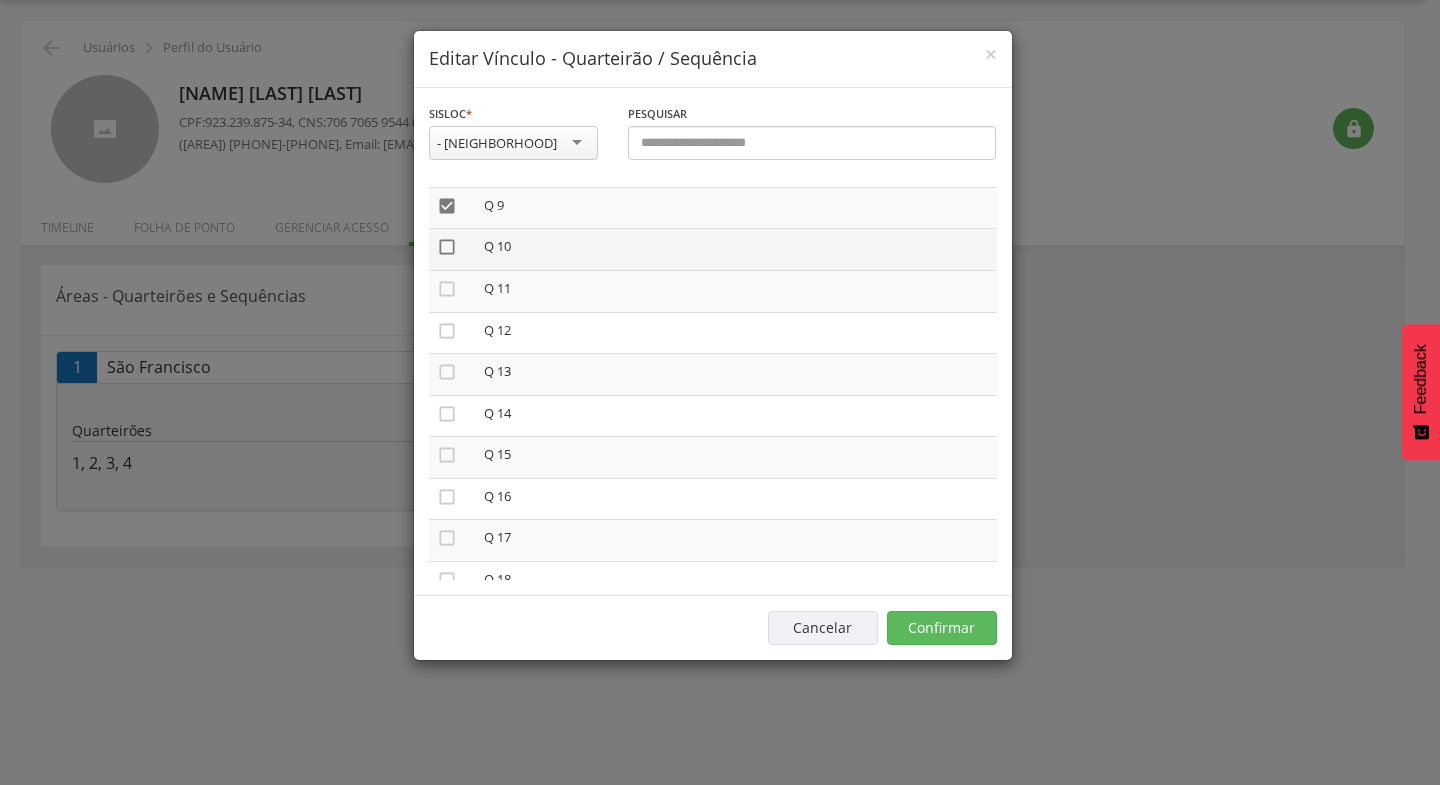 click on "" at bounding box center (447, 247) 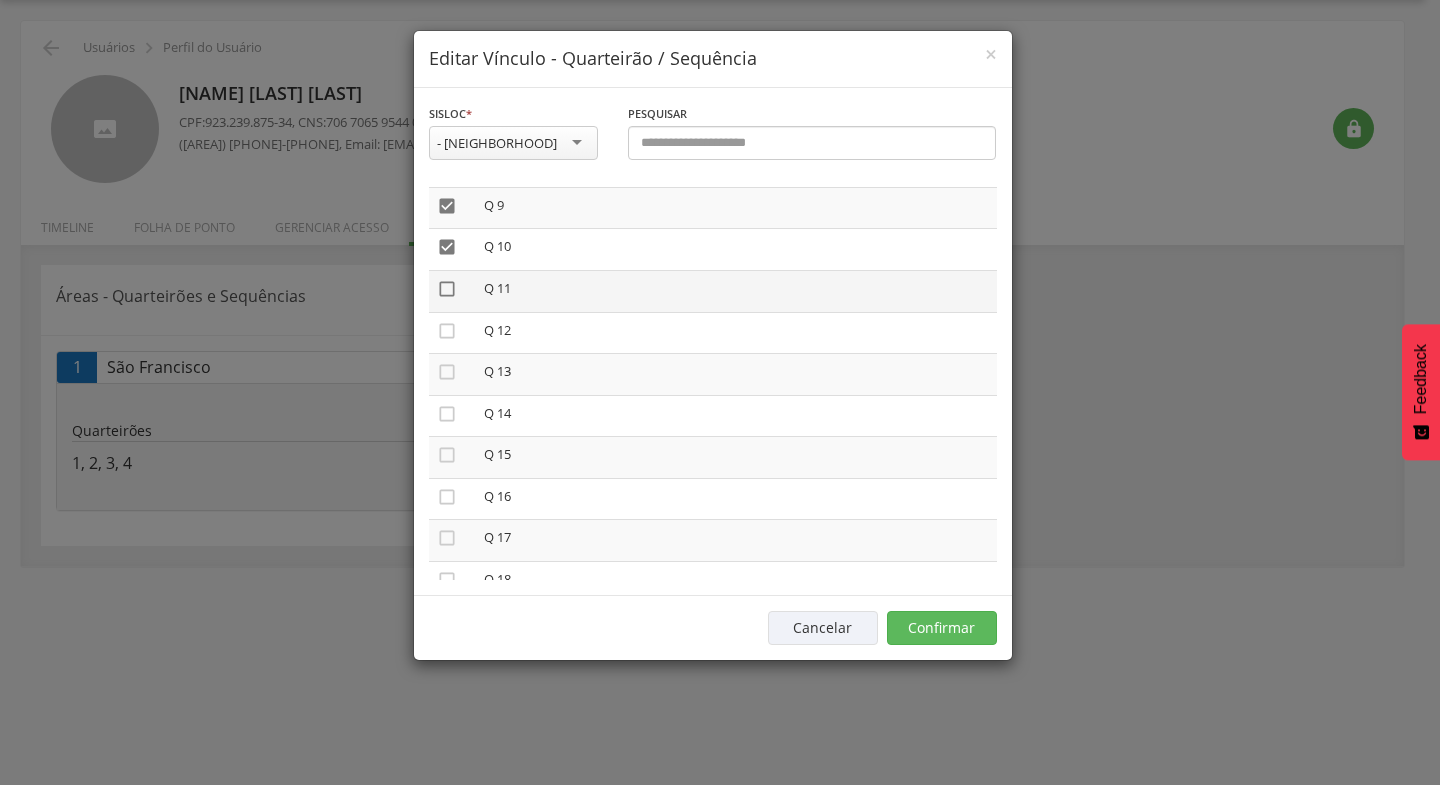 click on "" at bounding box center (447, 289) 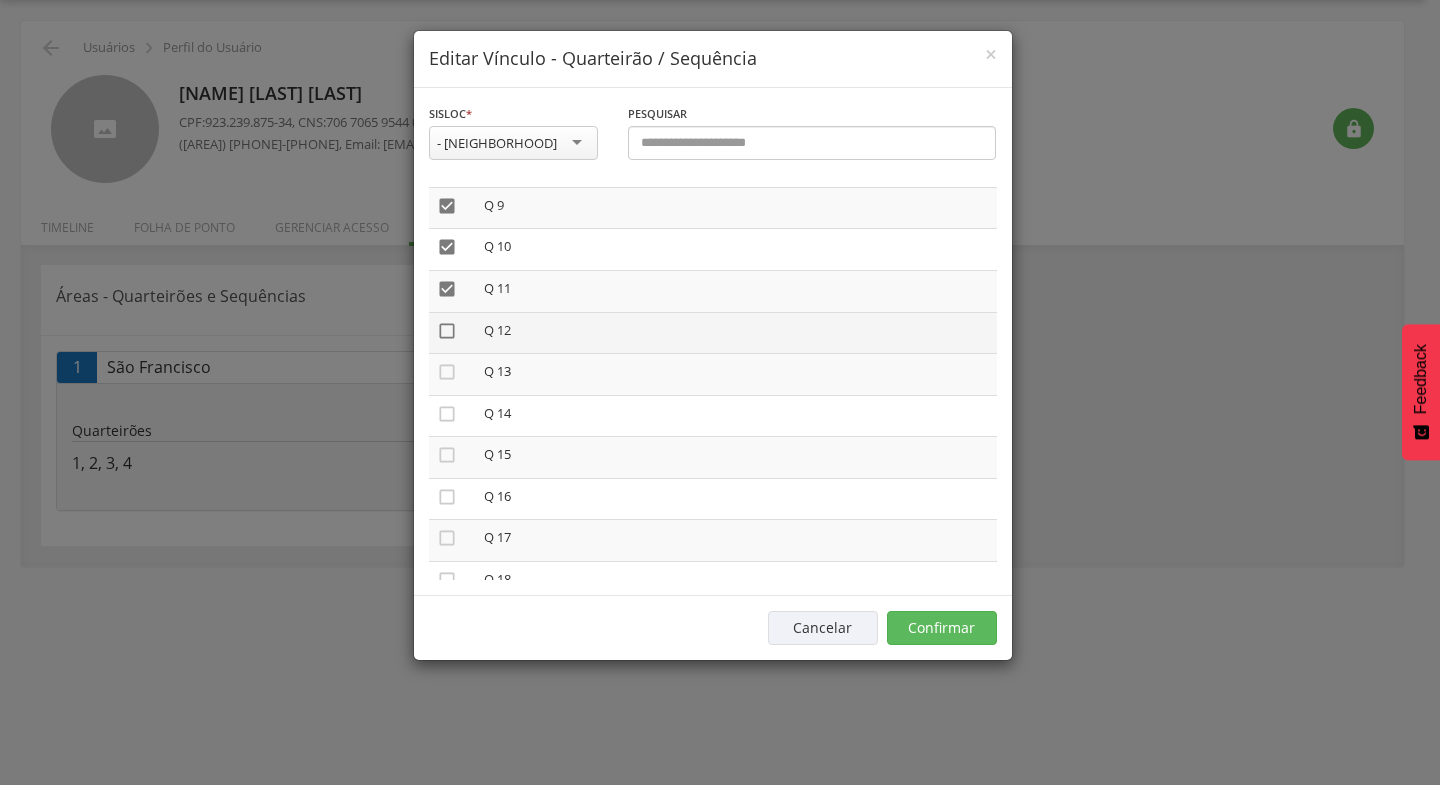click on "" at bounding box center (447, 331) 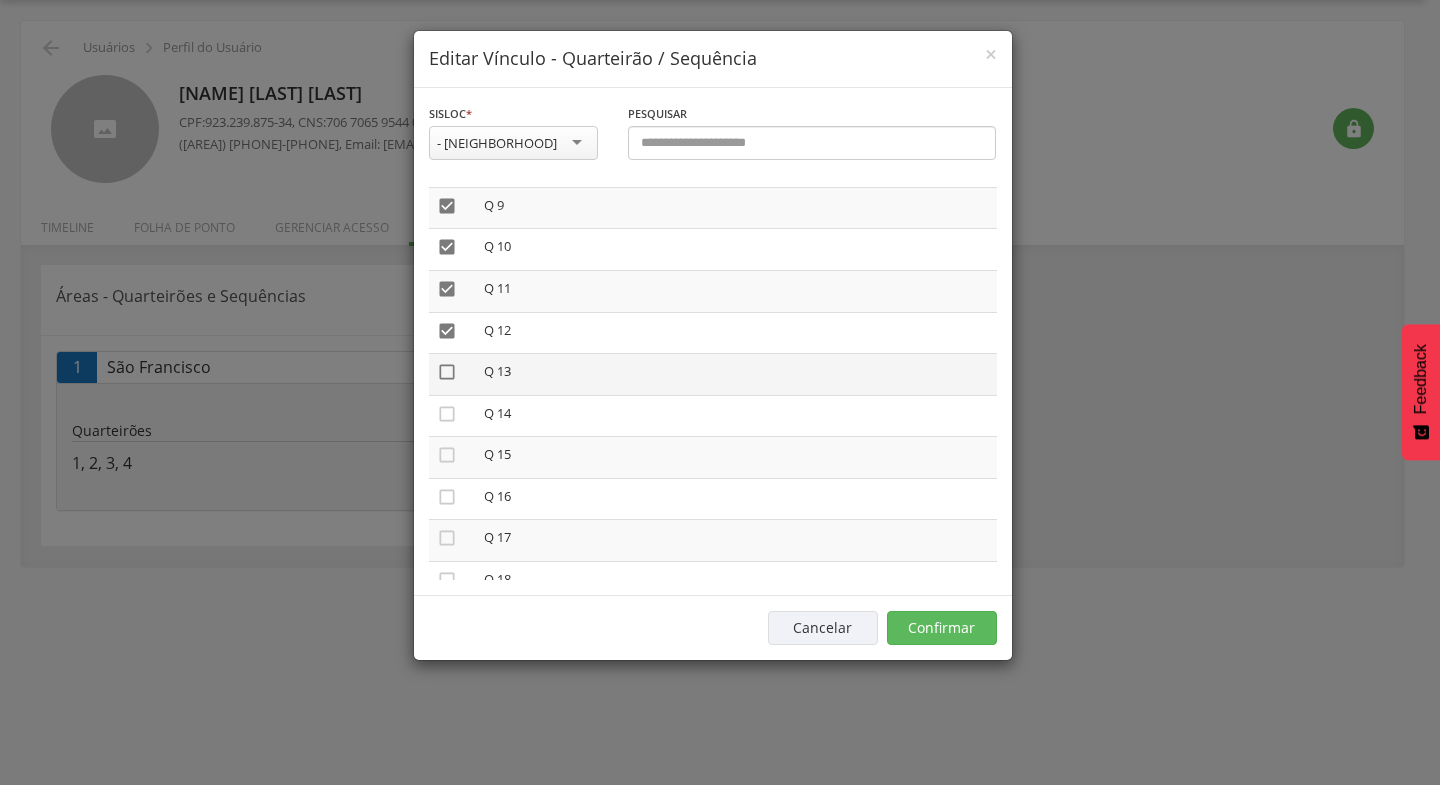 click on "" at bounding box center (447, 372) 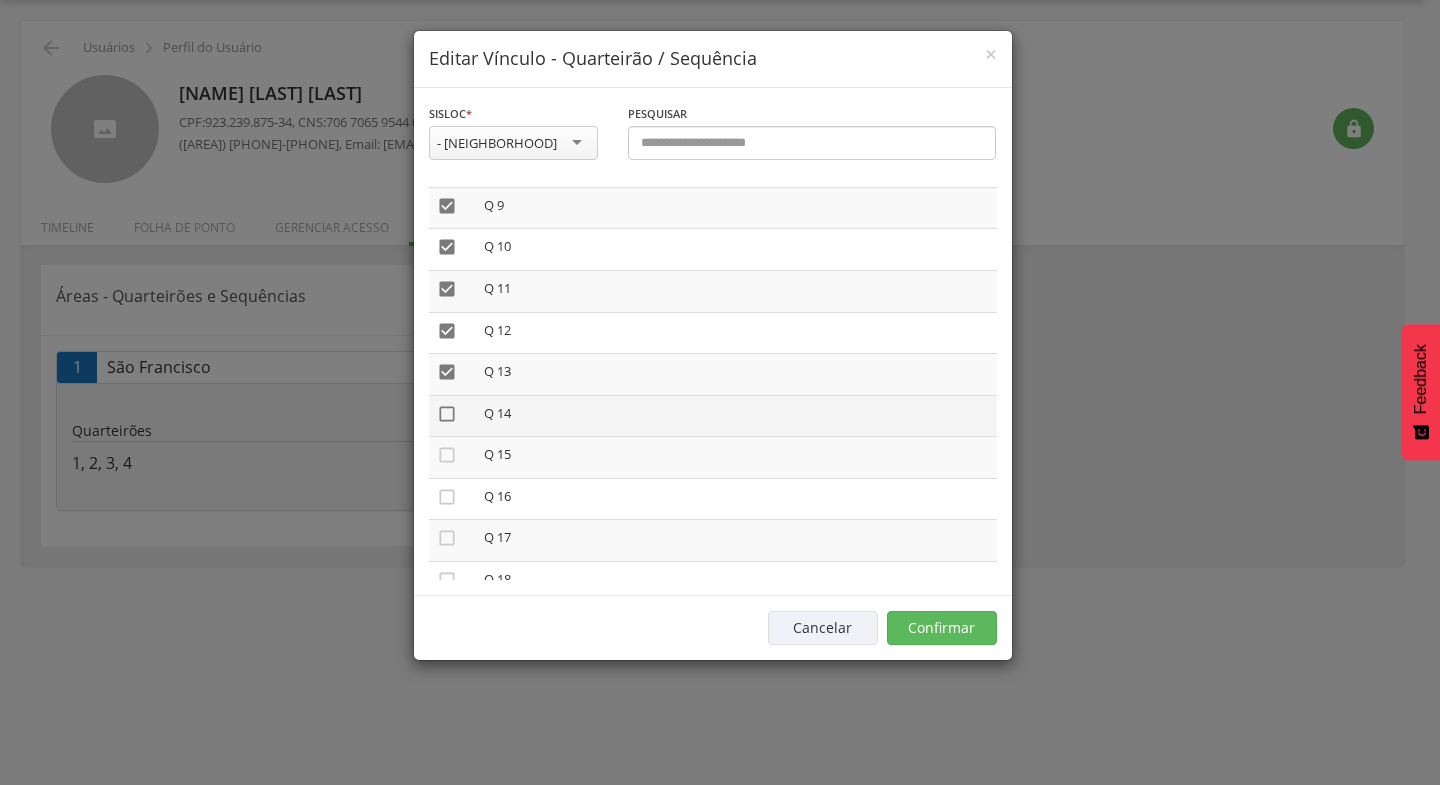 click on "" at bounding box center [447, 414] 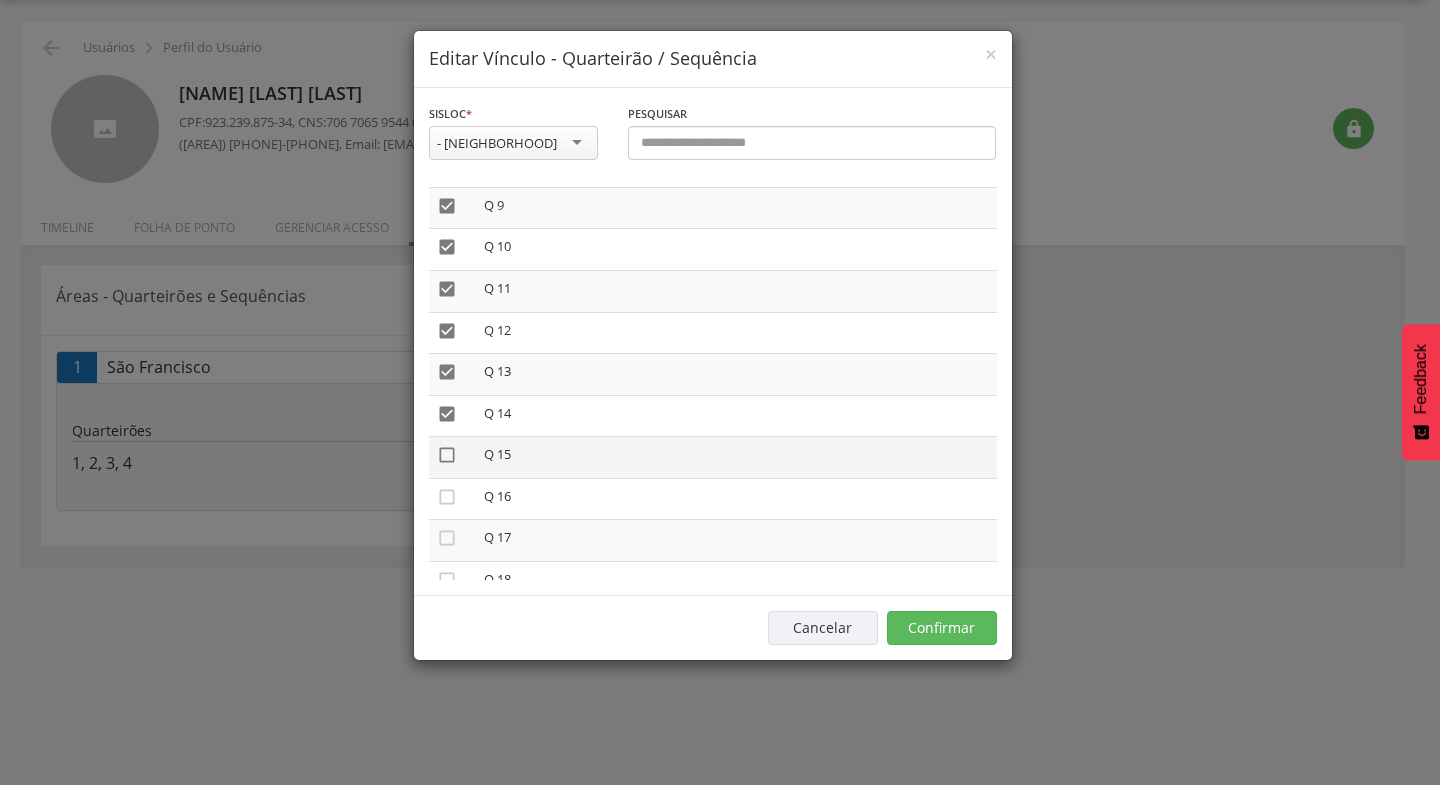 click on "" at bounding box center [447, 455] 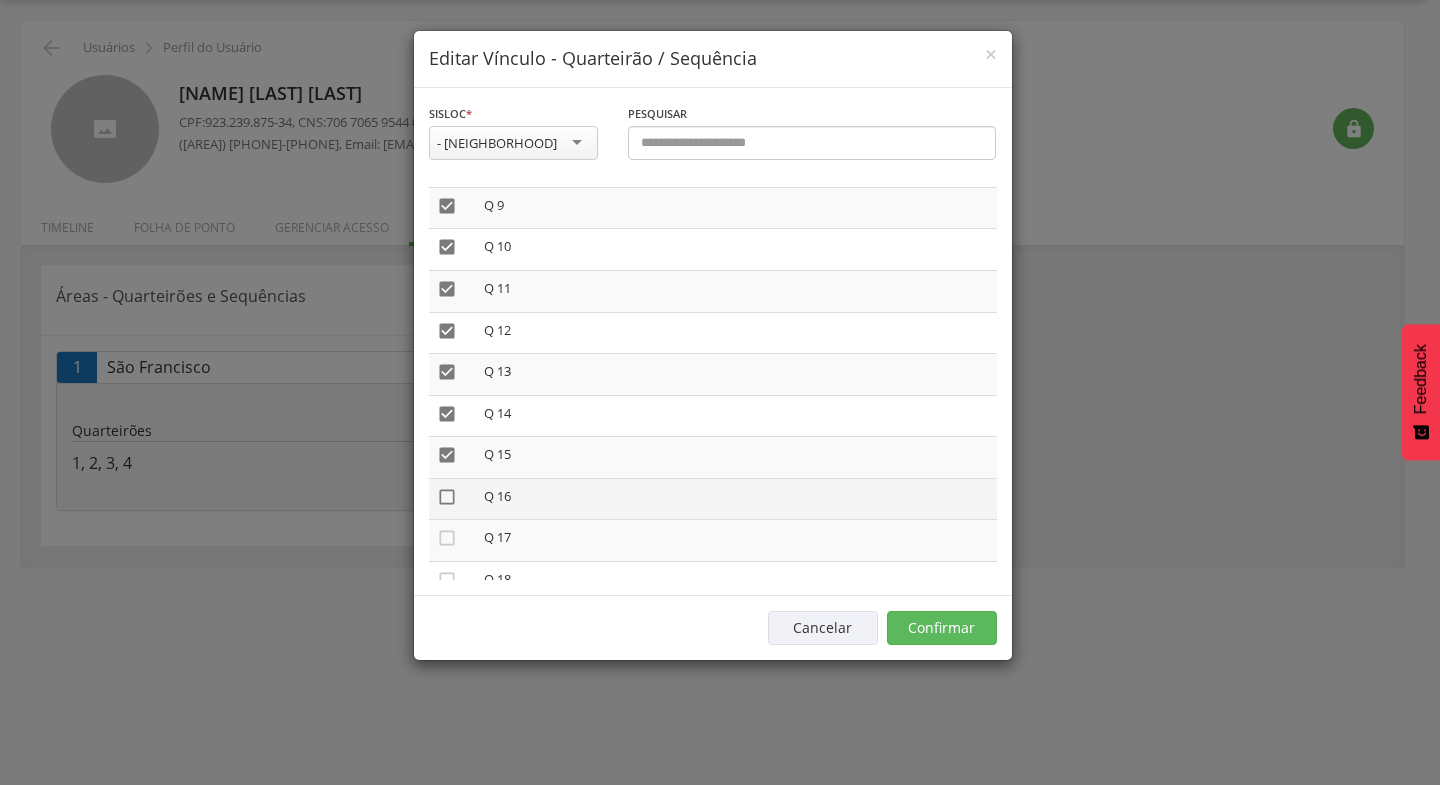 click on "" at bounding box center [447, 497] 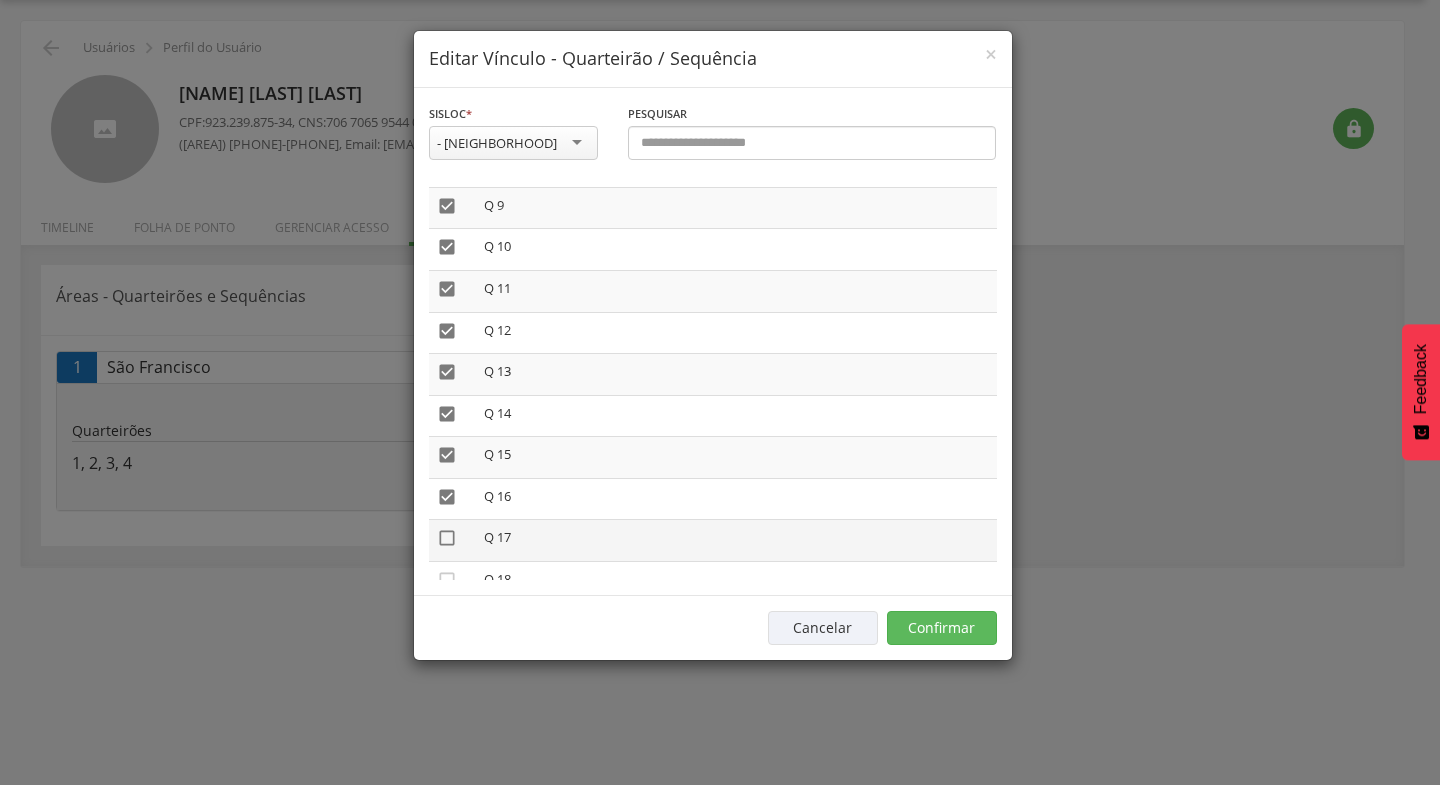 click on "" at bounding box center (447, 538) 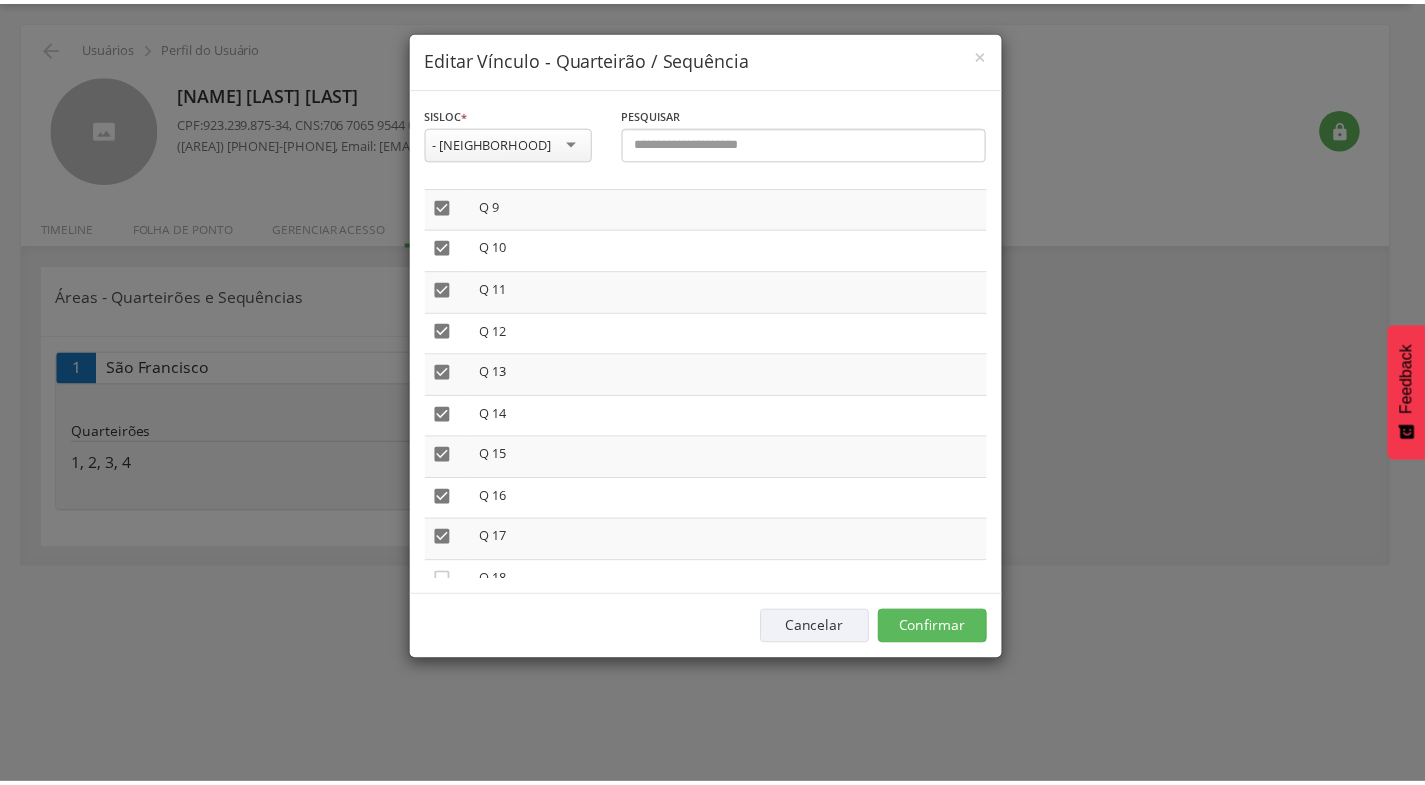 scroll, scrollTop: 488, scrollLeft: 0, axis: vertical 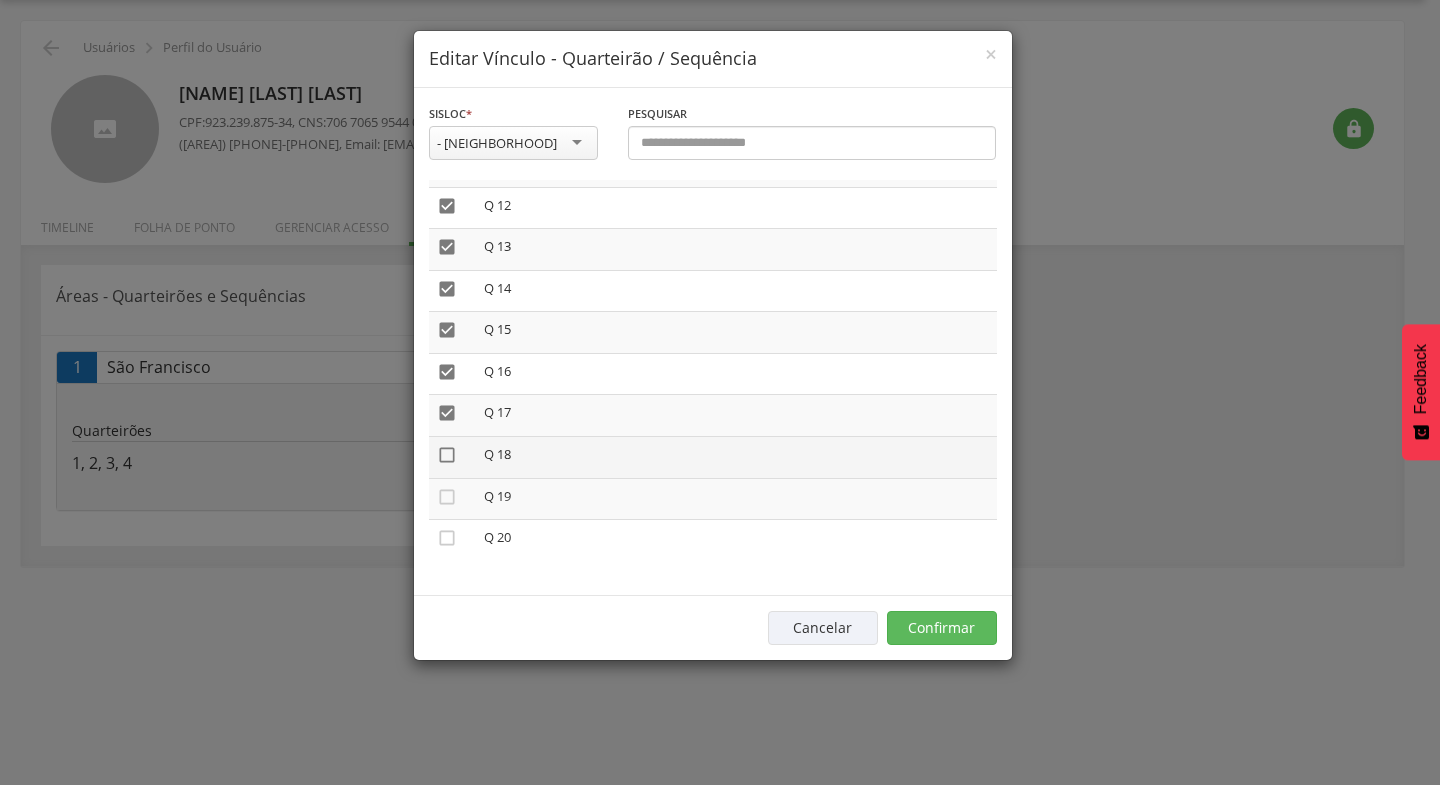 click on "" at bounding box center [447, 455] 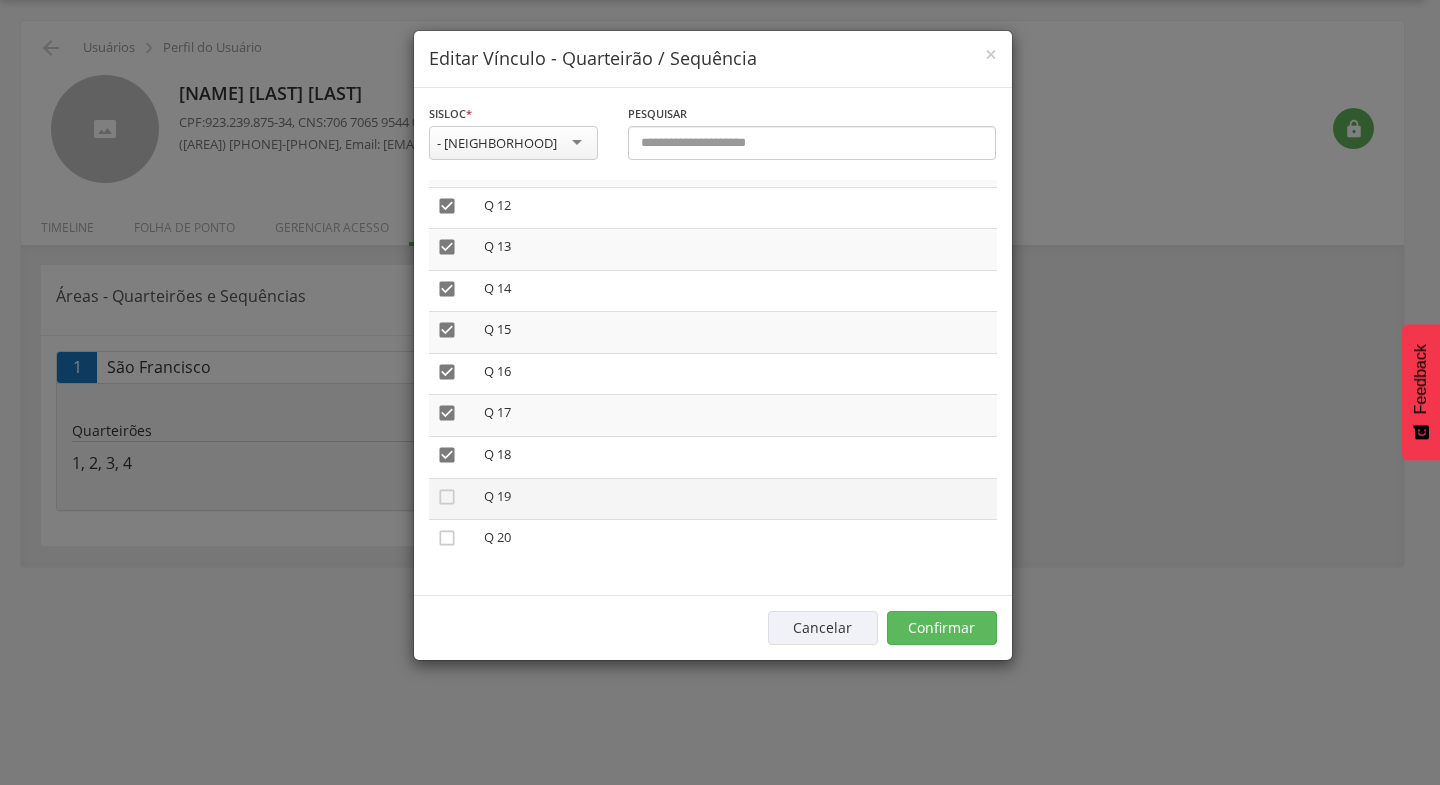 click on "" at bounding box center [447, 497] 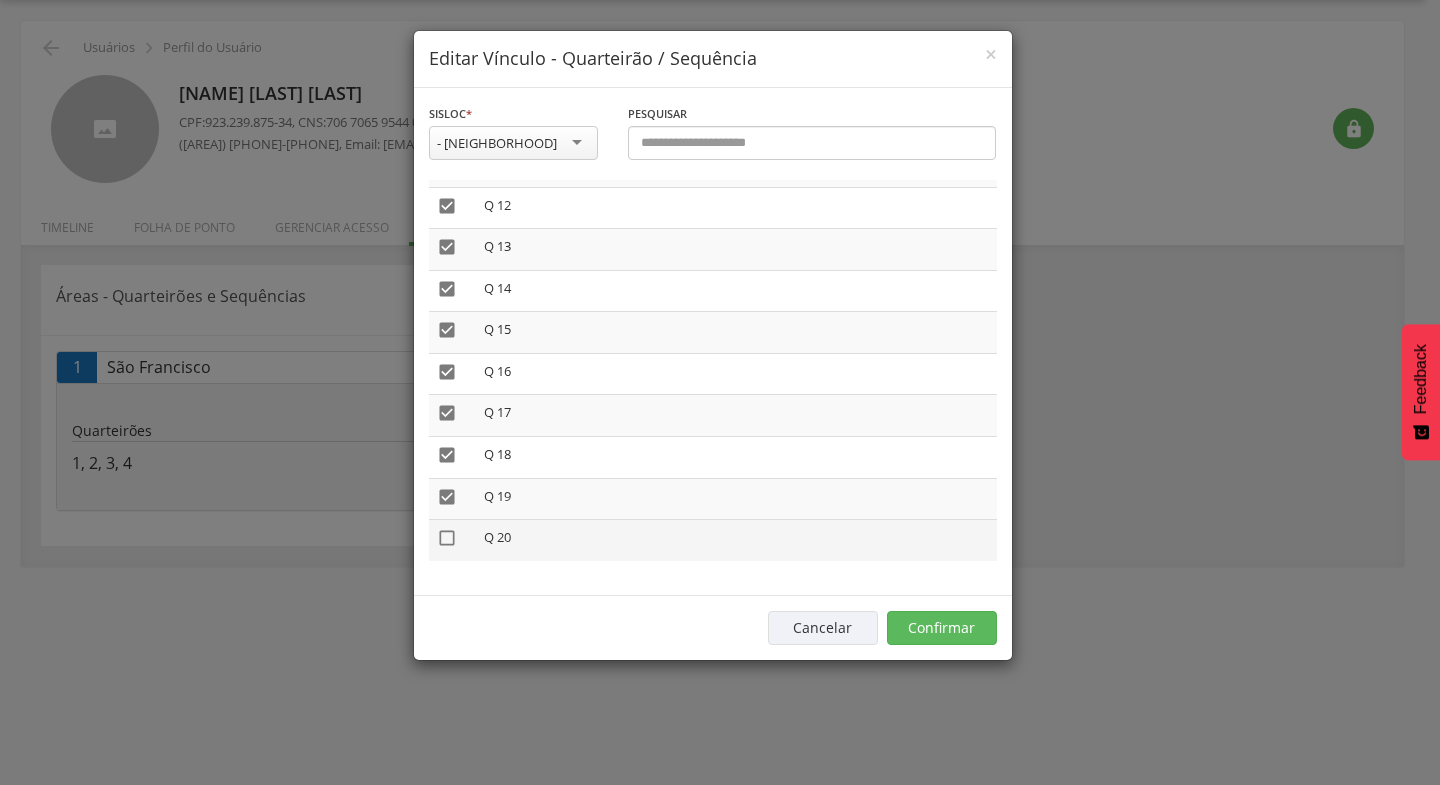 click on "" at bounding box center [447, 538] 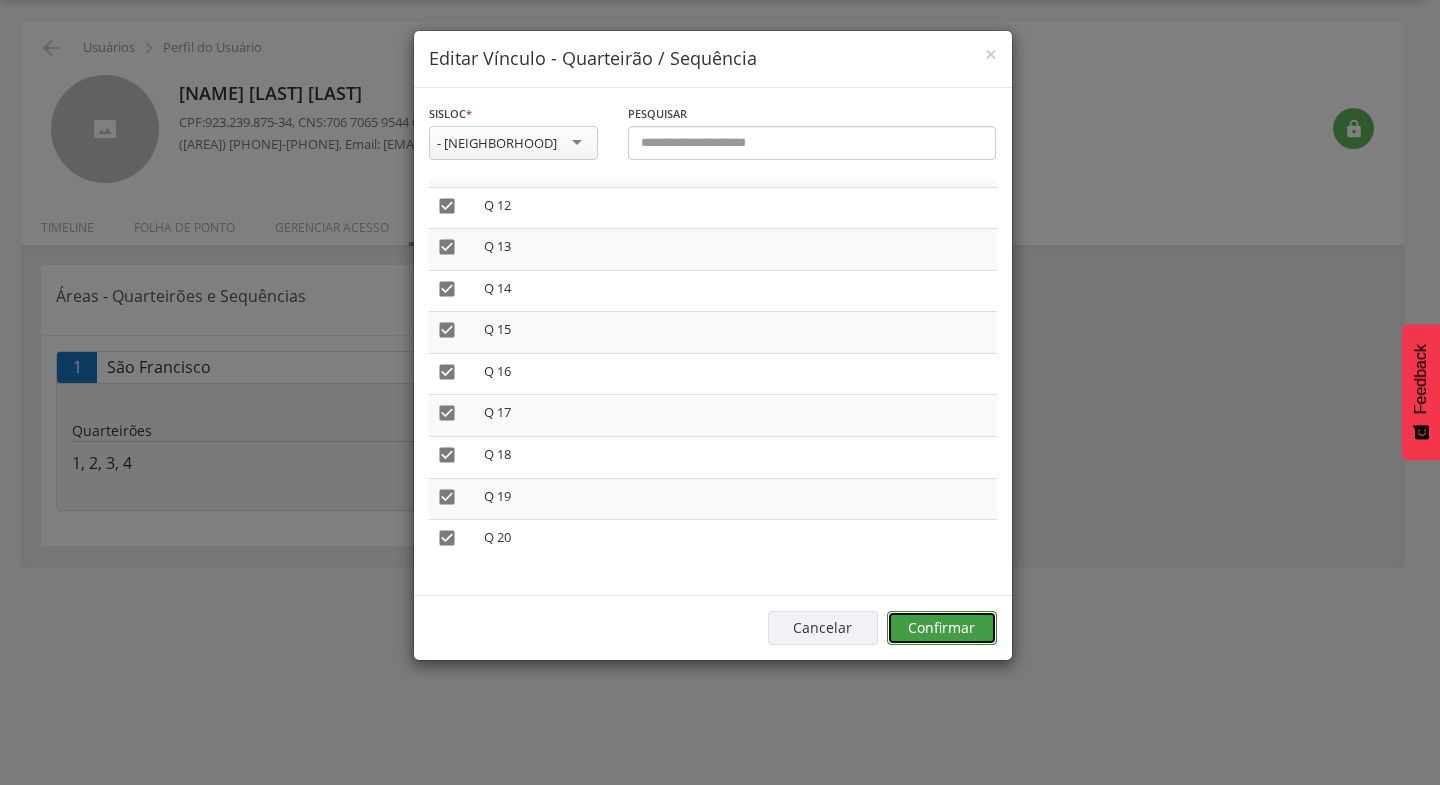 click on "Confirmar" at bounding box center [942, 628] 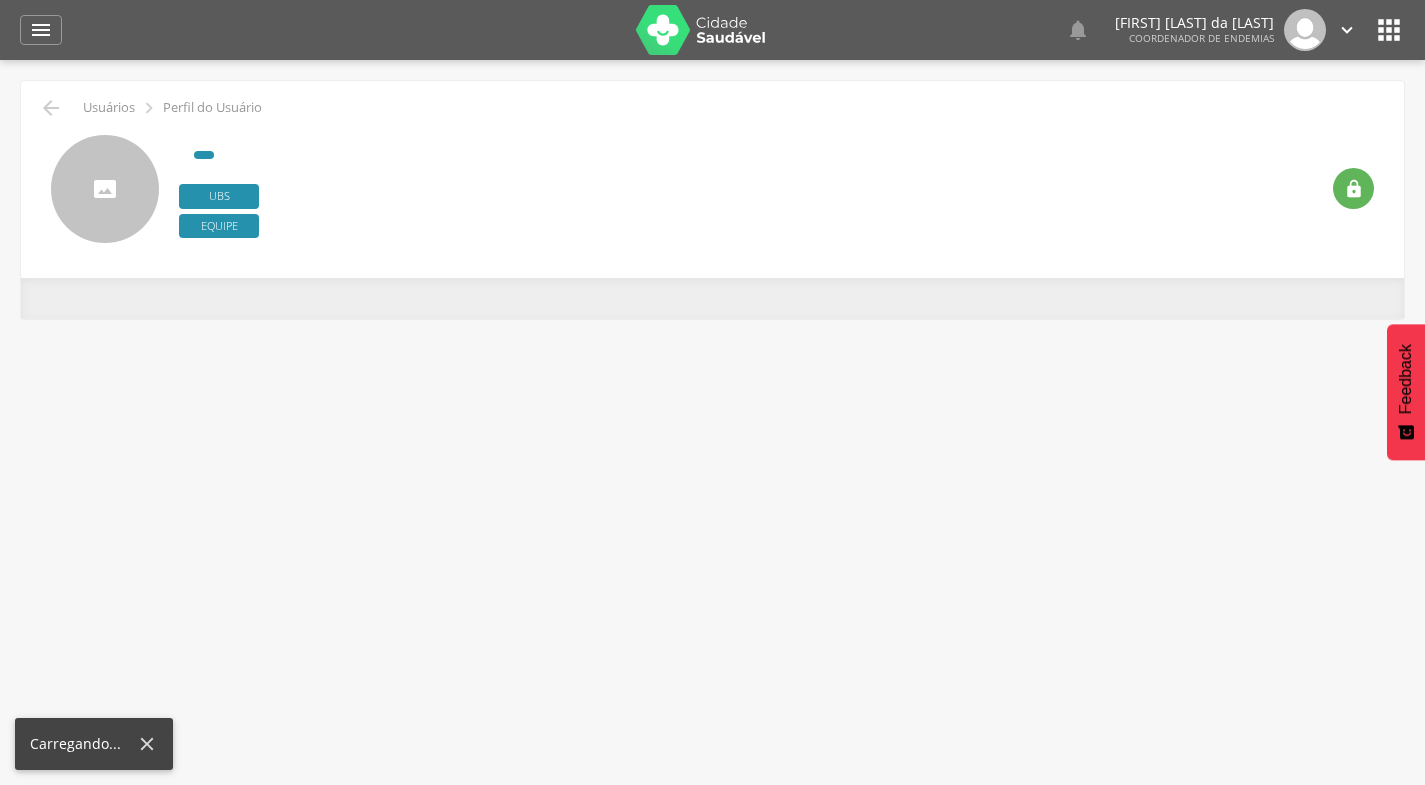 scroll, scrollTop: 60, scrollLeft: 0, axis: vertical 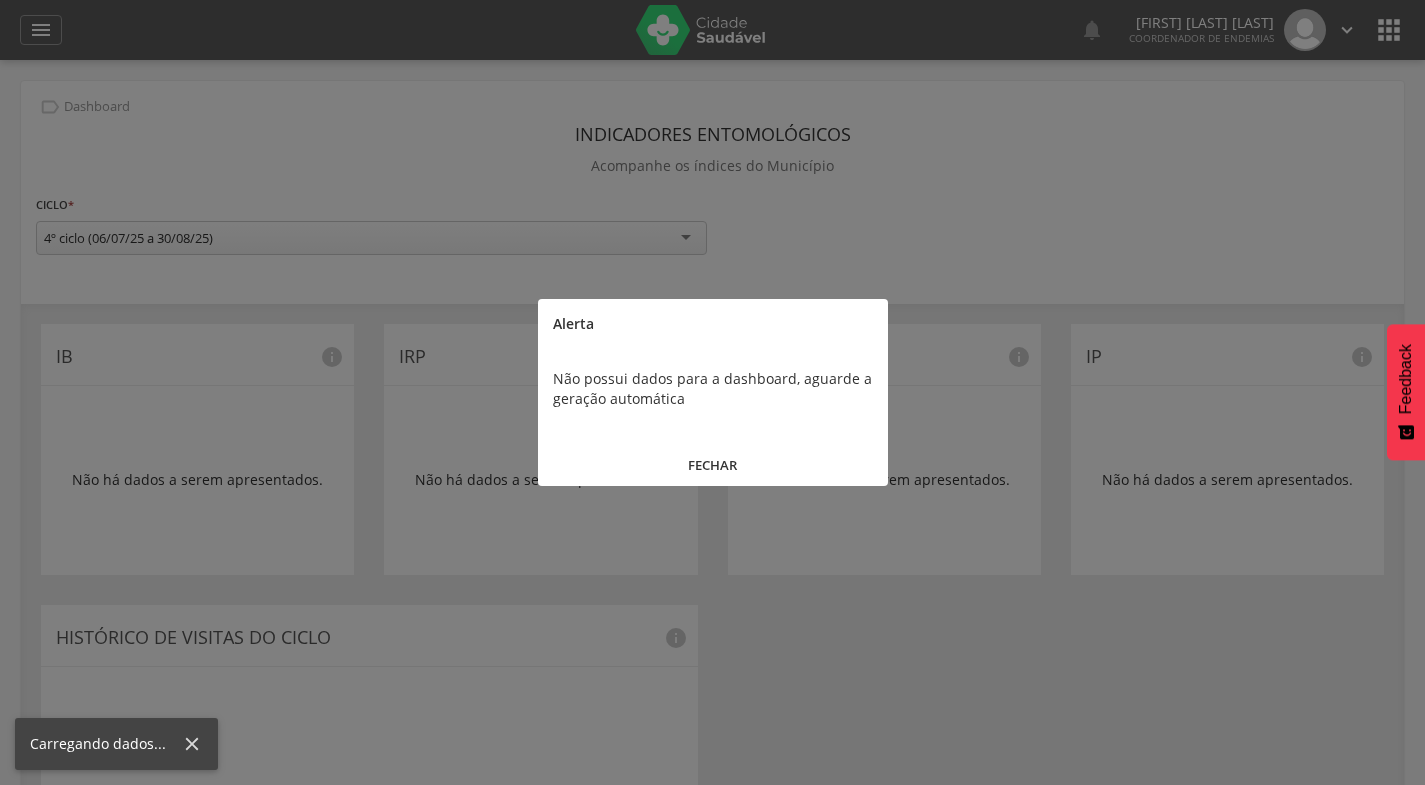 click on "FECHAR" at bounding box center [713, 465] 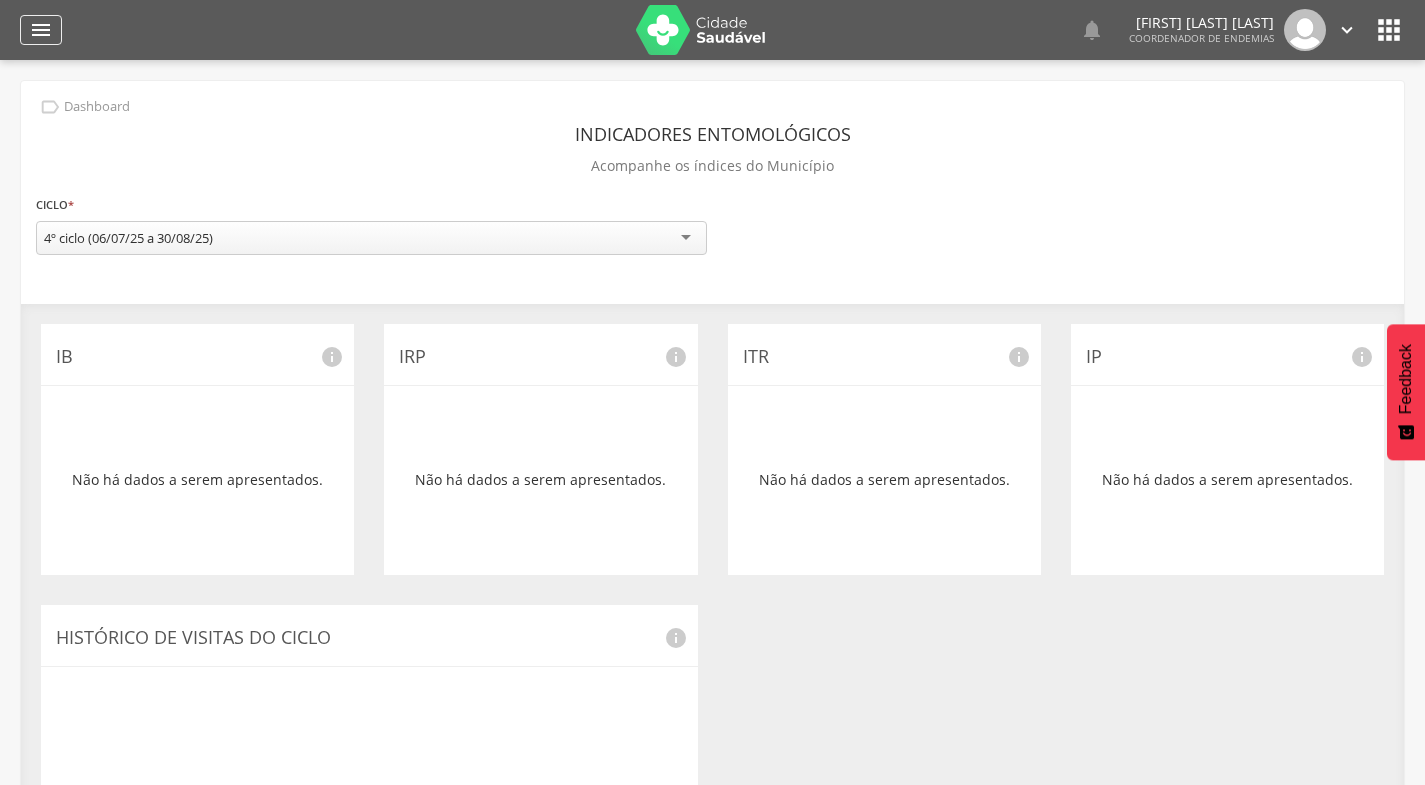 click on "" at bounding box center [41, 30] 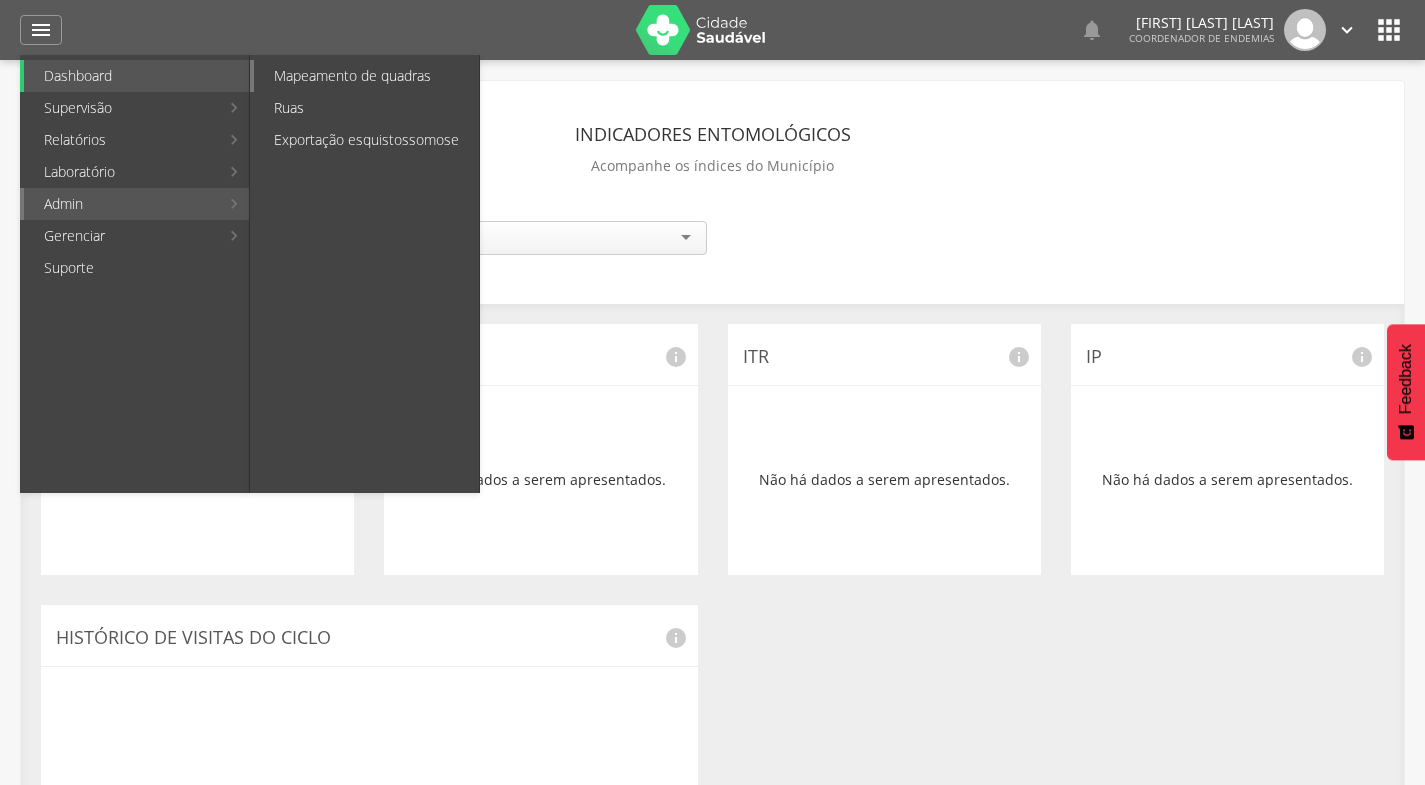 click on "Mapeamento de quadras" at bounding box center [366, 76] 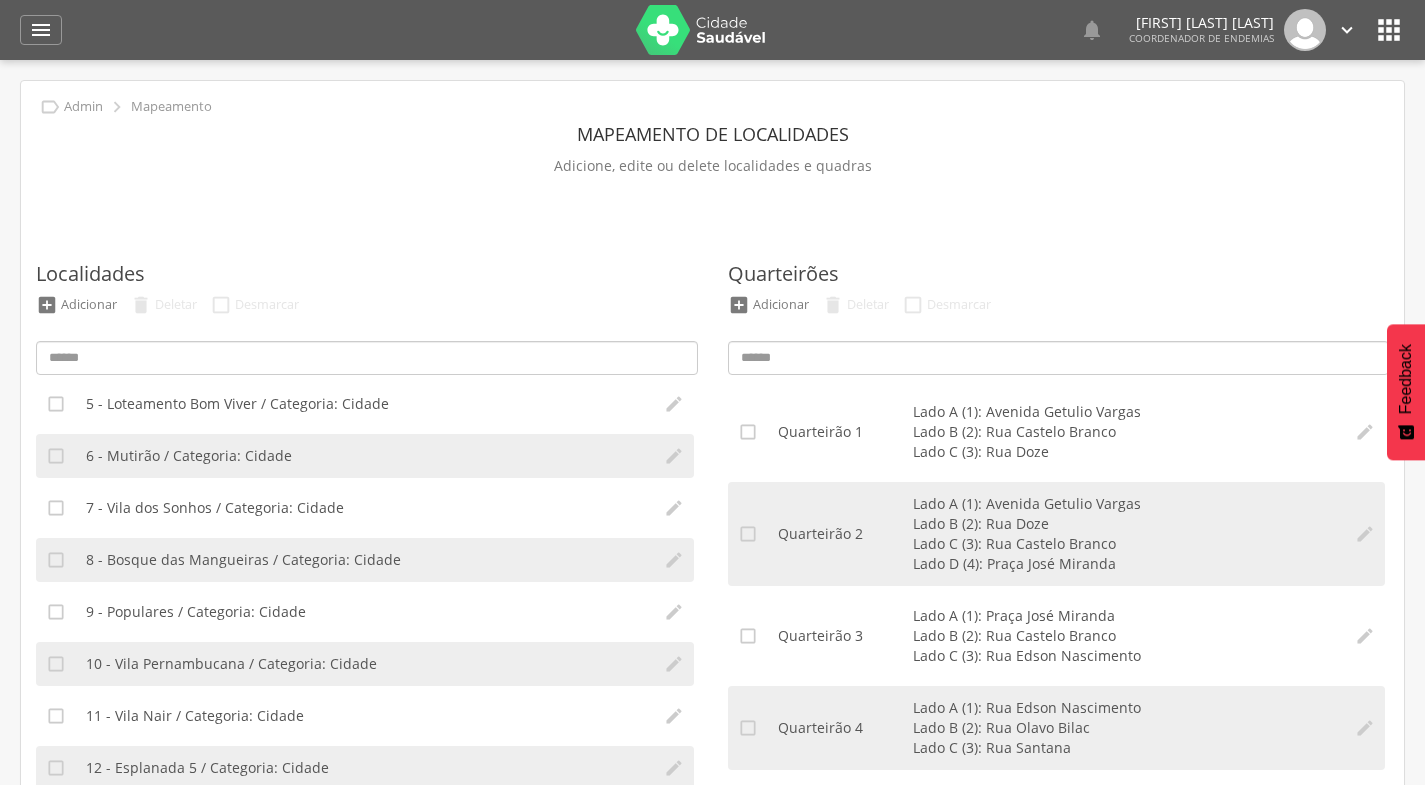 scroll, scrollTop: 219, scrollLeft: 0, axis: vertical 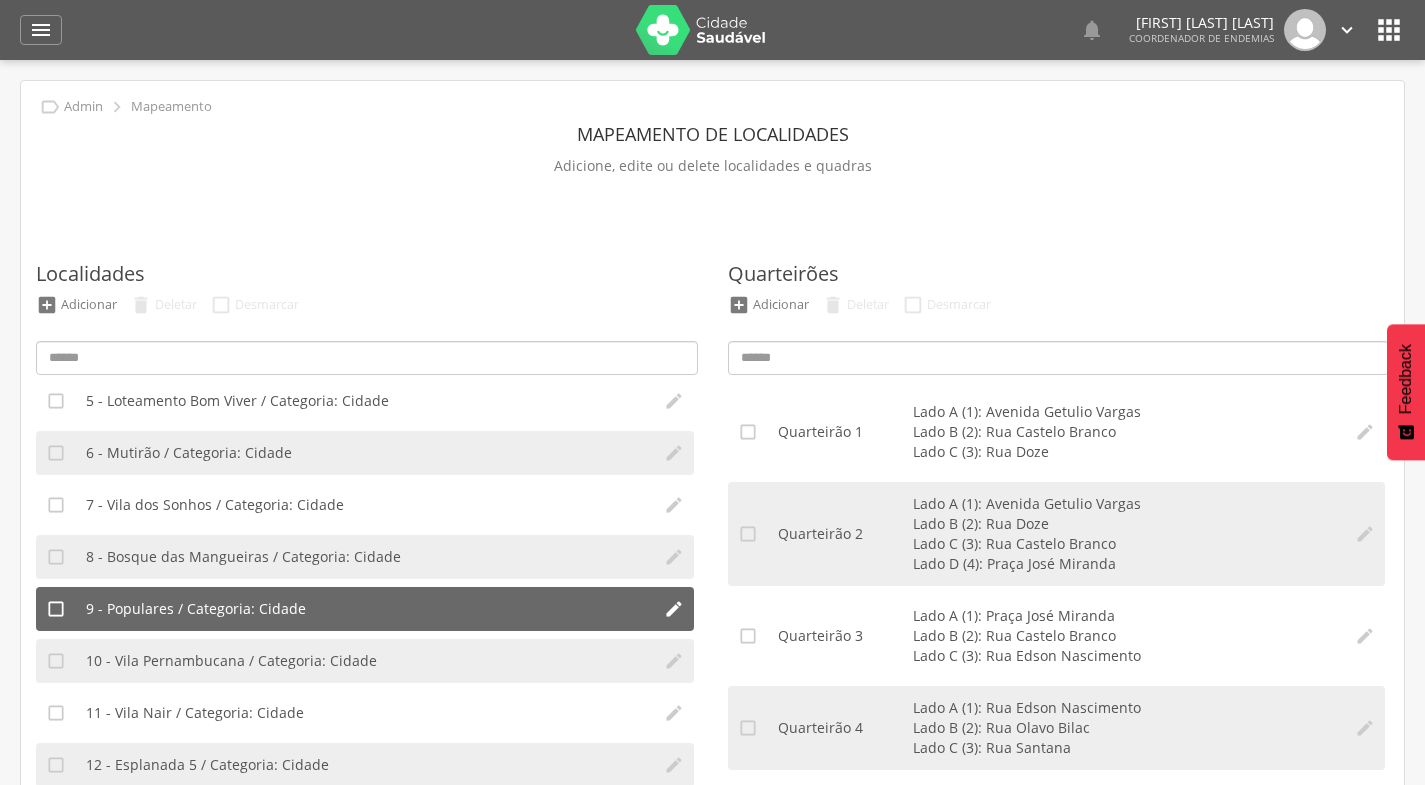 click on "9 - Populares / Categoria: Cidade" at bounding box center [196, 609] 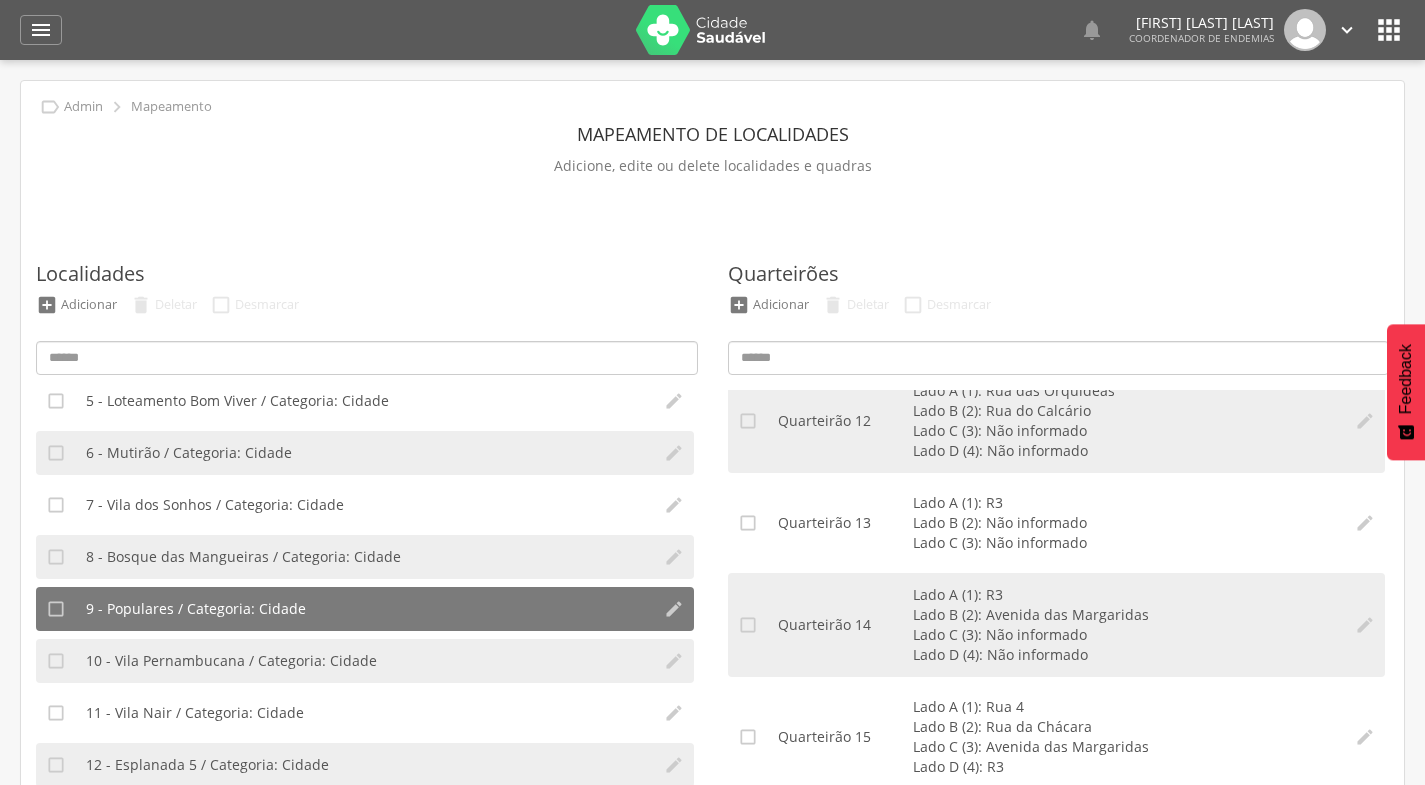 scroll, scrollTop: 1245, scrollLeft: 0, axis: vertical 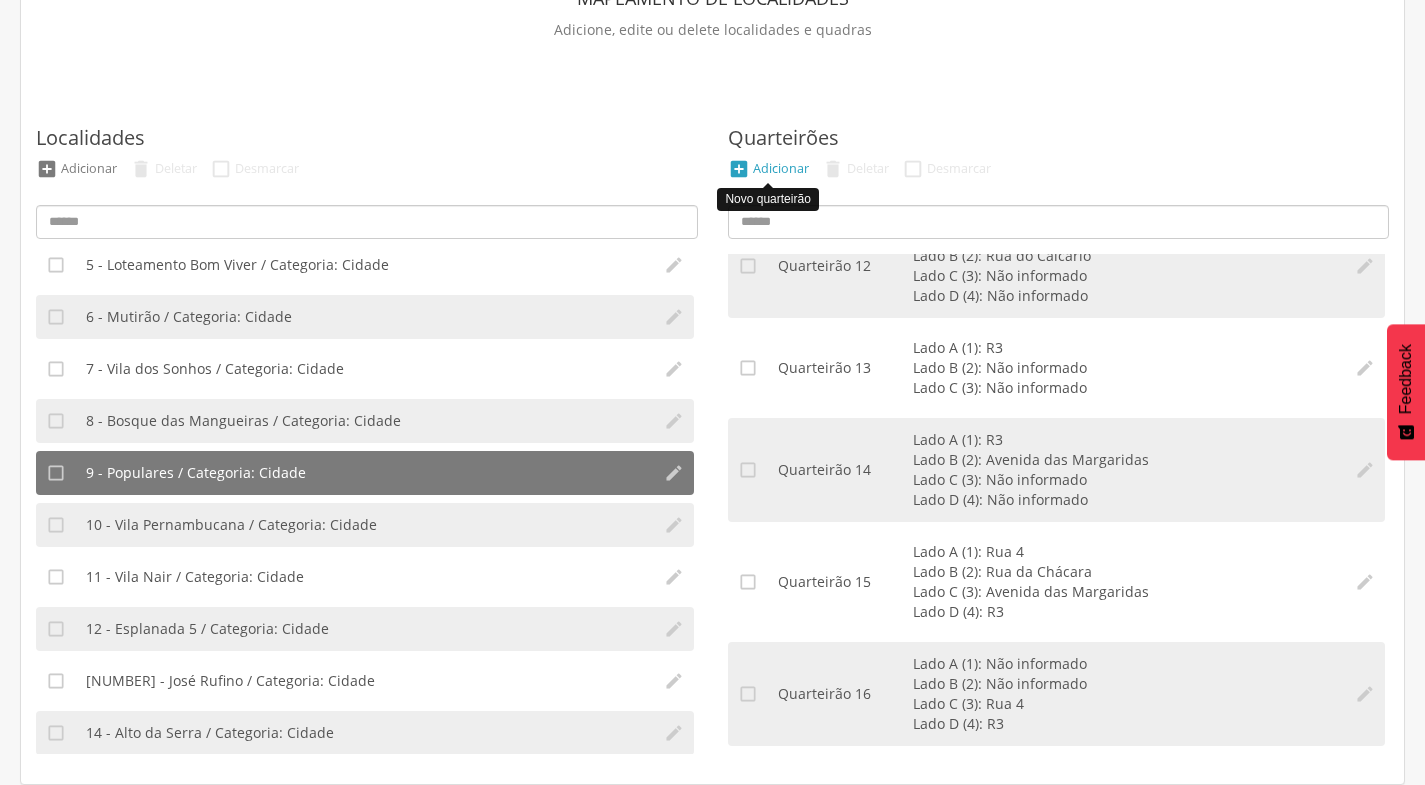 click on "Adicionar" at bounding box center [781, 168] 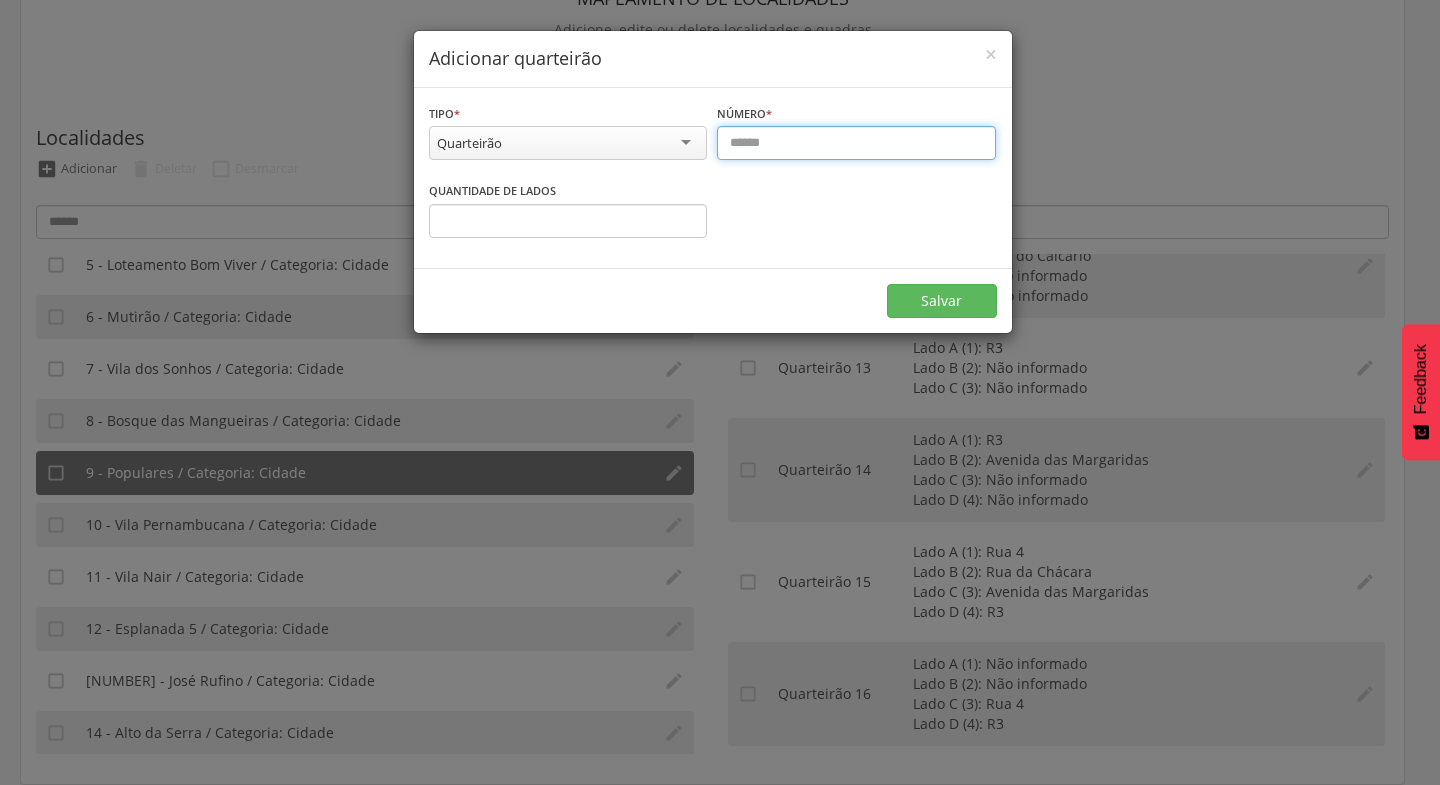 click at bounding box center (856, 143) 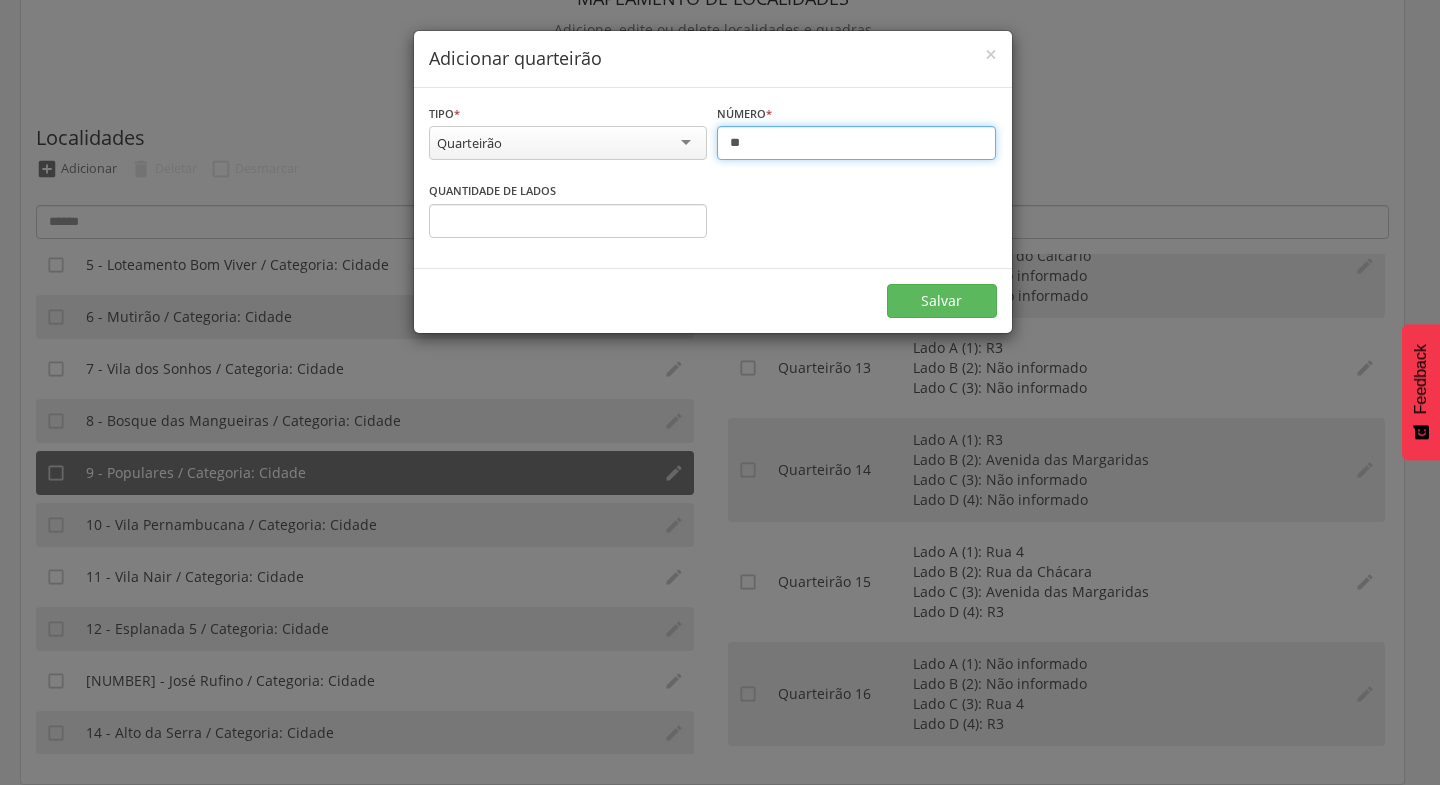 type on "**" 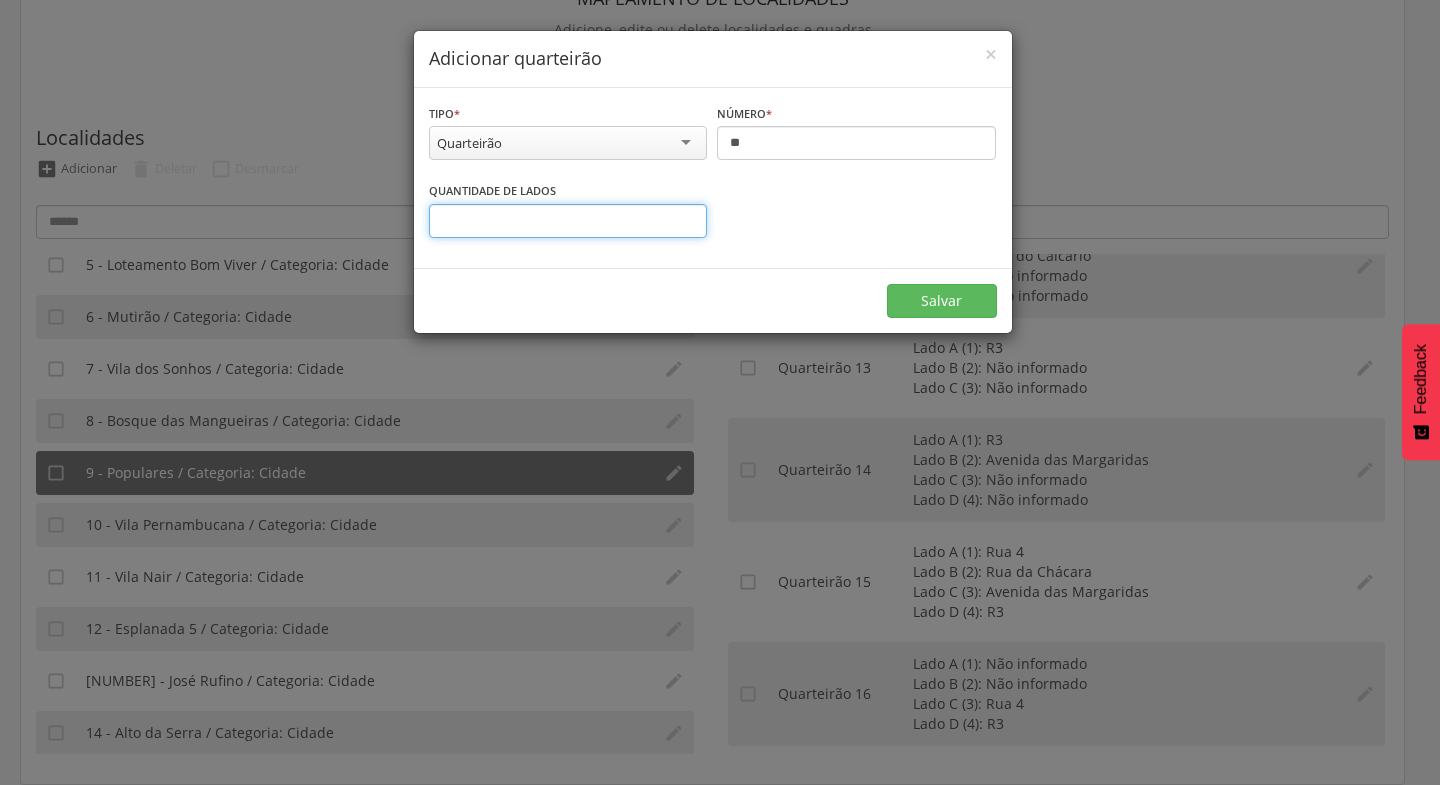click on "*" at bounding box center [568, 221] 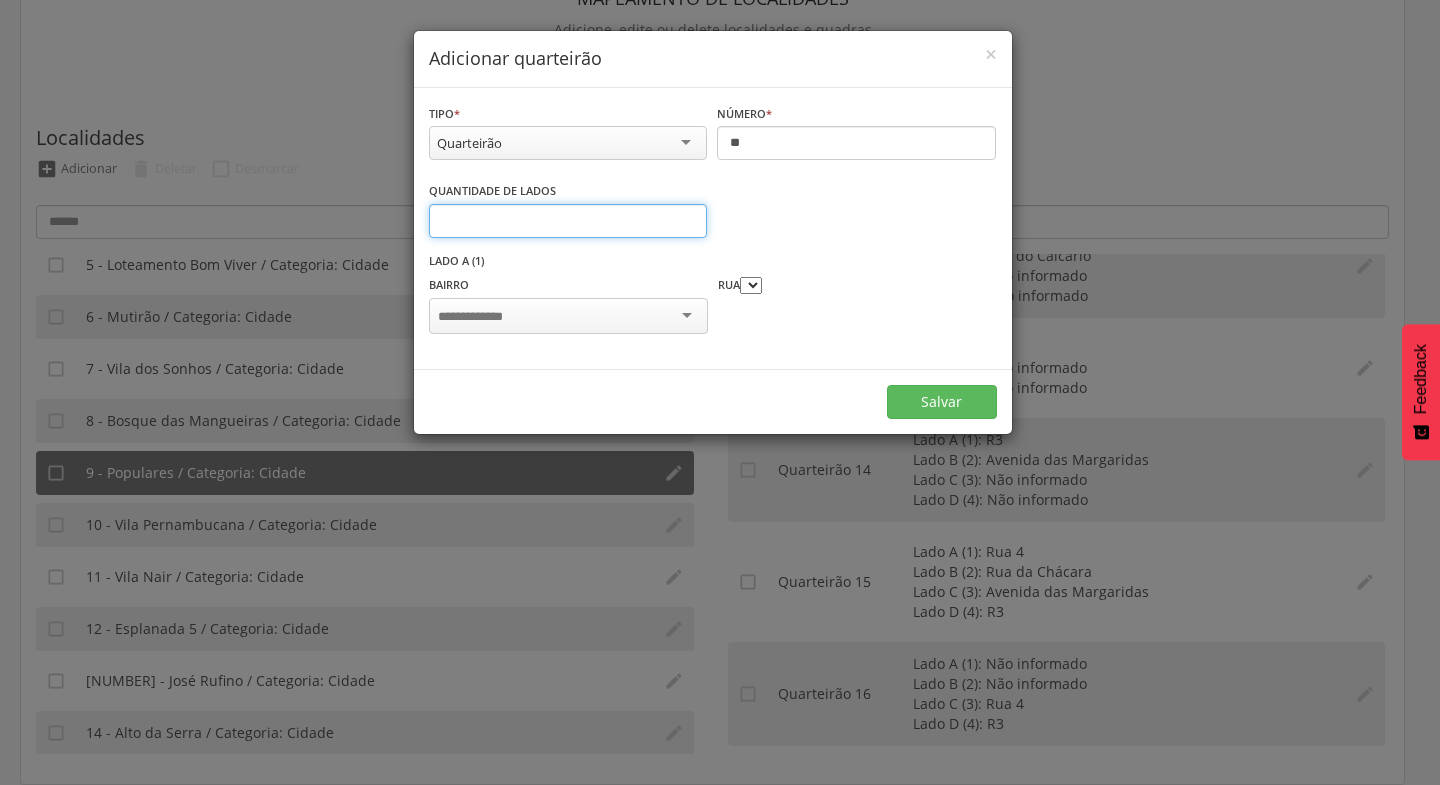 click on "*" at bounding box center [568, 221] 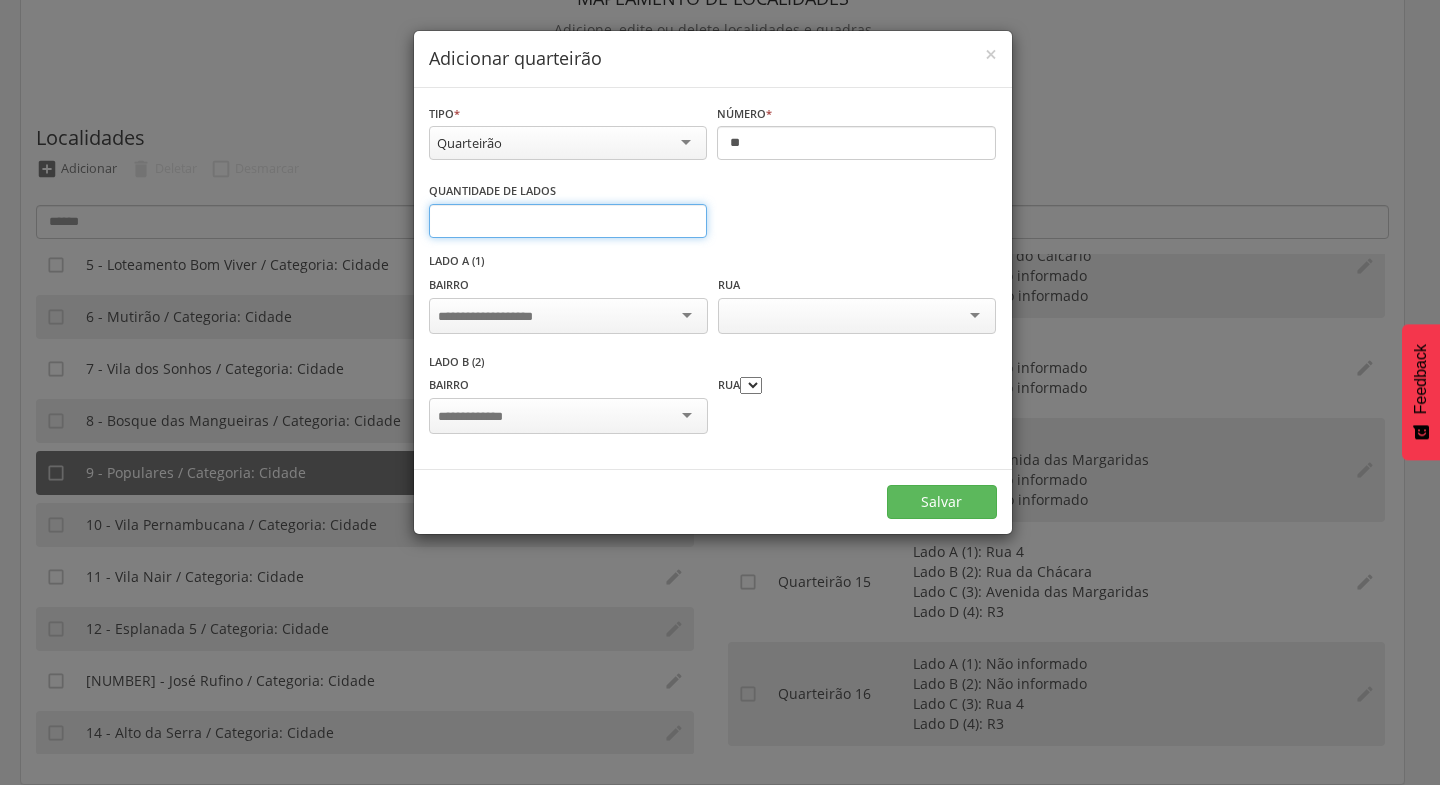 click on "*" at bounding box center (568, 221) 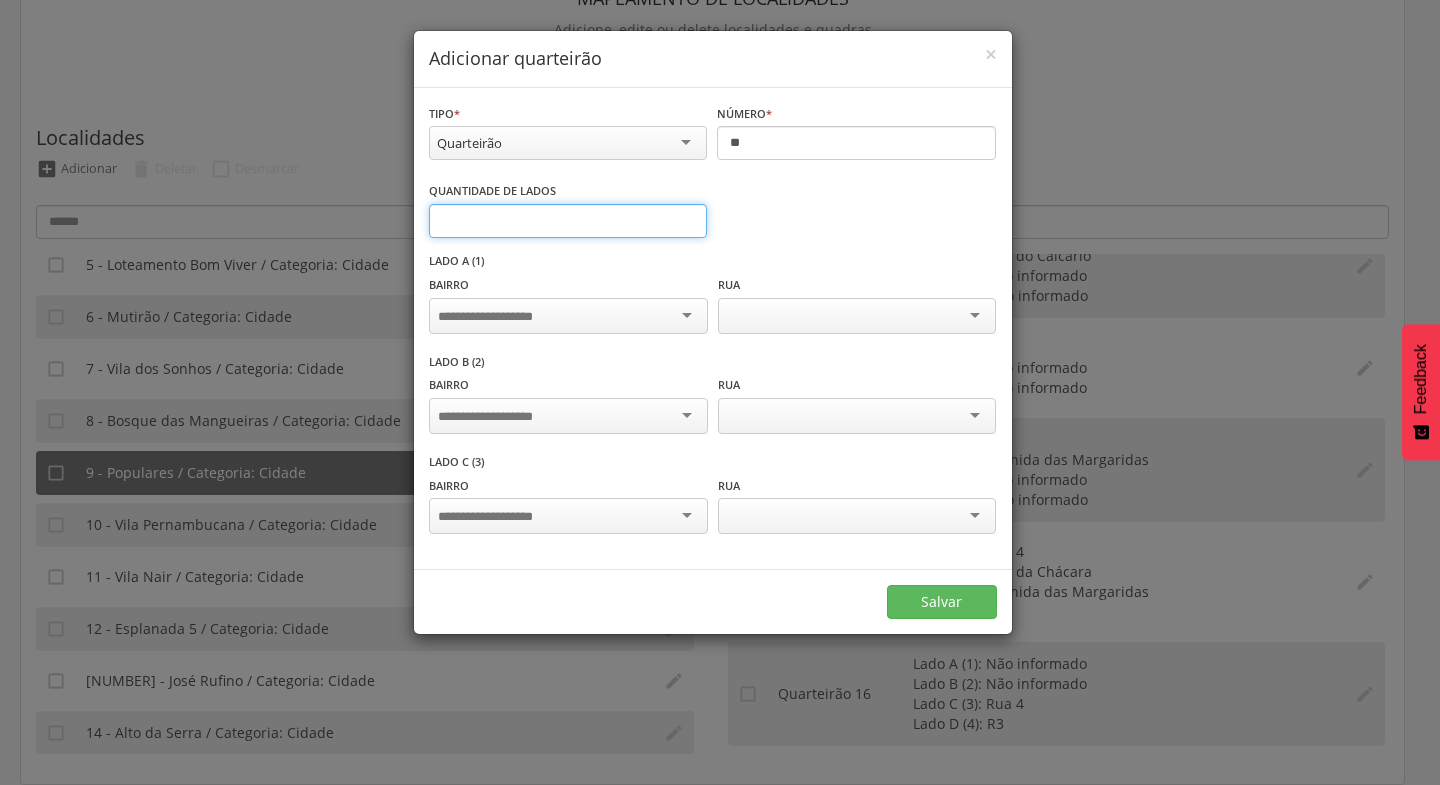 click on "*" at bounding box center (568, 221) 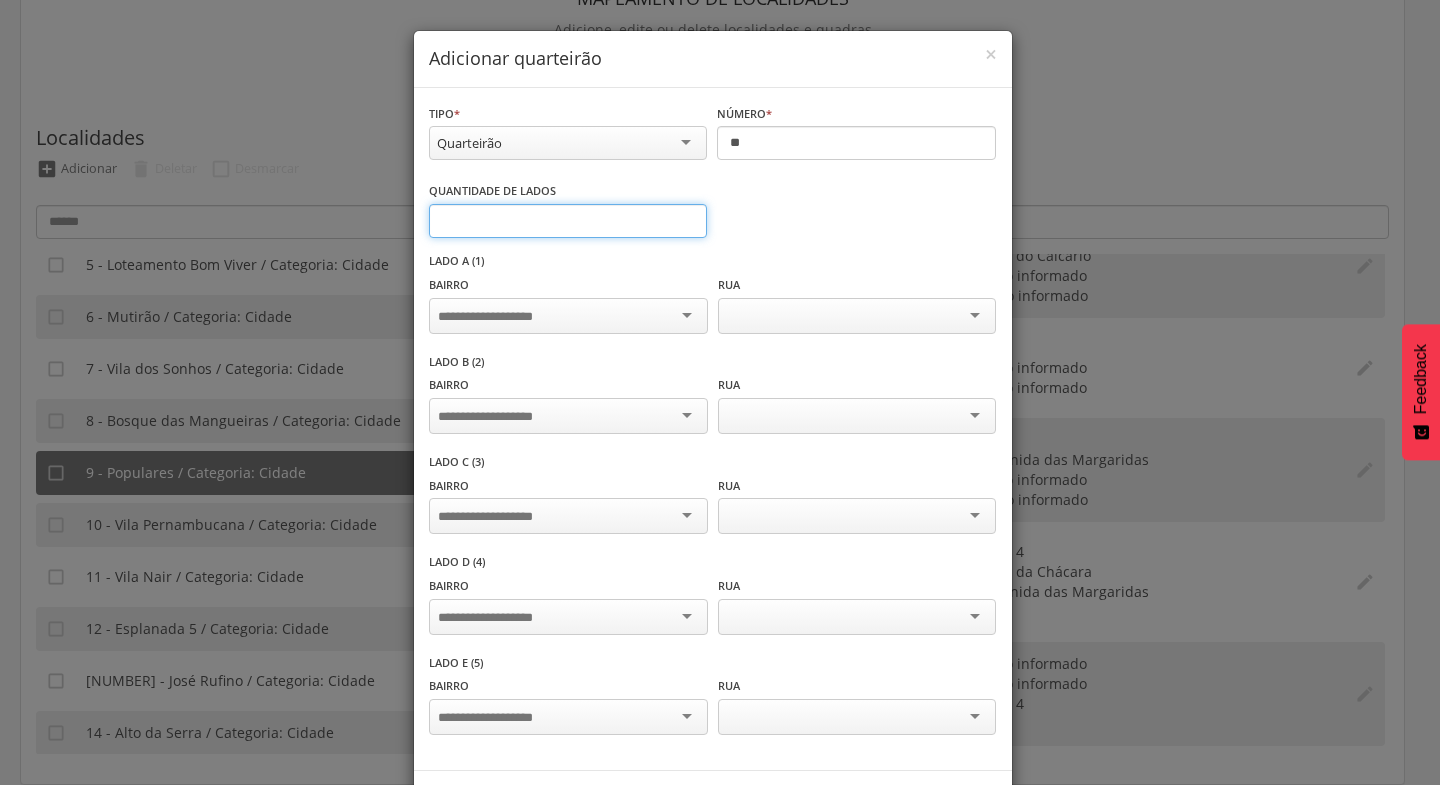 click on "*" at bounding box center (568, 221) 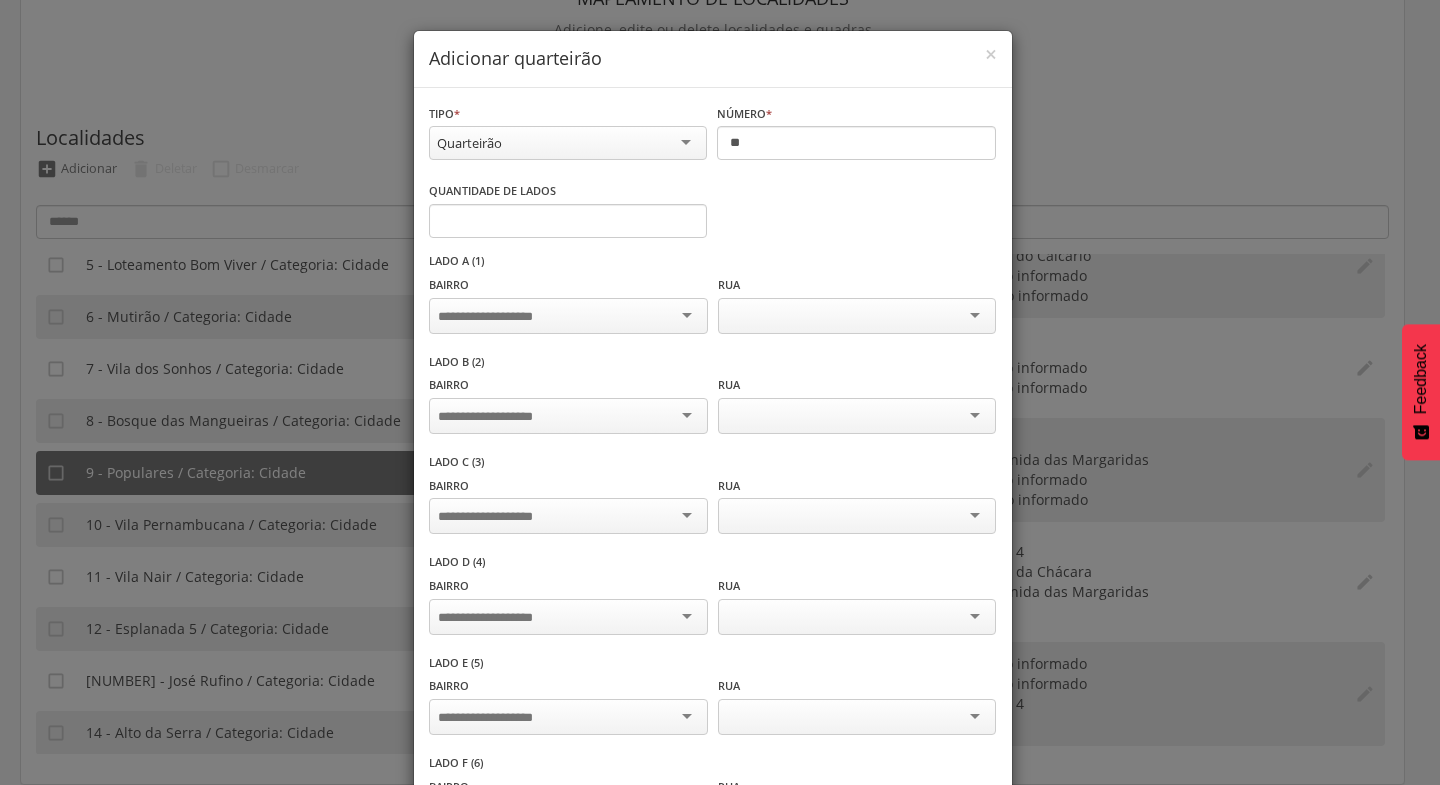 click at bounding box center [568, 316] 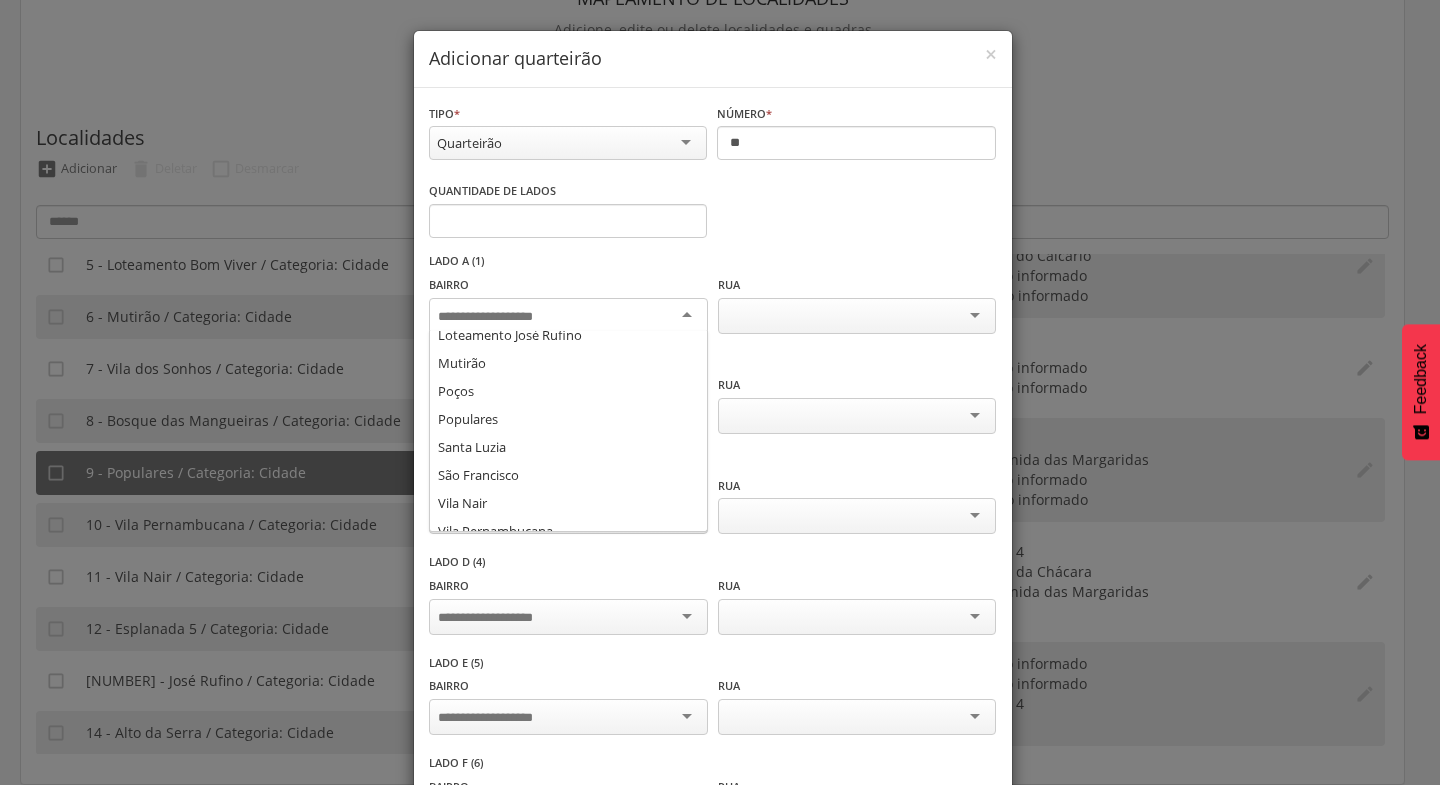 scroll, scrollTop: 293, scrollLeft: 0, axis: vertical 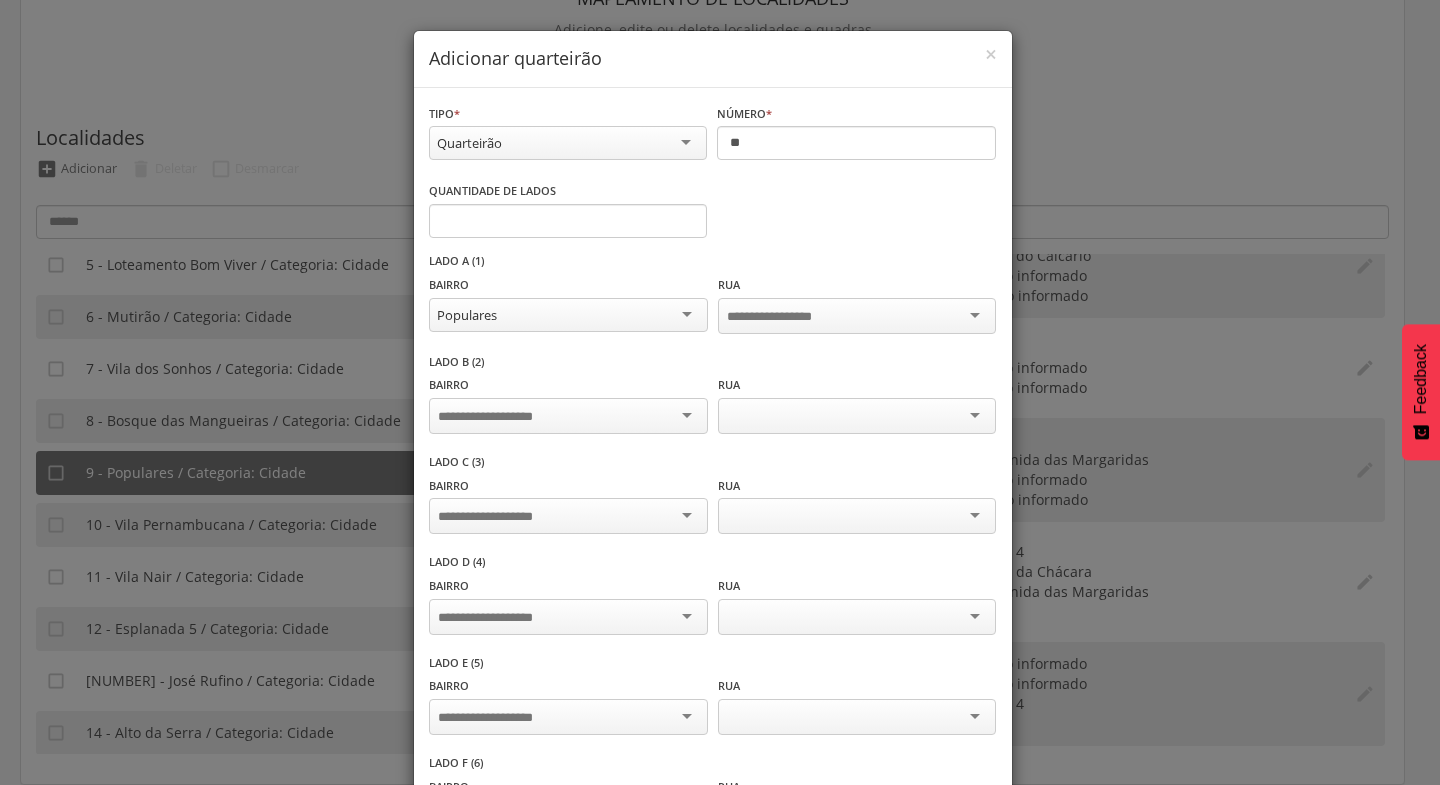 click at bounding box center (568, 416) 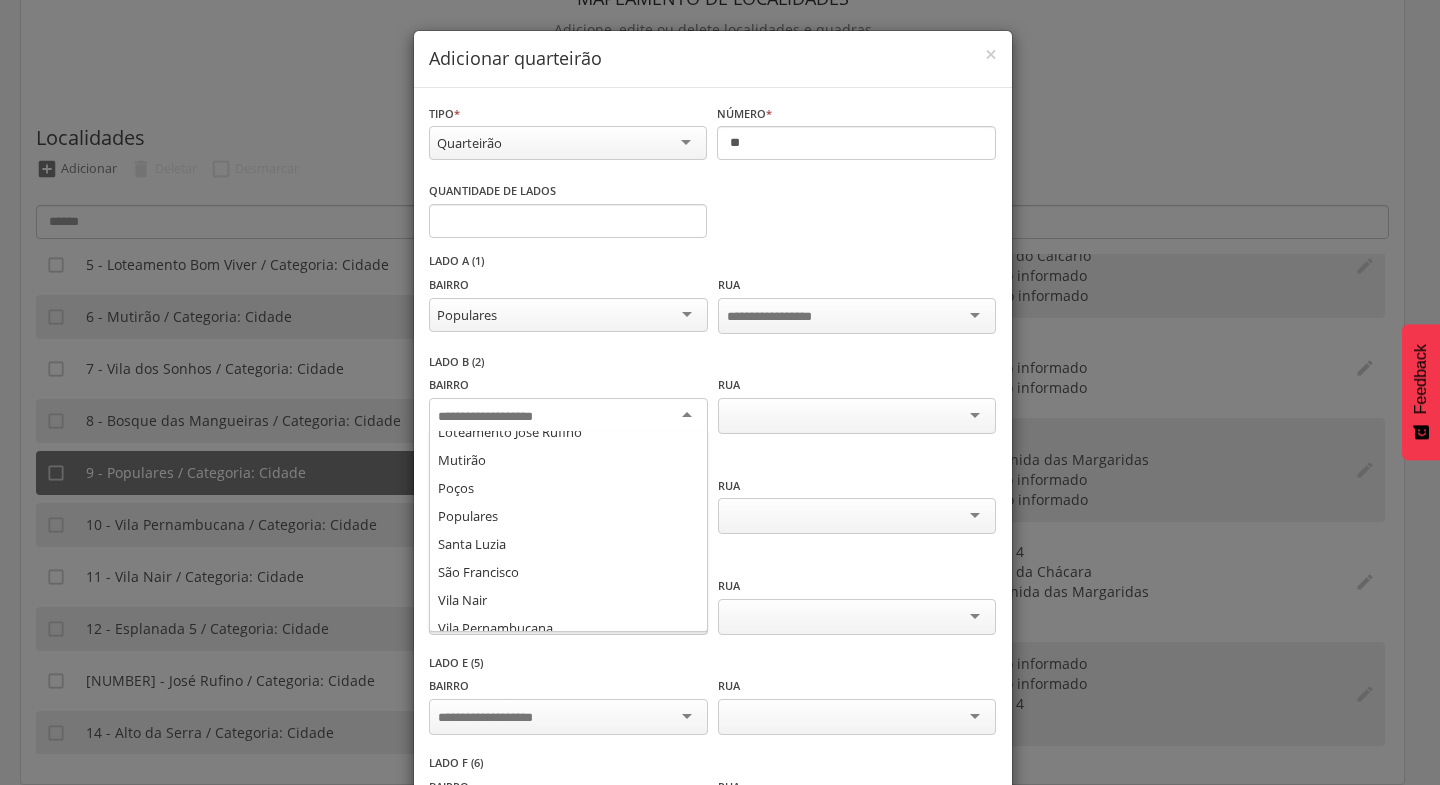 scroll, scrollTop: 296, scrollLeft: 0, axis: vertical 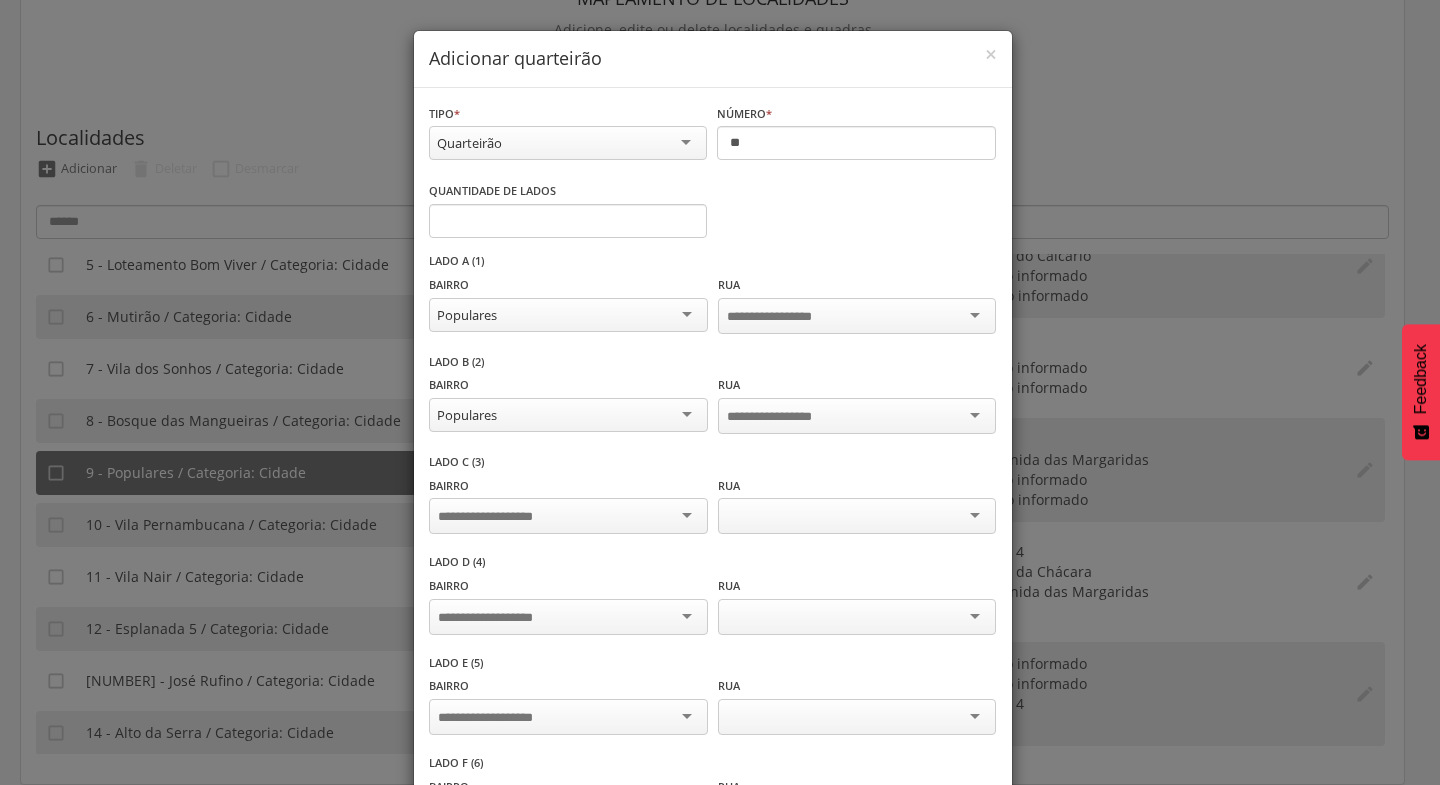 click at bounding box center [568, 516] 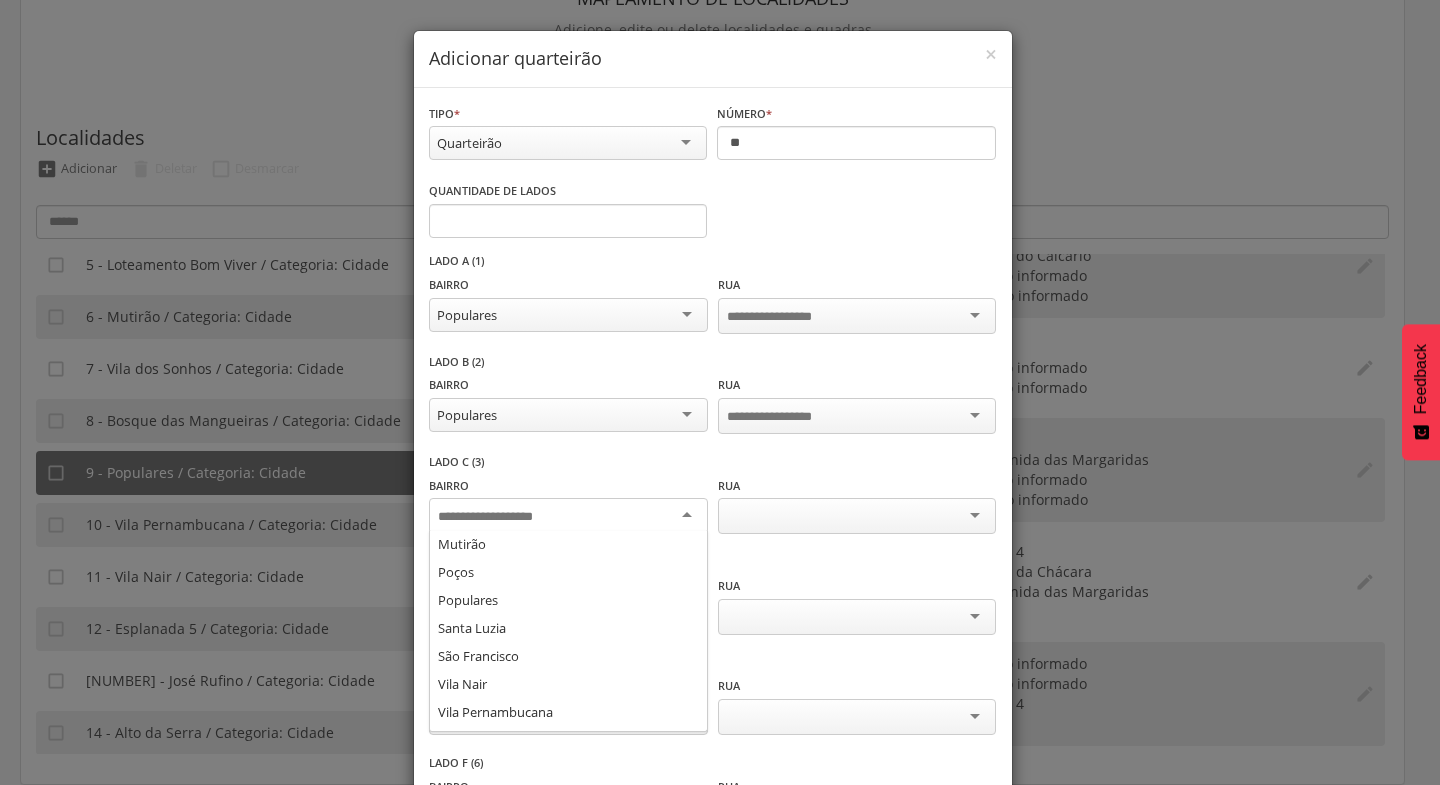 scroll, scrollTop: 332, scrollLeft: 0, axis: vertical 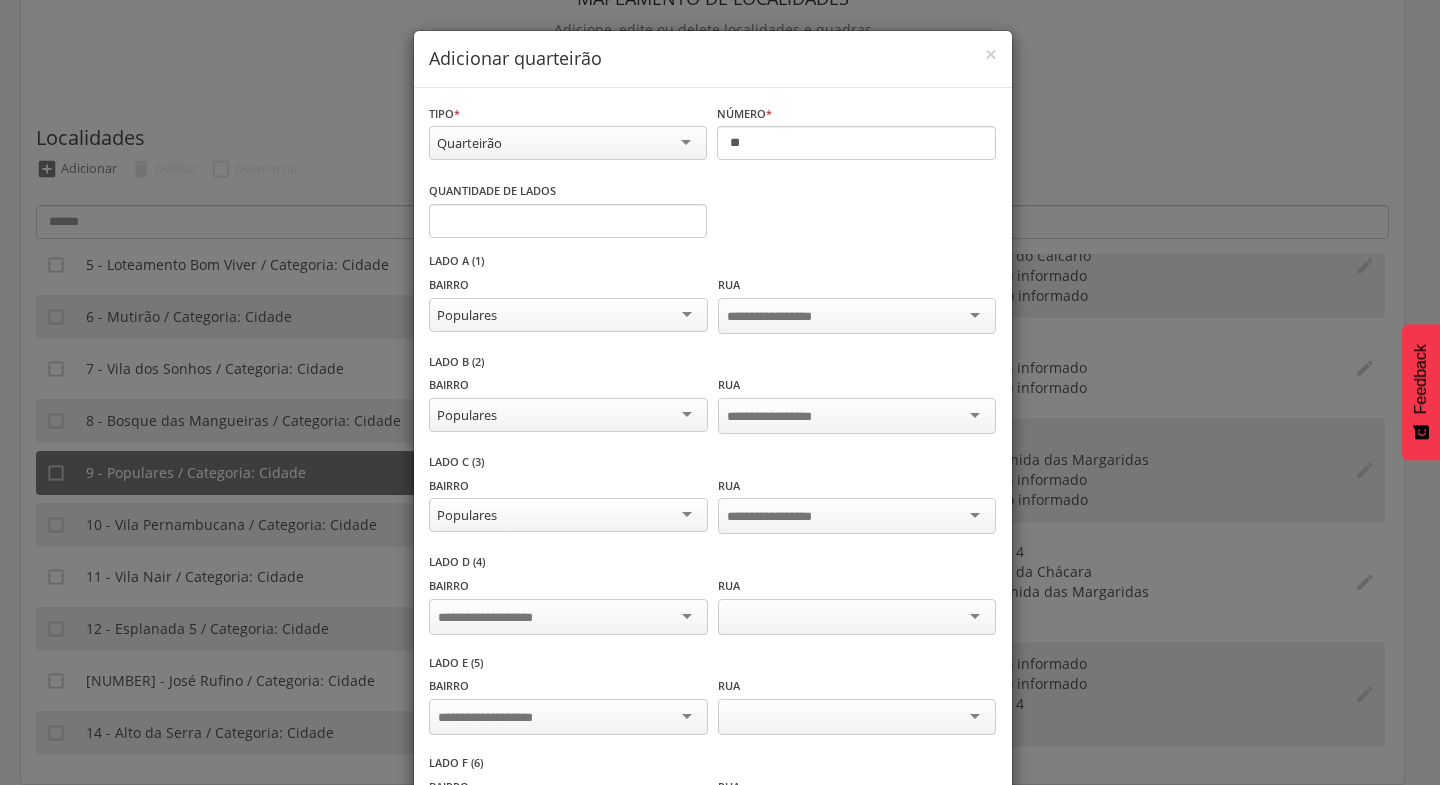 click at bounding box center (568, 617) 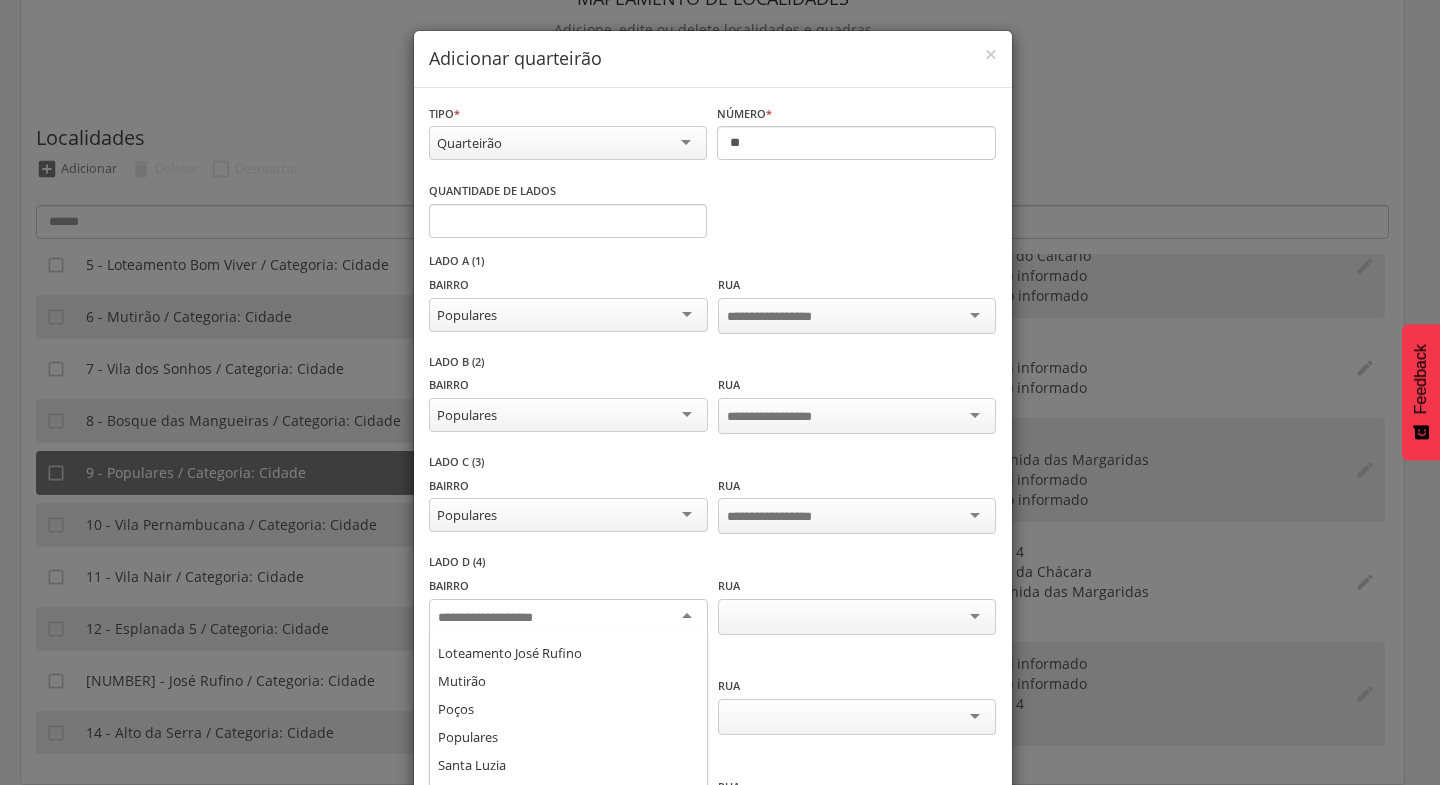 scroll, scrollTop: 283, scrollLeft: 0, axis: vertical 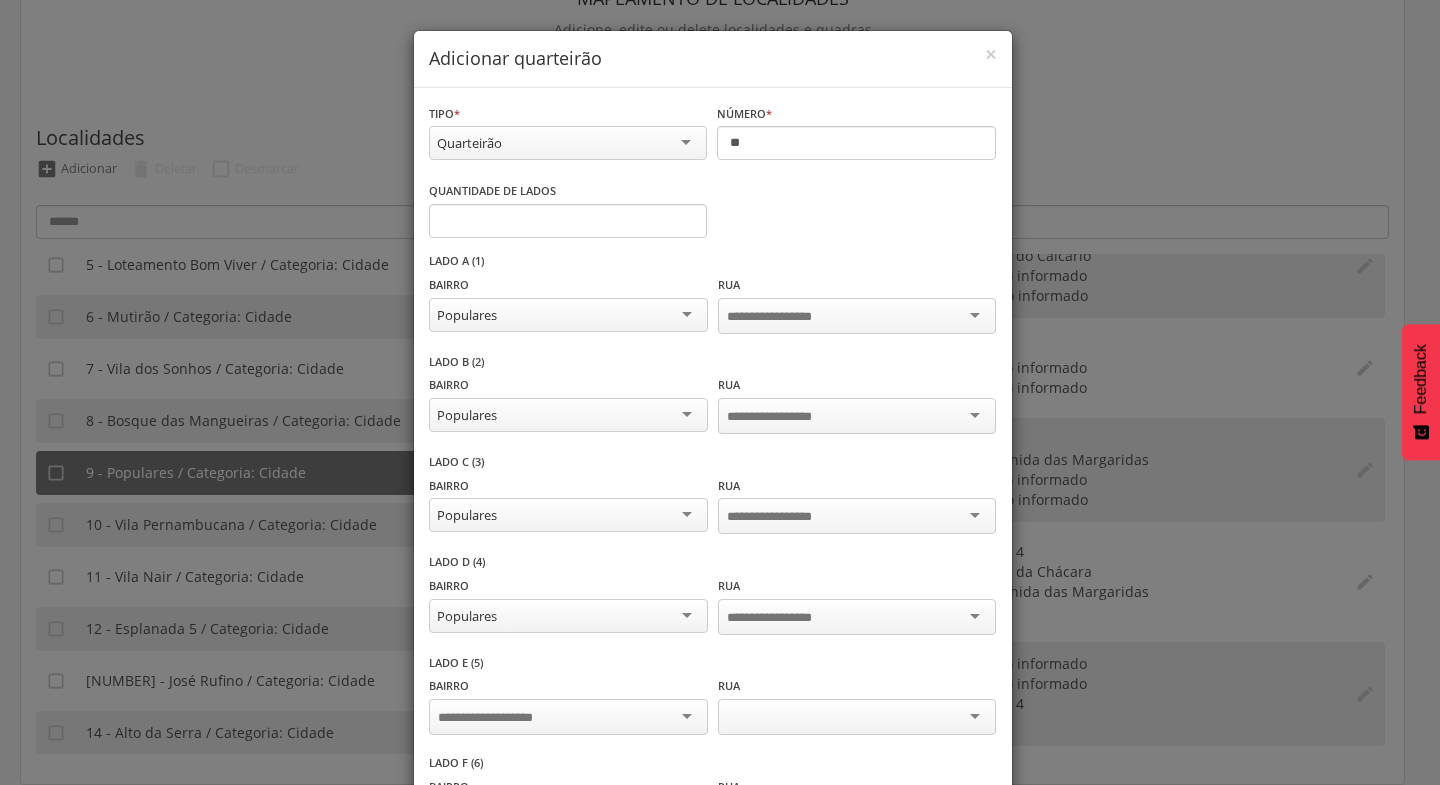 click at bounding box center (568, 717) 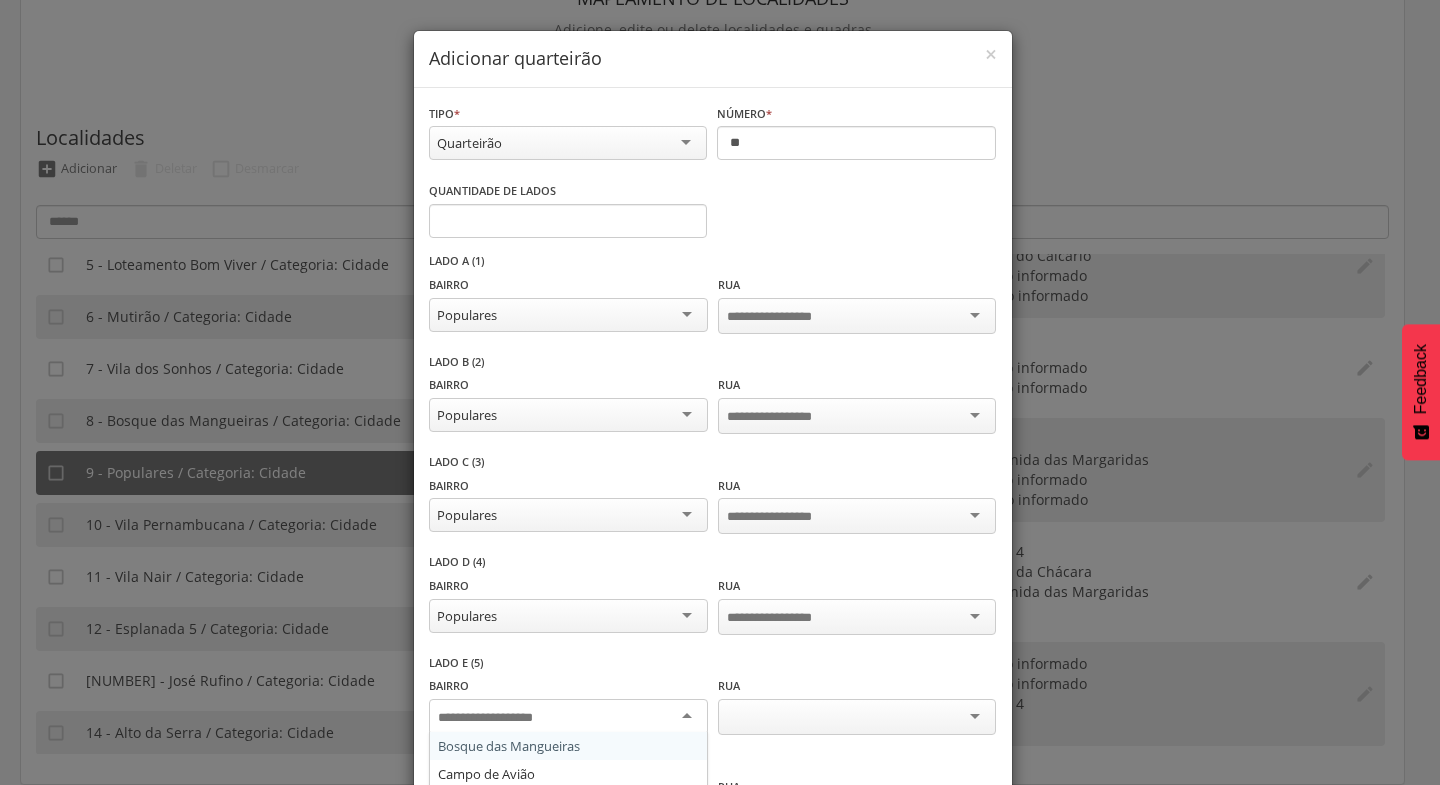 click at bounding box center [568, 717] 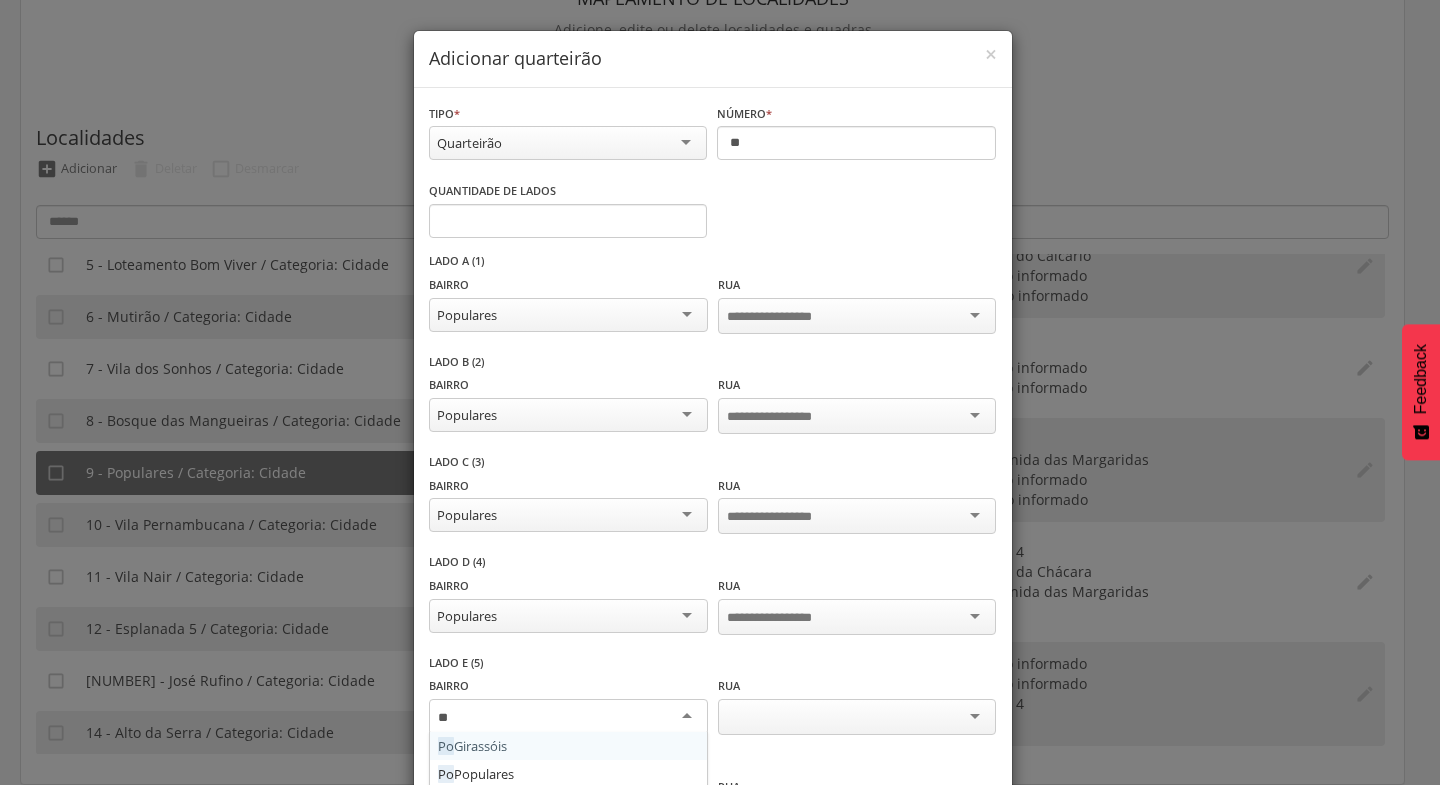 type on "***" 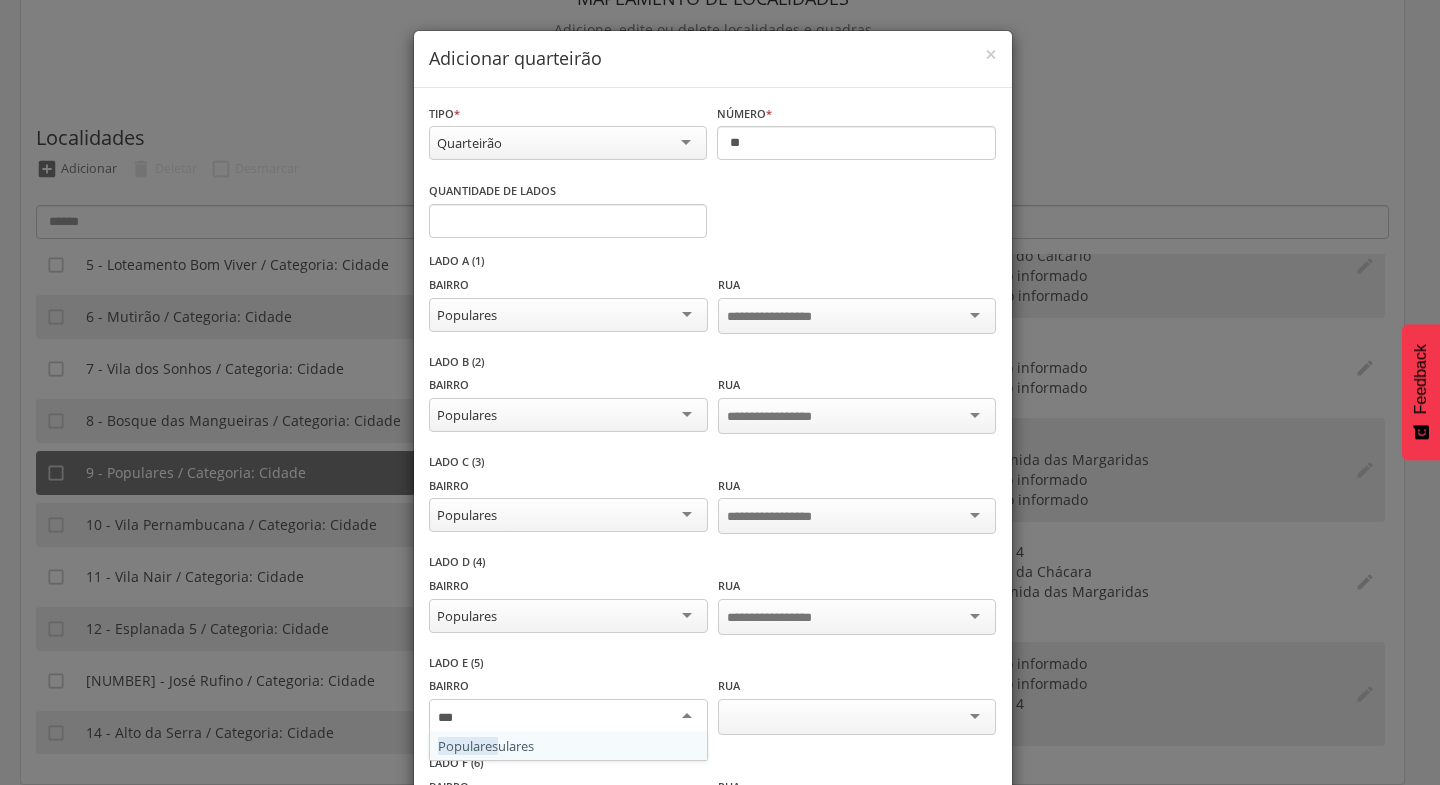 type 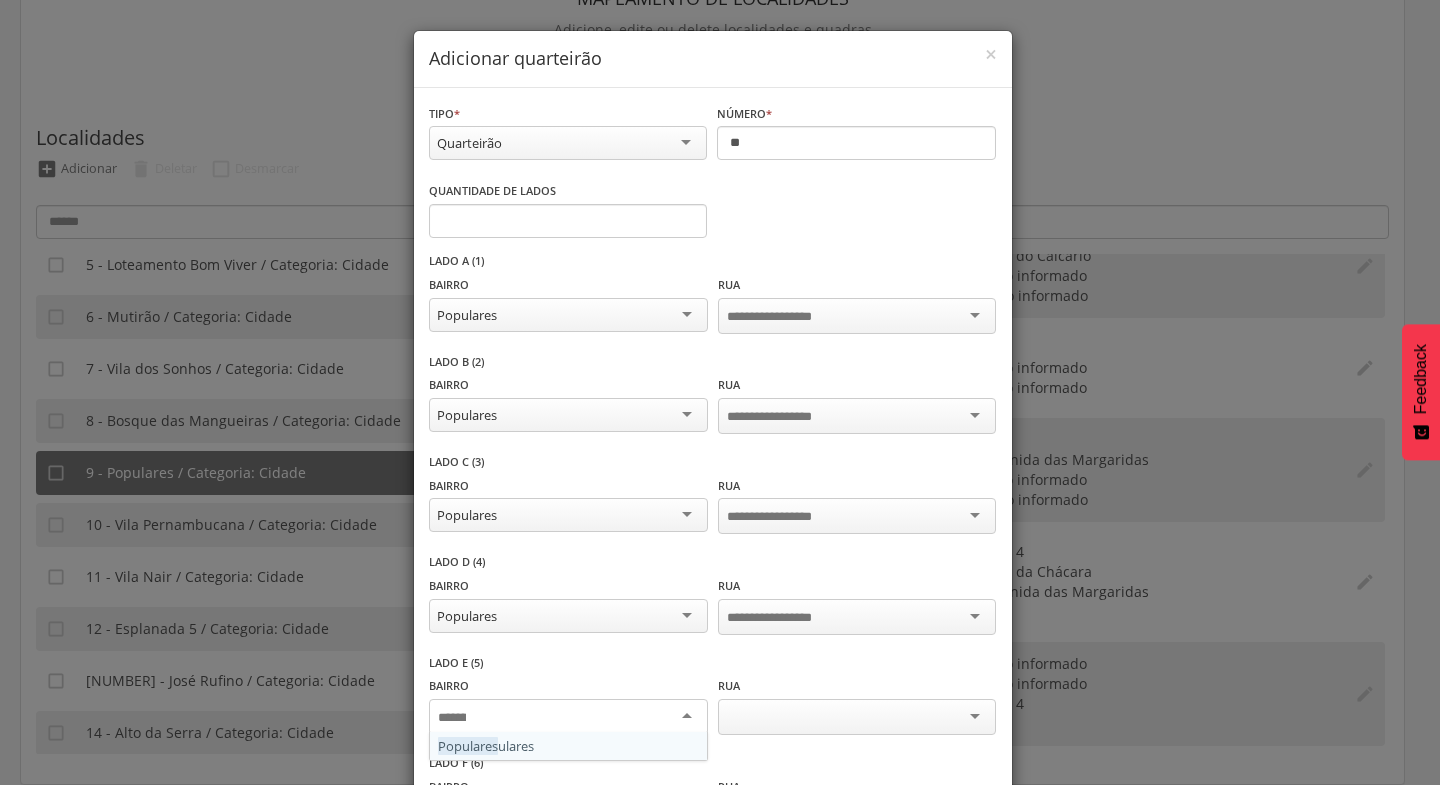 scroll, scrollTop: 0, scrollLeft: 0, axis: both 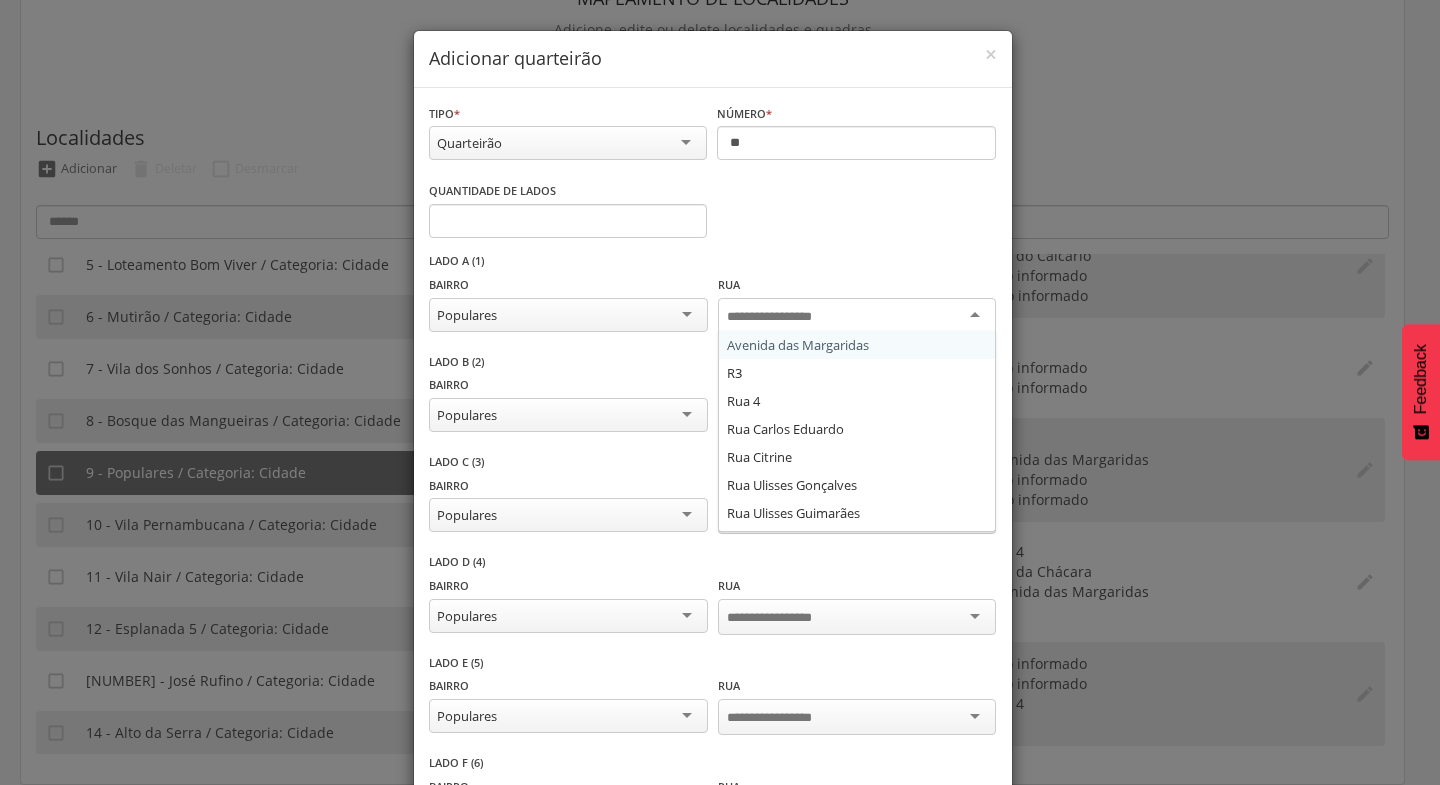 click at bounding box center [857, 316] 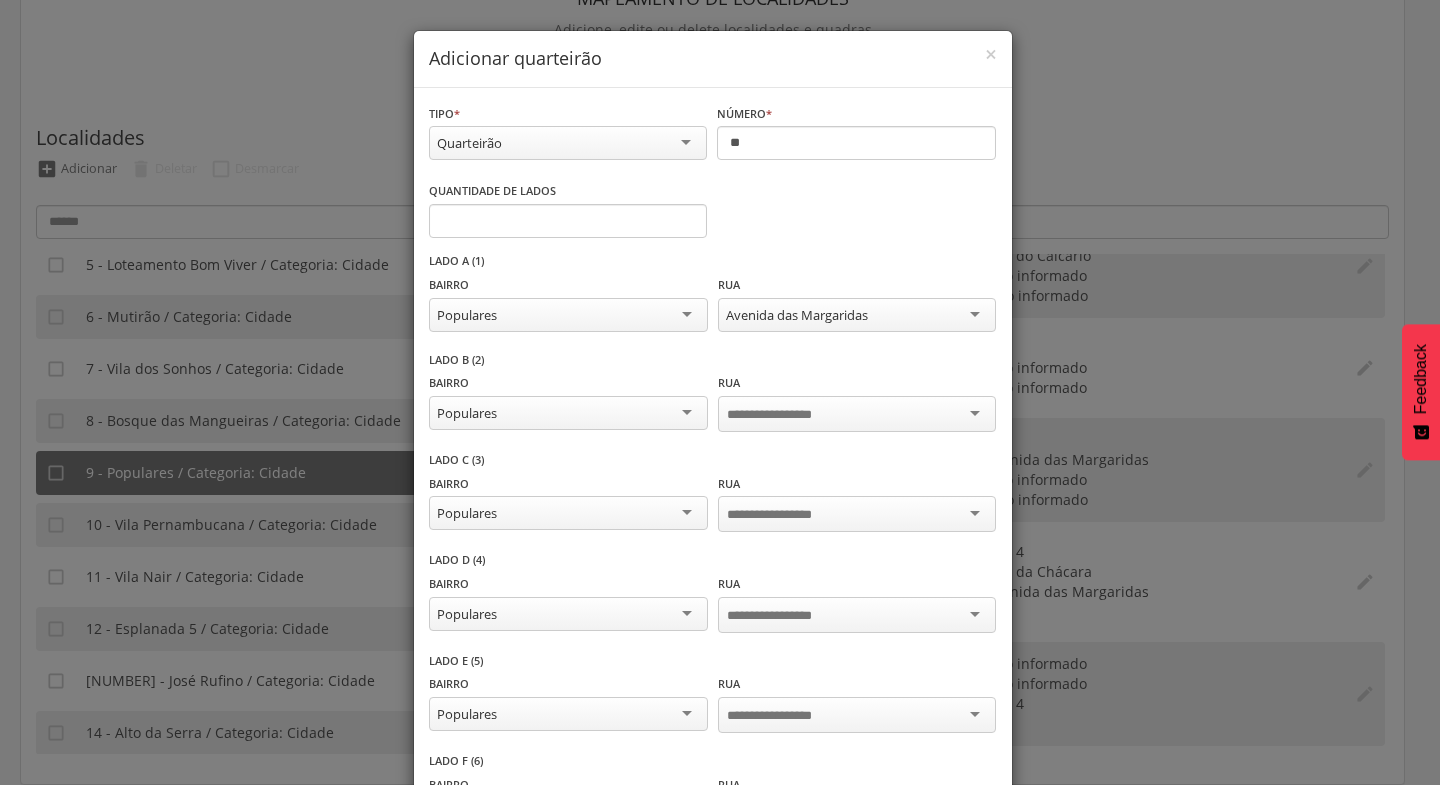 click at bounding box center (857, 416) 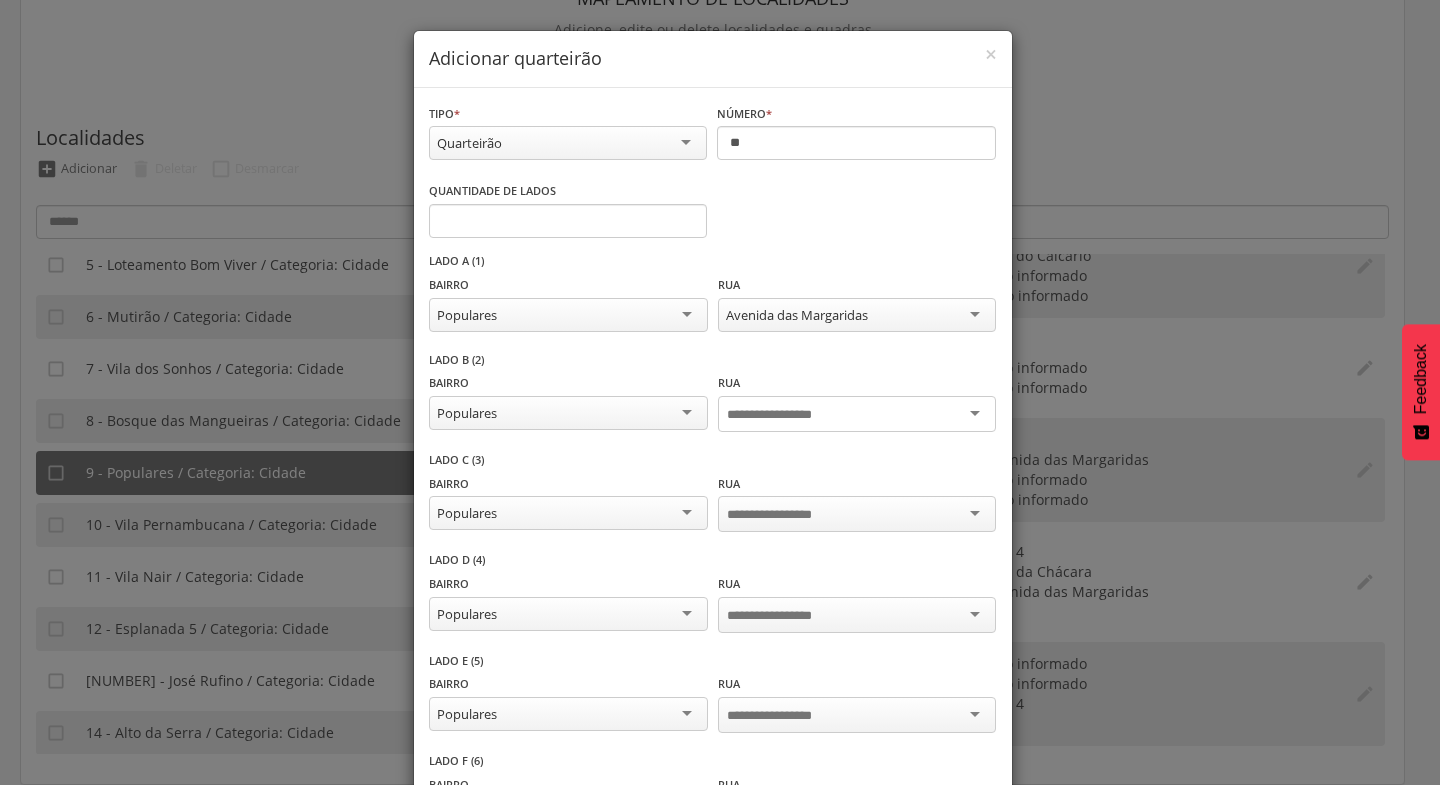 click at bounding box center (857, 414) 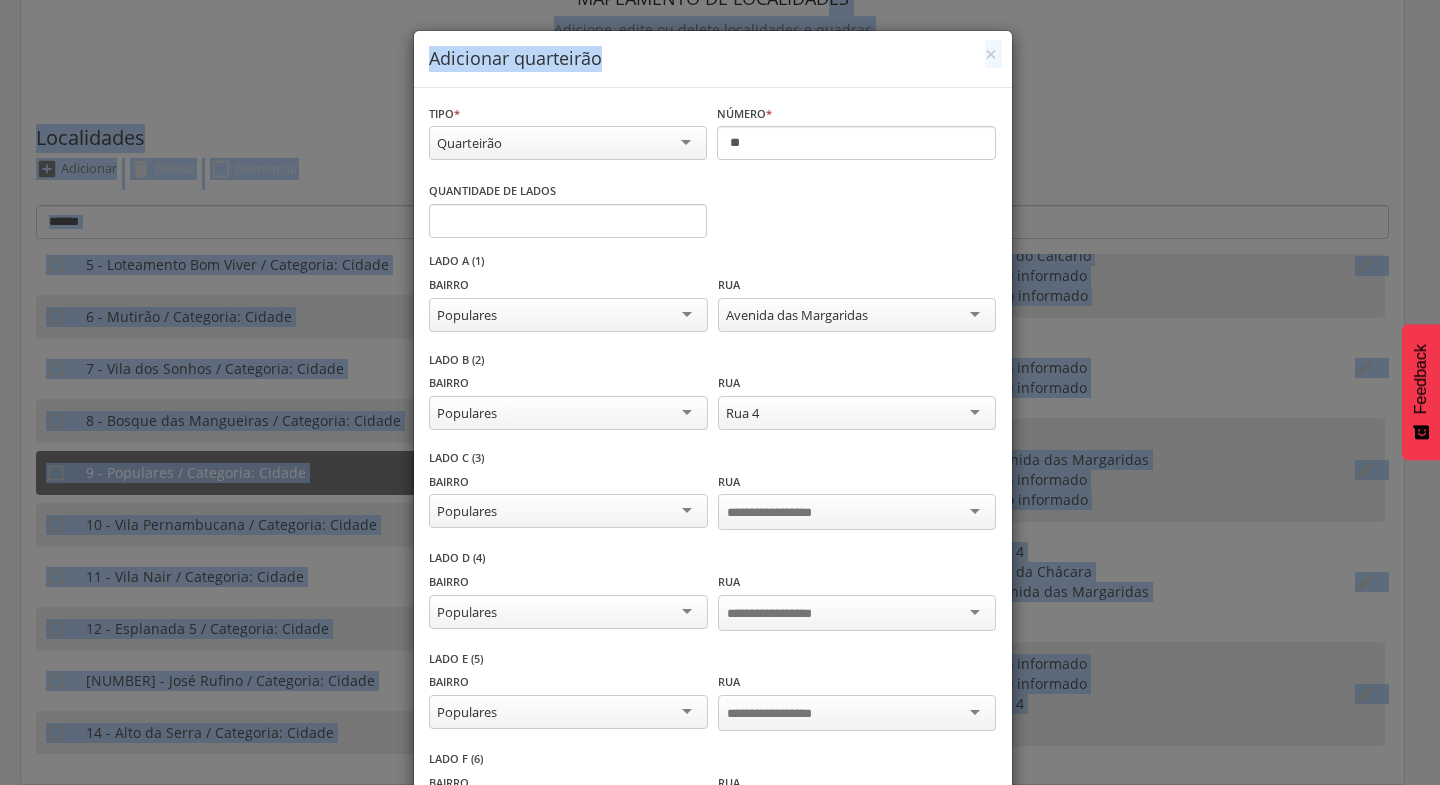 drag, startPoint x: 944, startPoint y: 60, endPoint x: 834, endPoint y: -2, distance: 126.269554 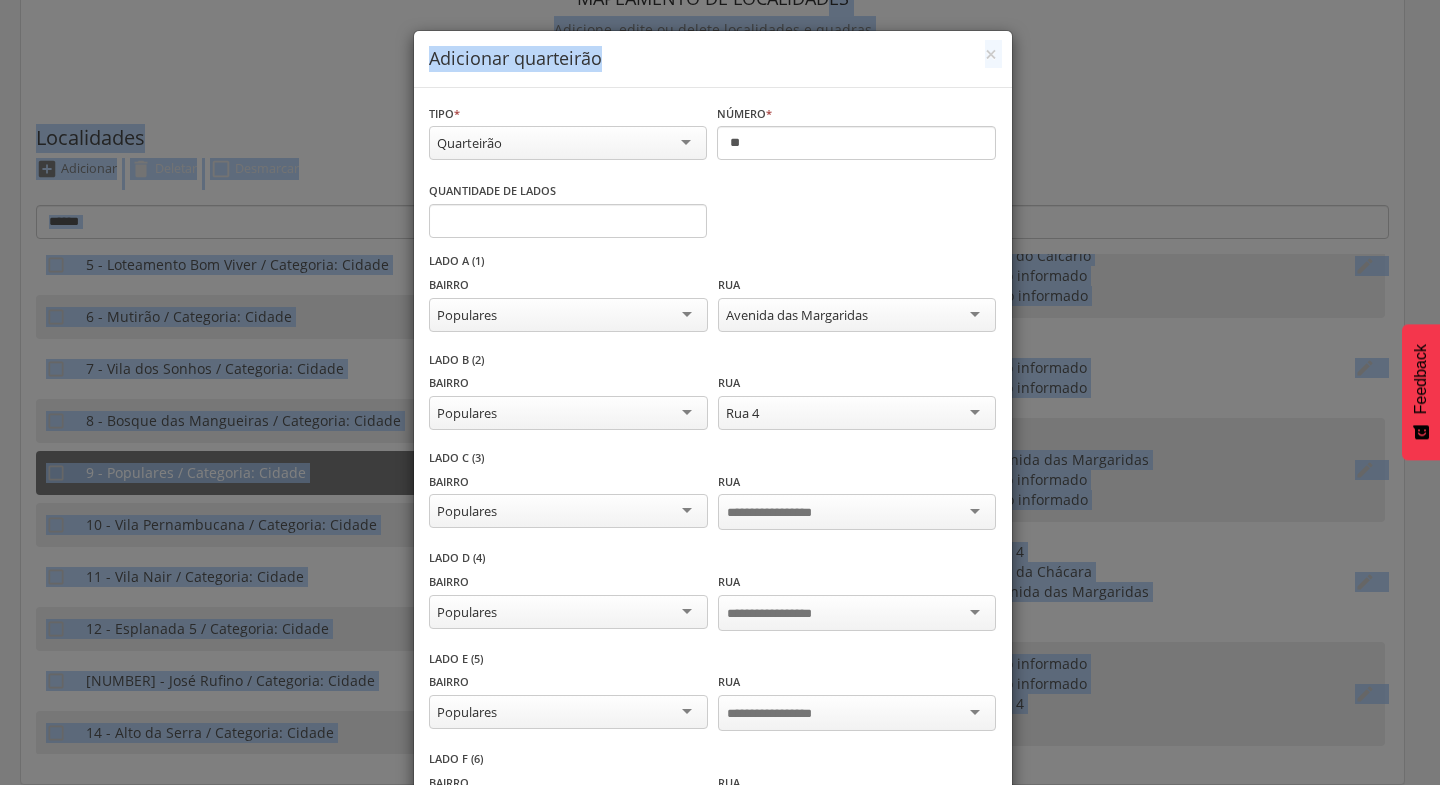 drag, startPoint x: 834, startPoint y: -2, endPoint x: 819, endPoint y: 64, distance: 67.68308 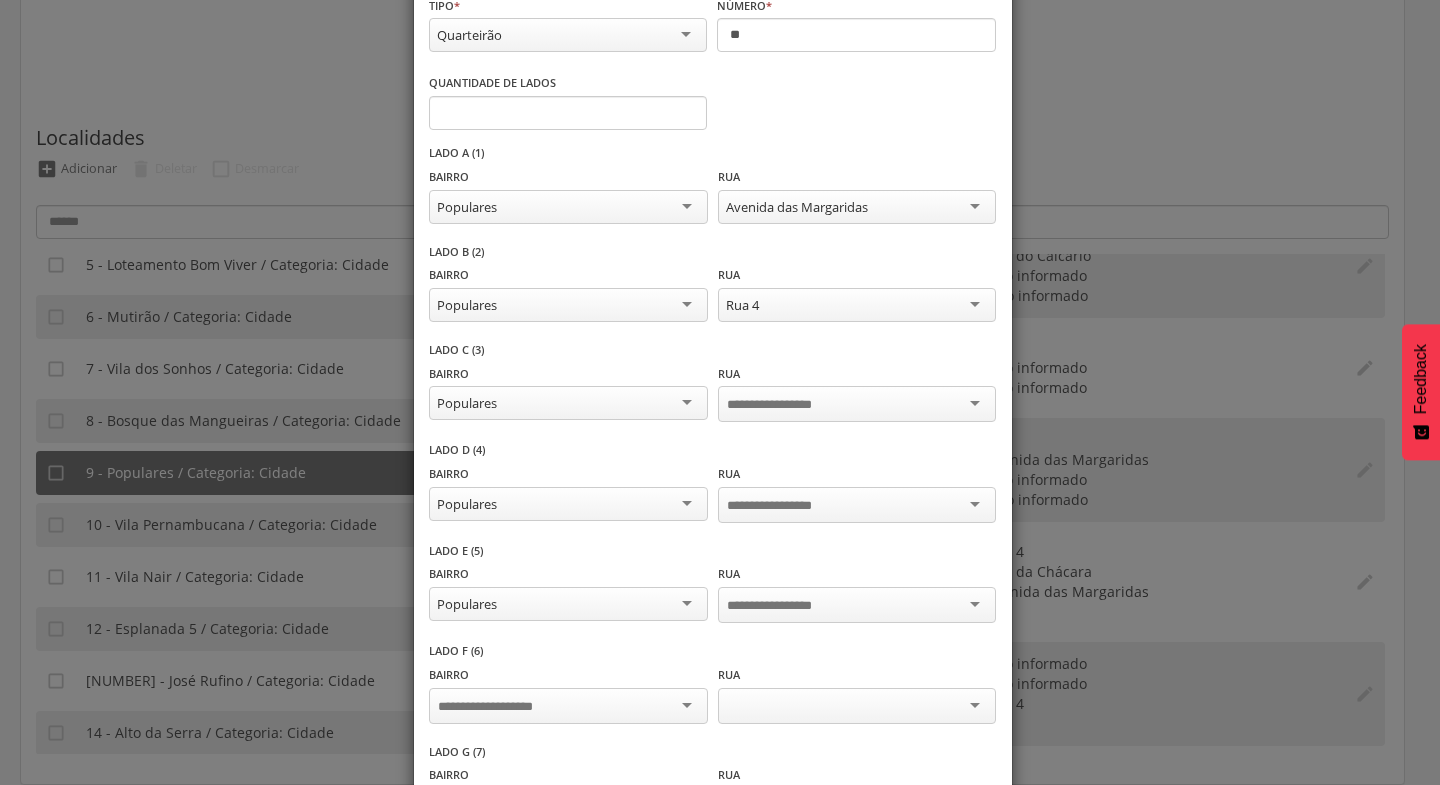scroll, scrollTop: 268, scrollLeft: 0, axis: vertical 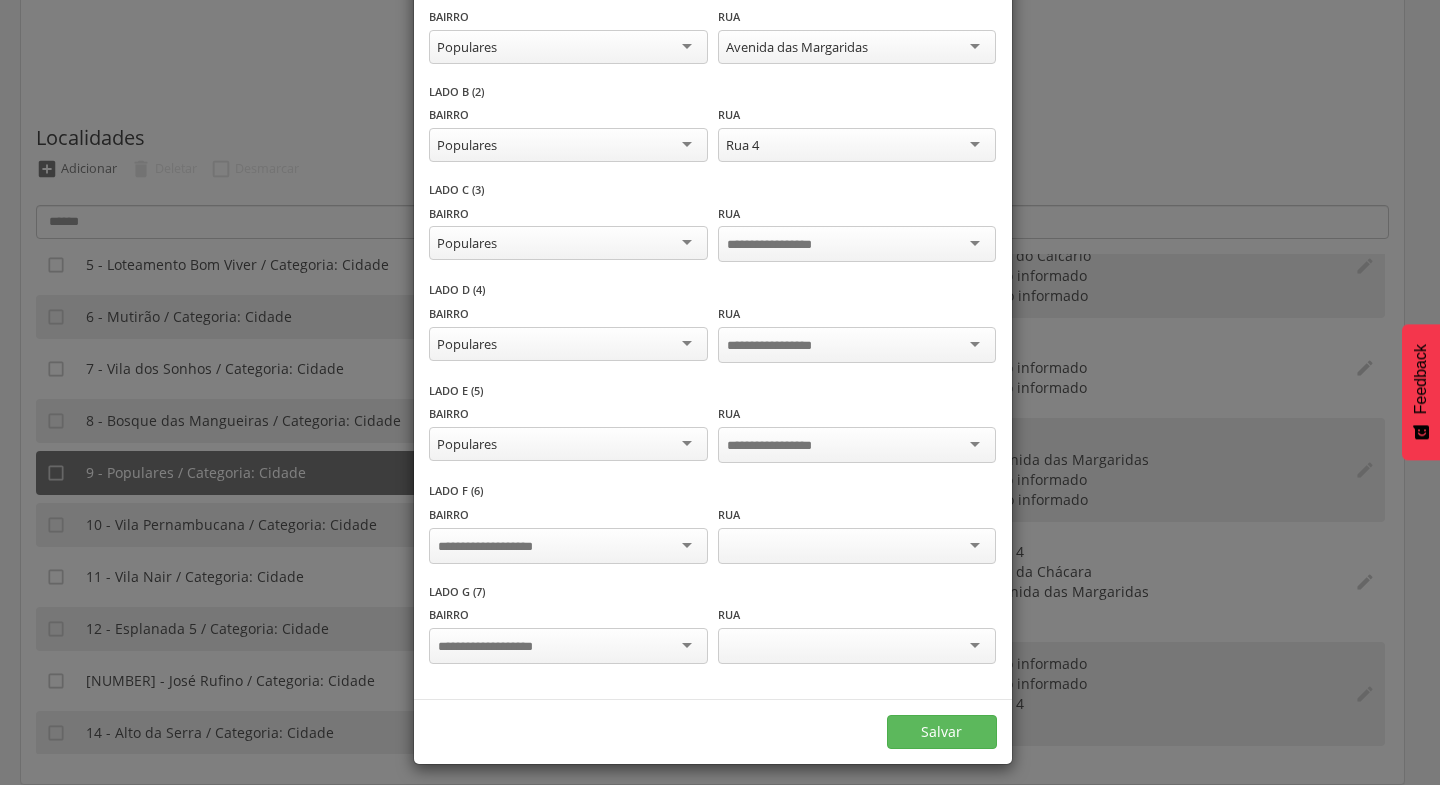 click at bounding box center [857, 646] 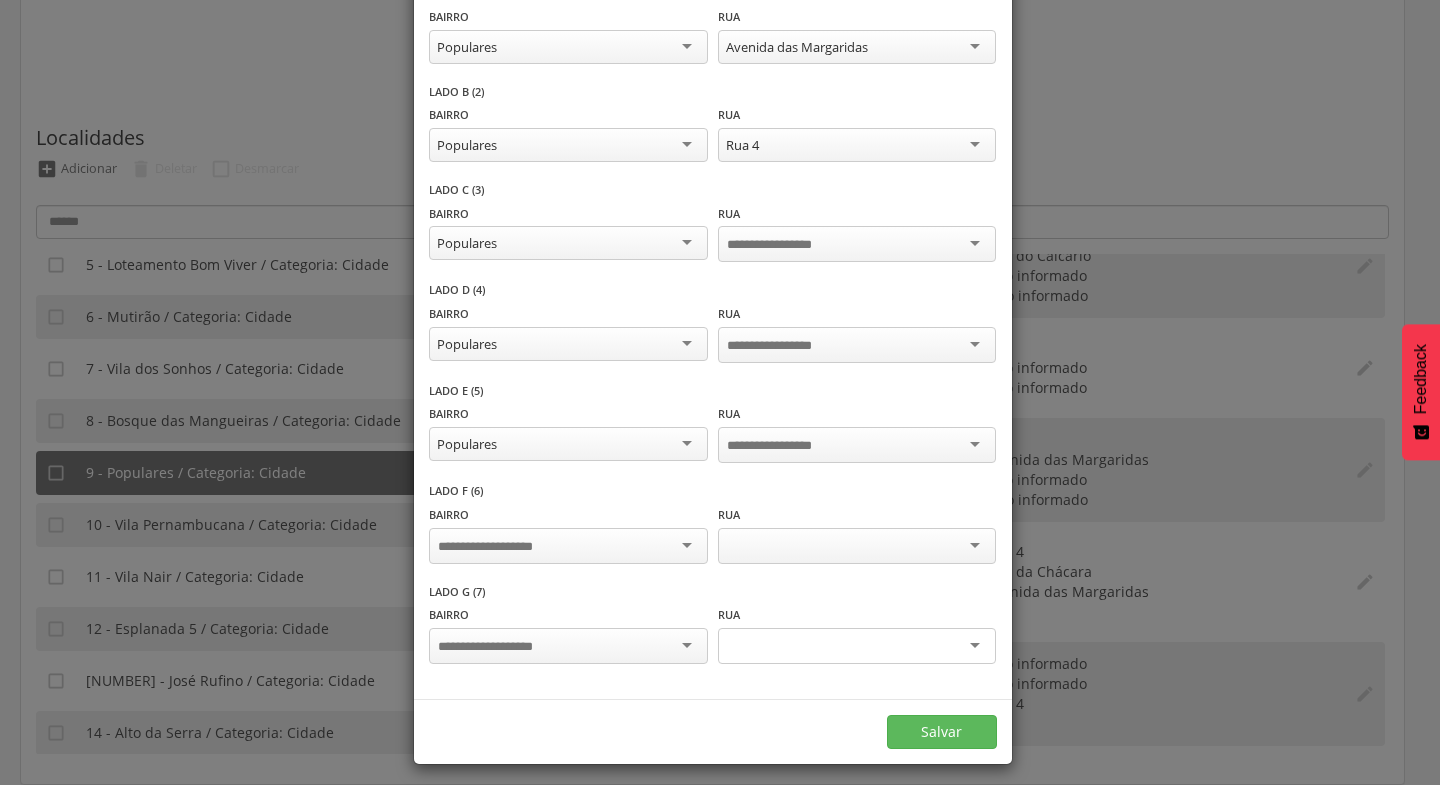 click at bounding box center (568, 646) 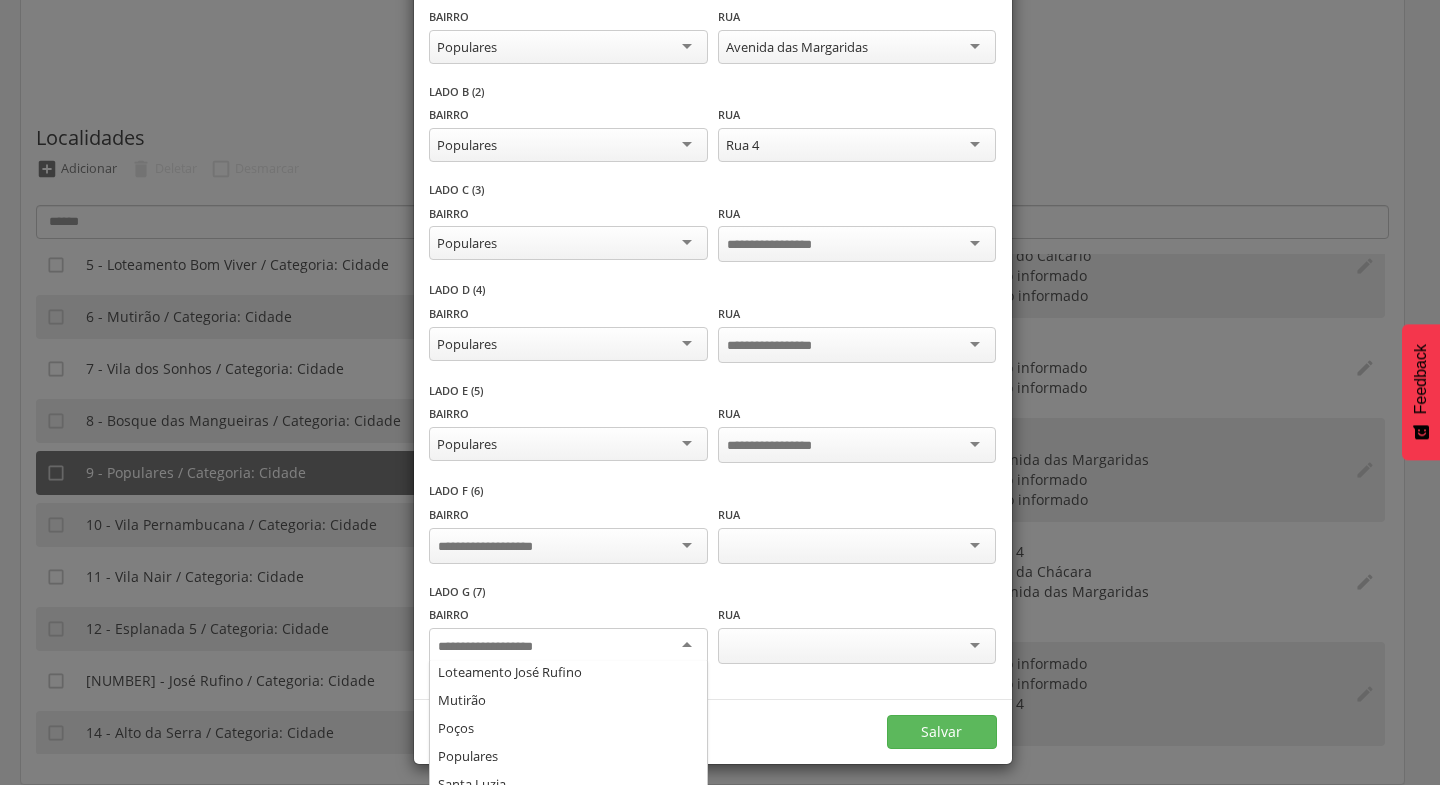 scroll, scrollTop: 286, scrollLeft: 0, axis: vertical 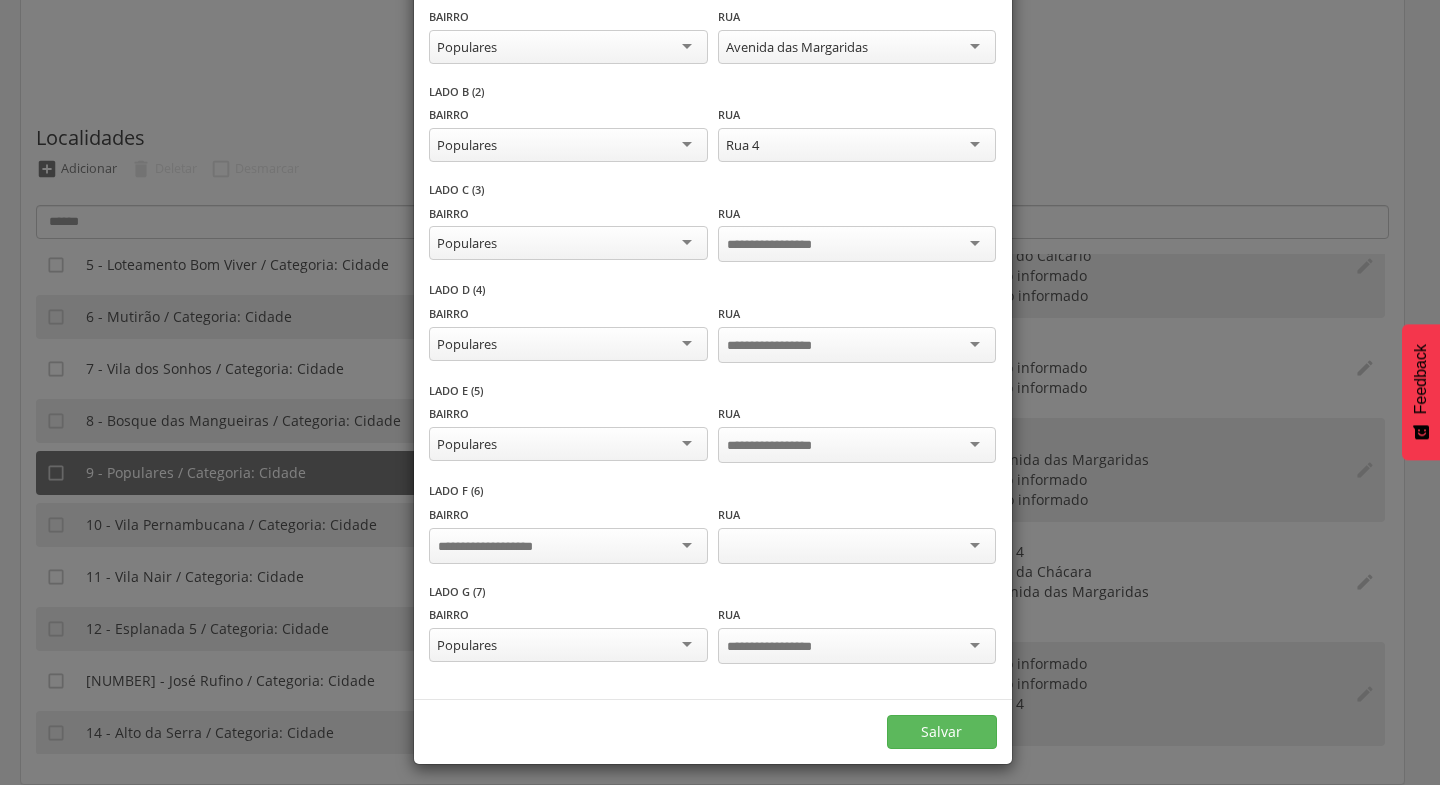 click at bounding box center (568, 546) 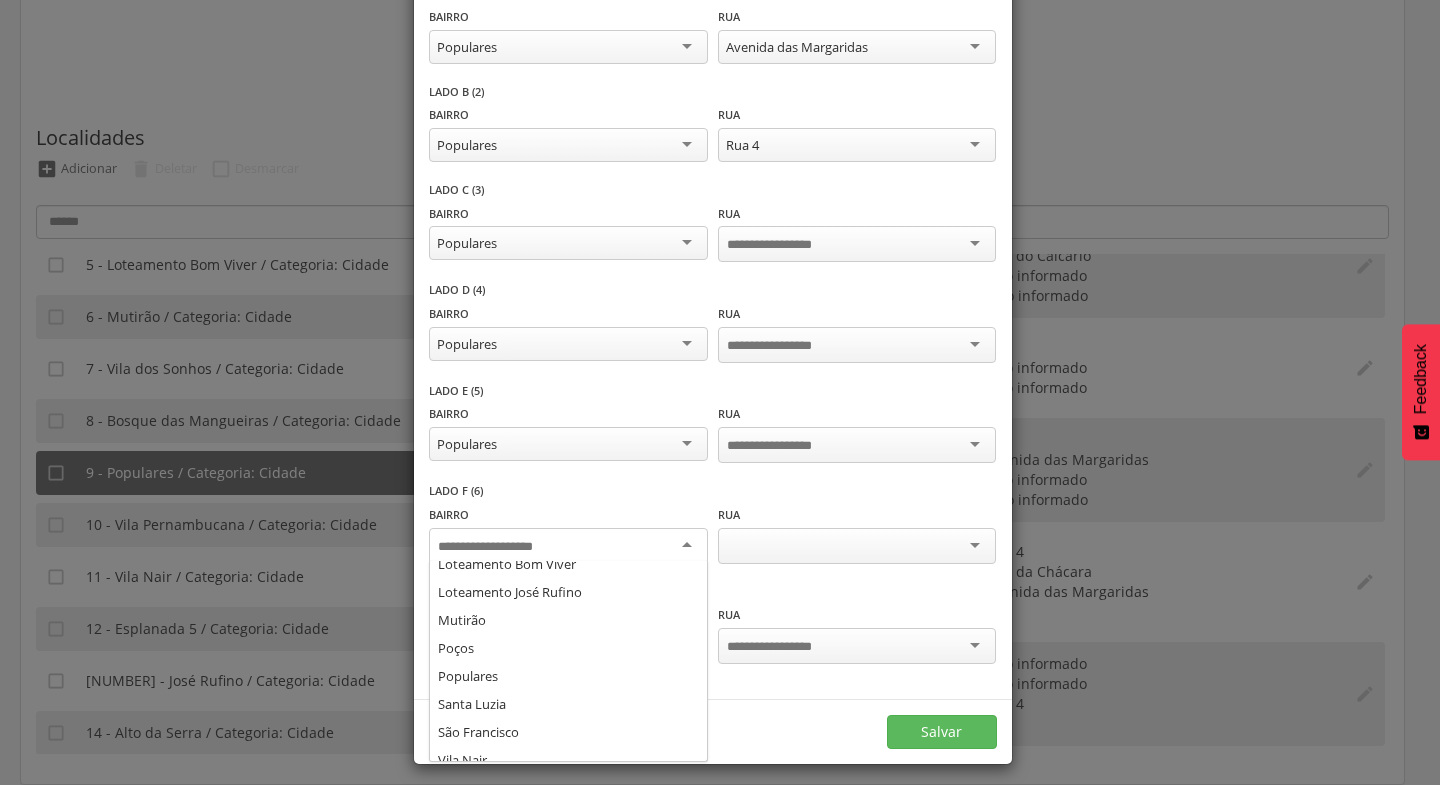 scroll, scrollTop: 287, scrollLeft: 0, axis: vertical 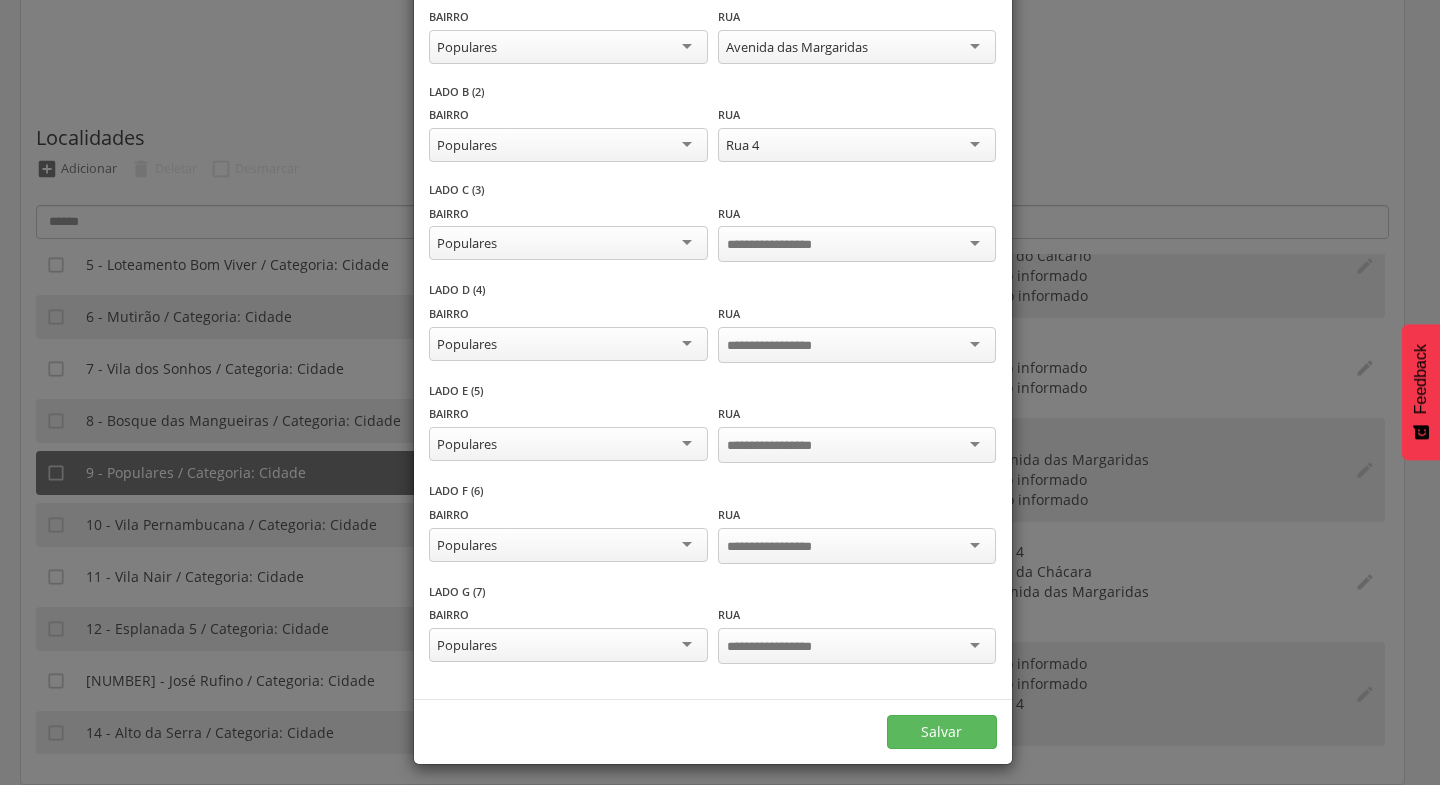 click on "Populares" at bounding box center [568, 444] 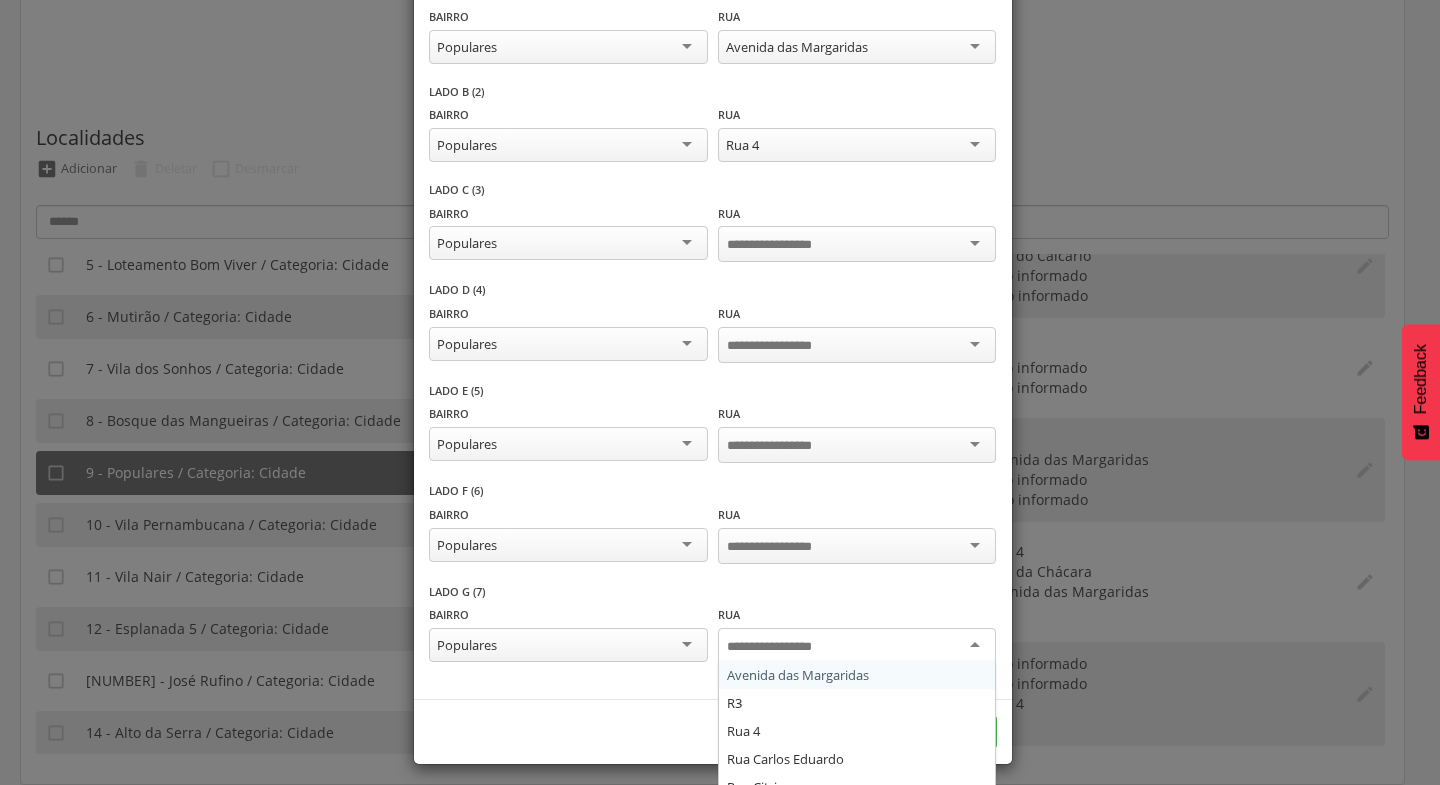 click at bounding box center (857, 646) 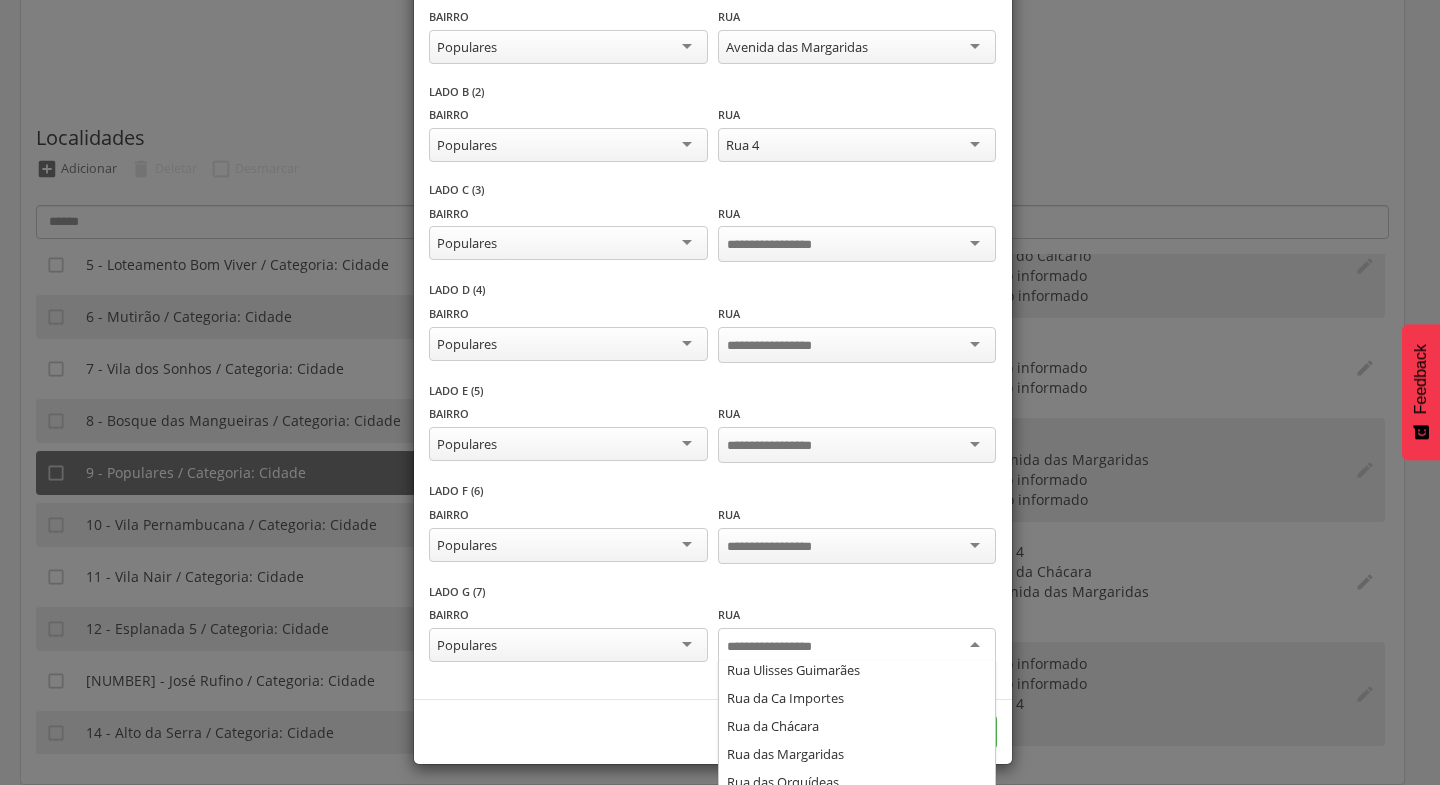scroll, scrollTop: 192, scrollLeft: 0, axis: vertical 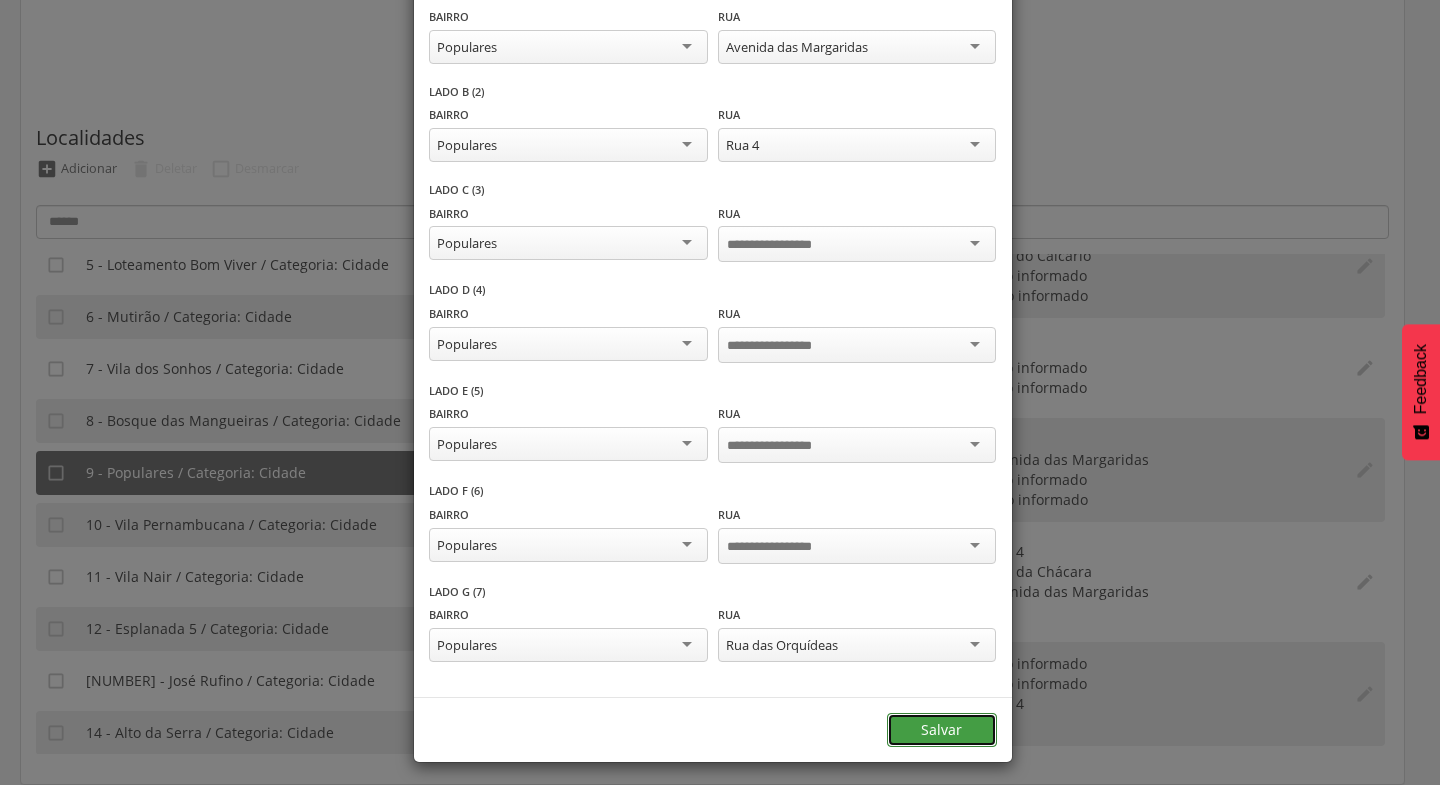 click on "Salvar" at bounding box center [942, 730] 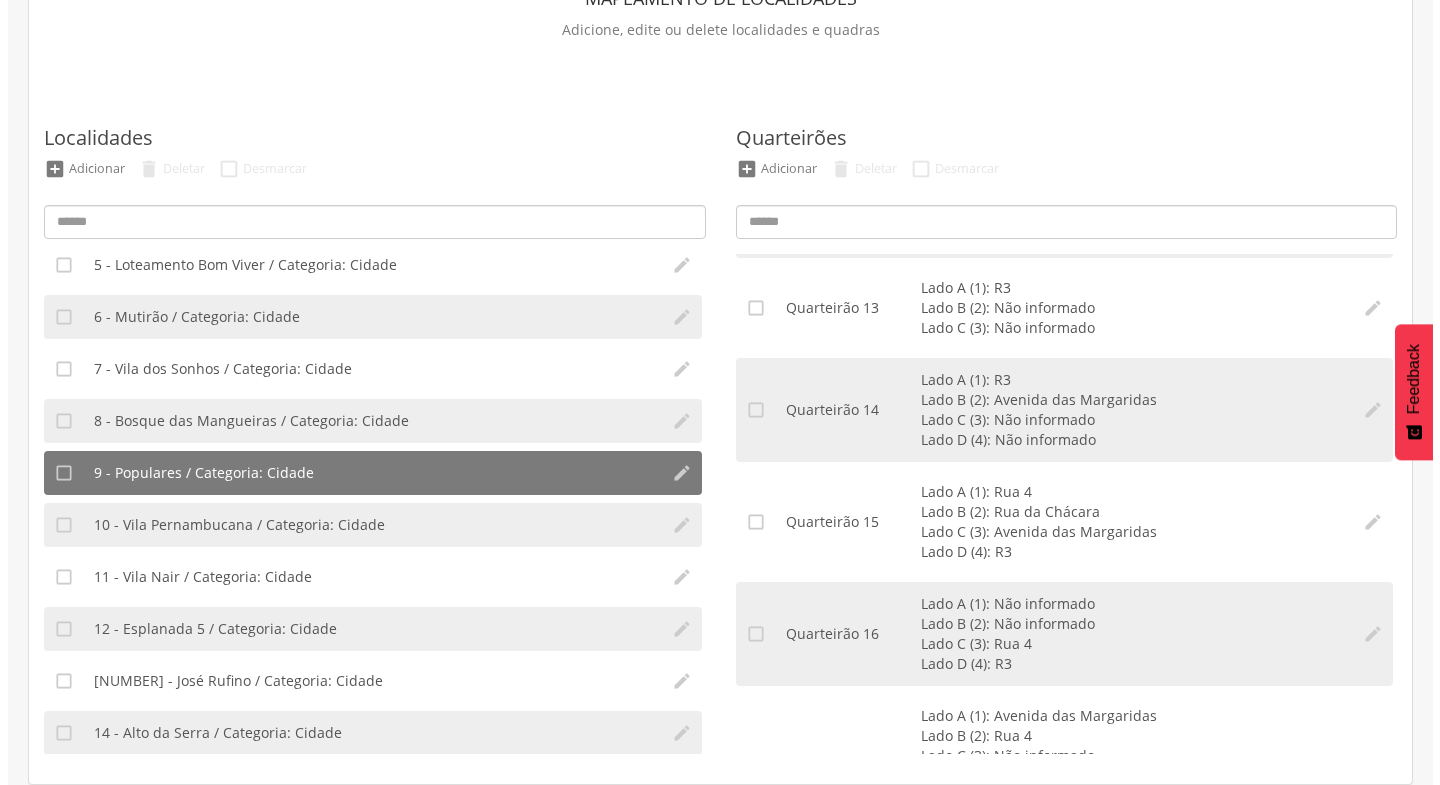scroll, scrollTop: 1410, scrollLeft: 0, axis: vertical 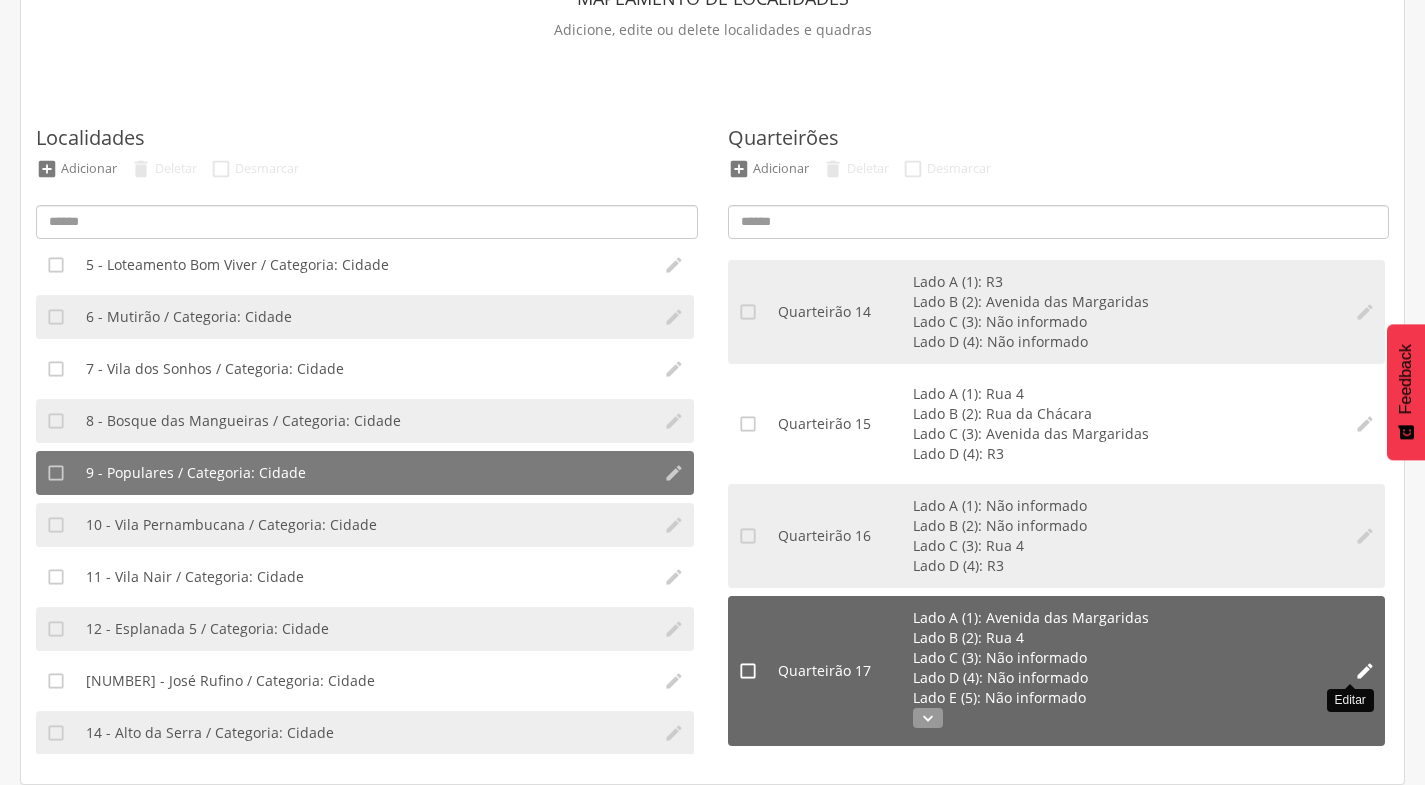 click on "" at bounding box center [1365, 671] 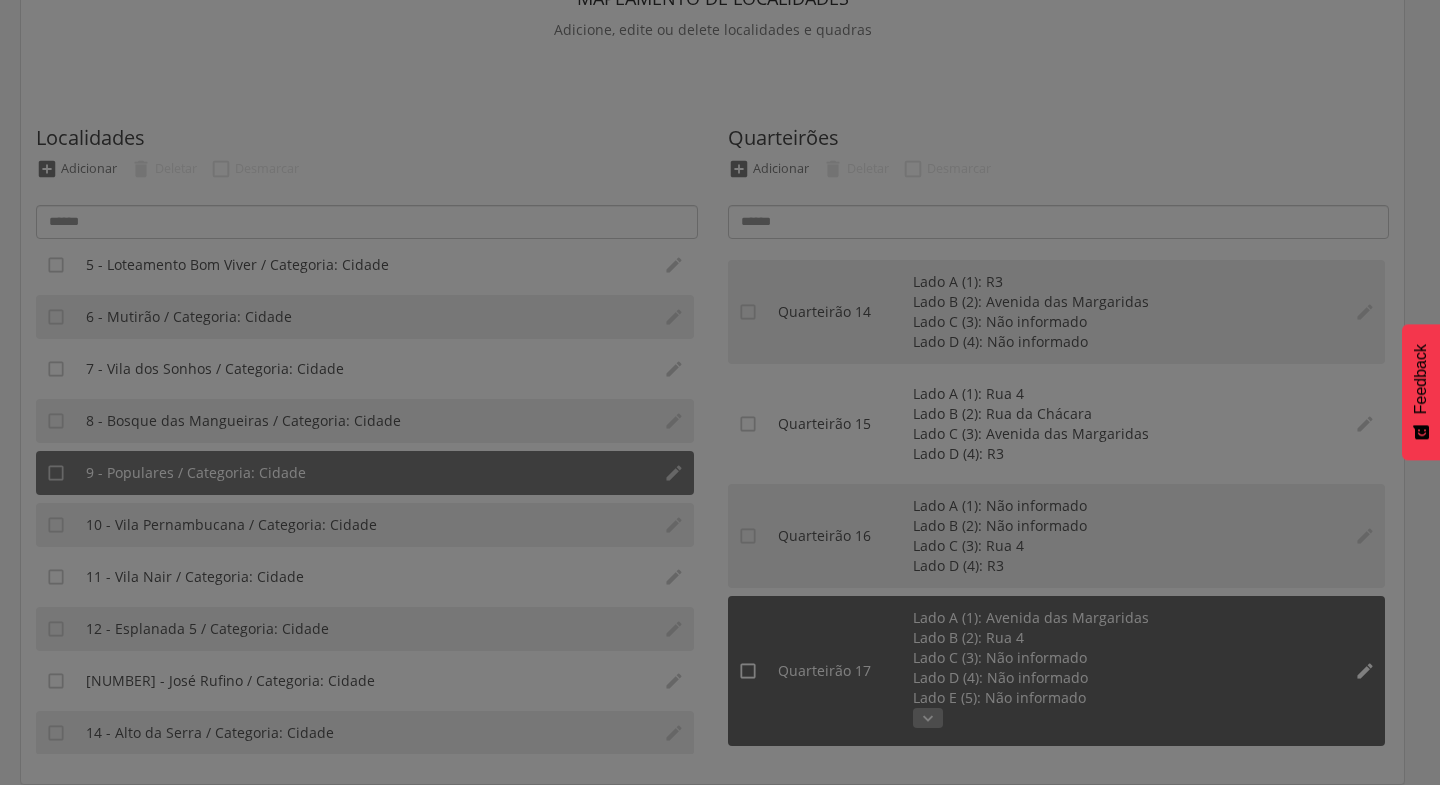scroll, scrollTop: 0, scrollLeft: 0, axis: both 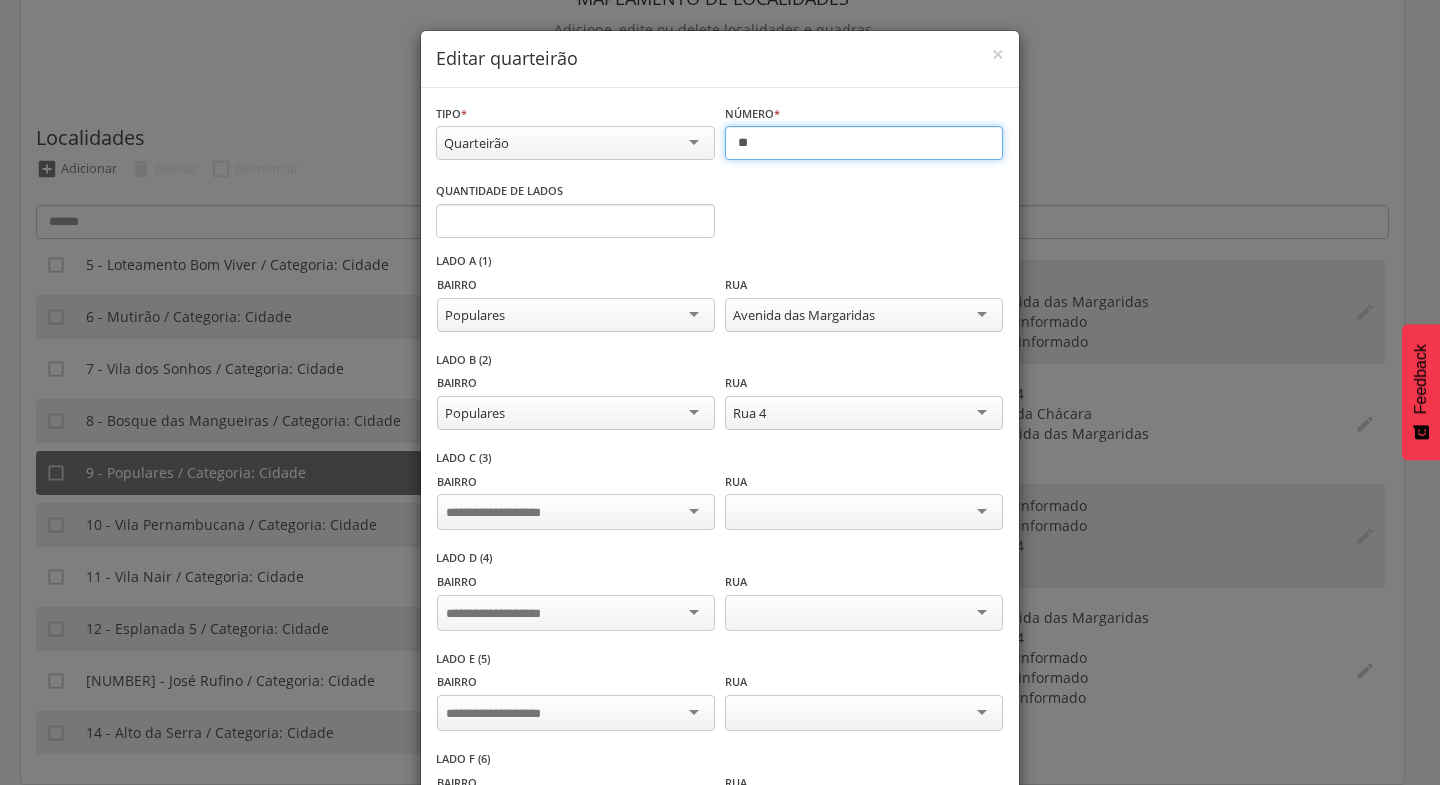 click on "**" at bounding box center (864, 143) 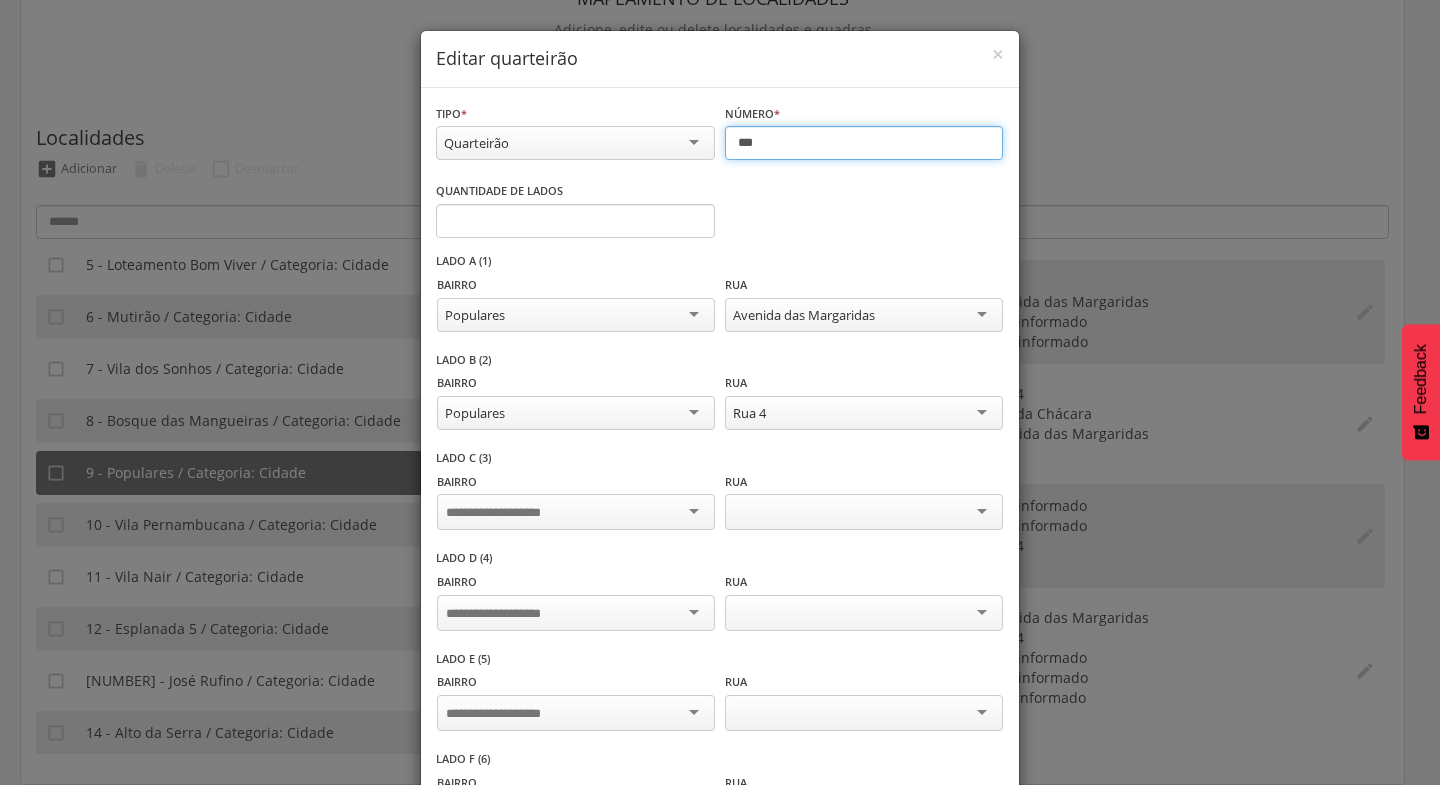type on "**" 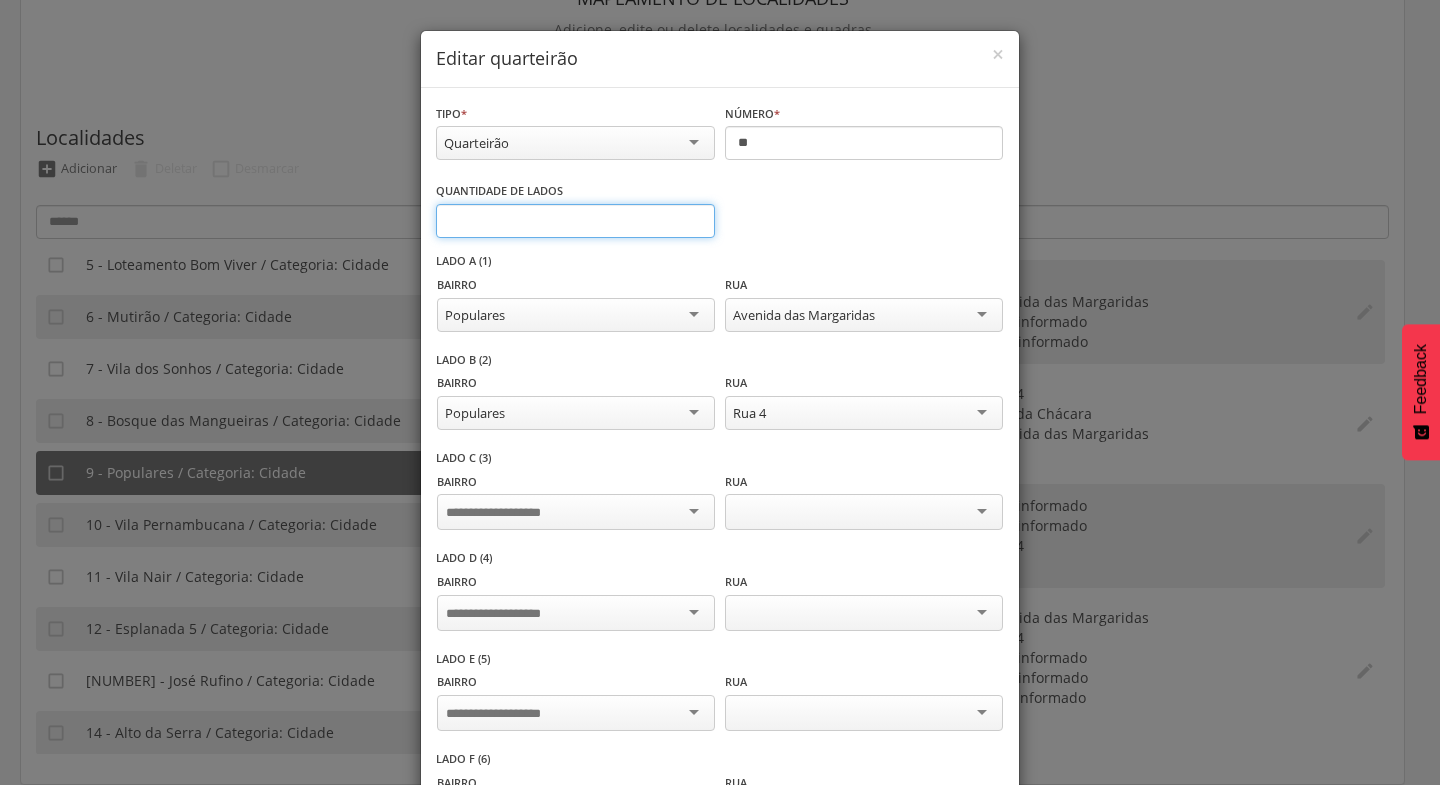 click on "*" at bounding box center (575, 221) 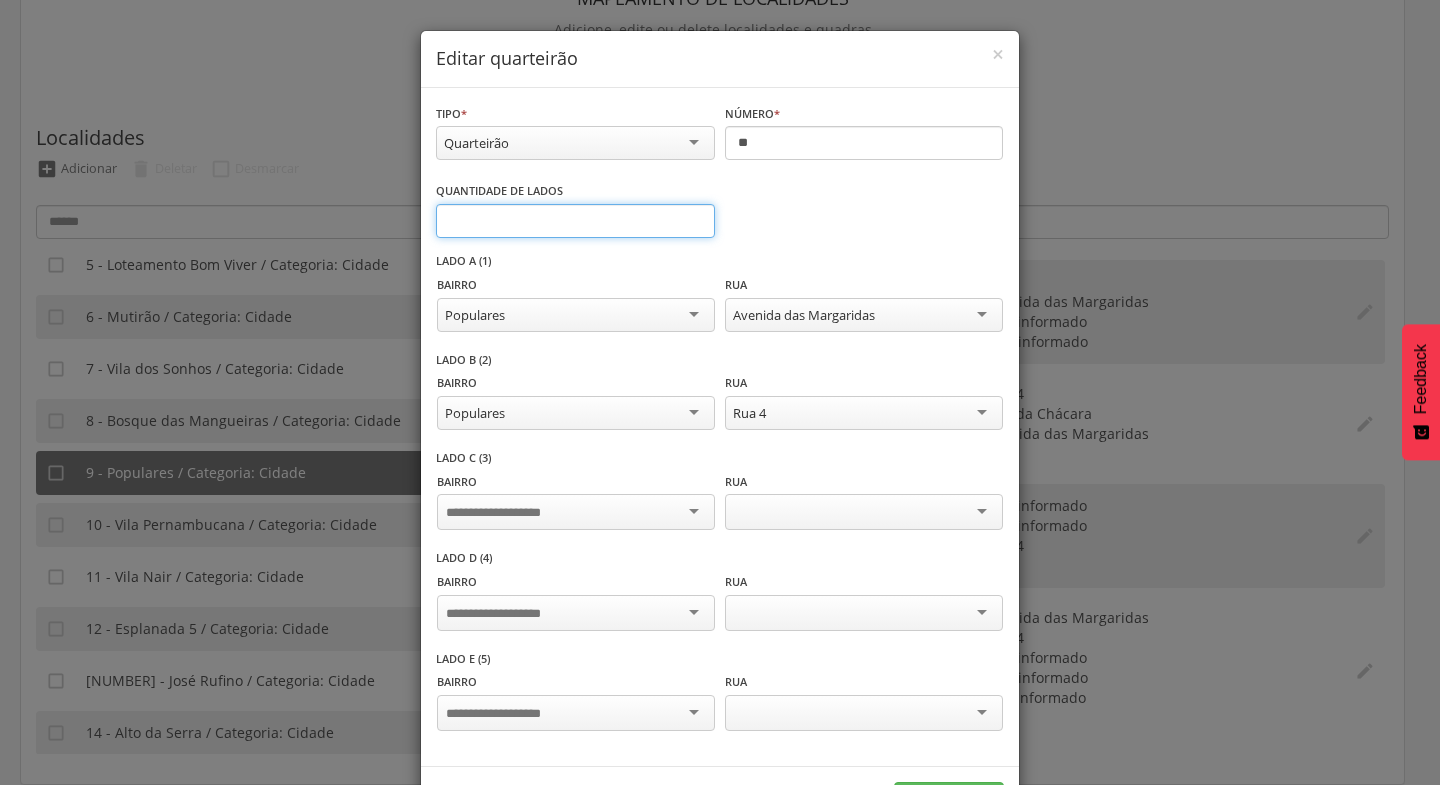 type on "*" 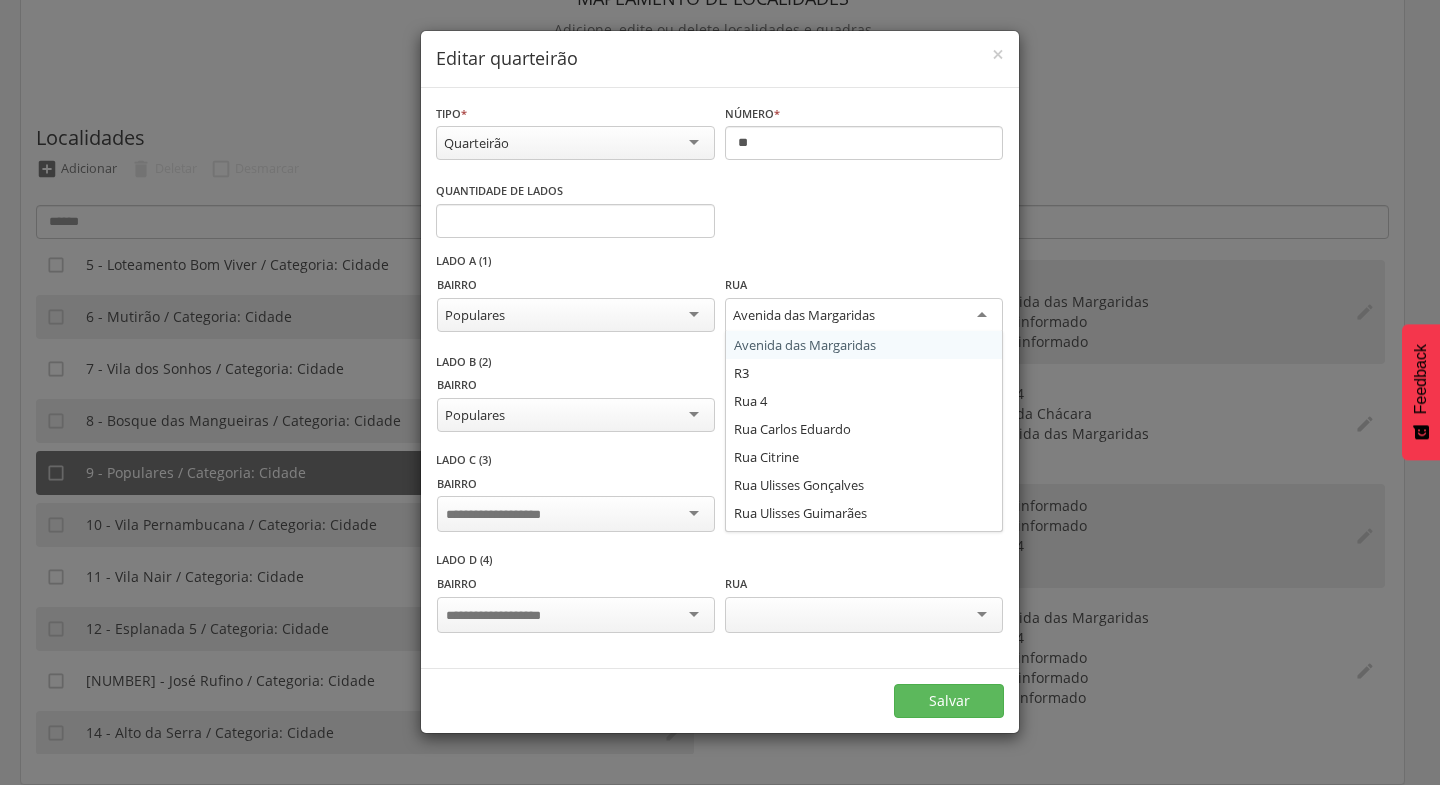 click on "Avenida das Margaridas" at bounding box center [864, 316] 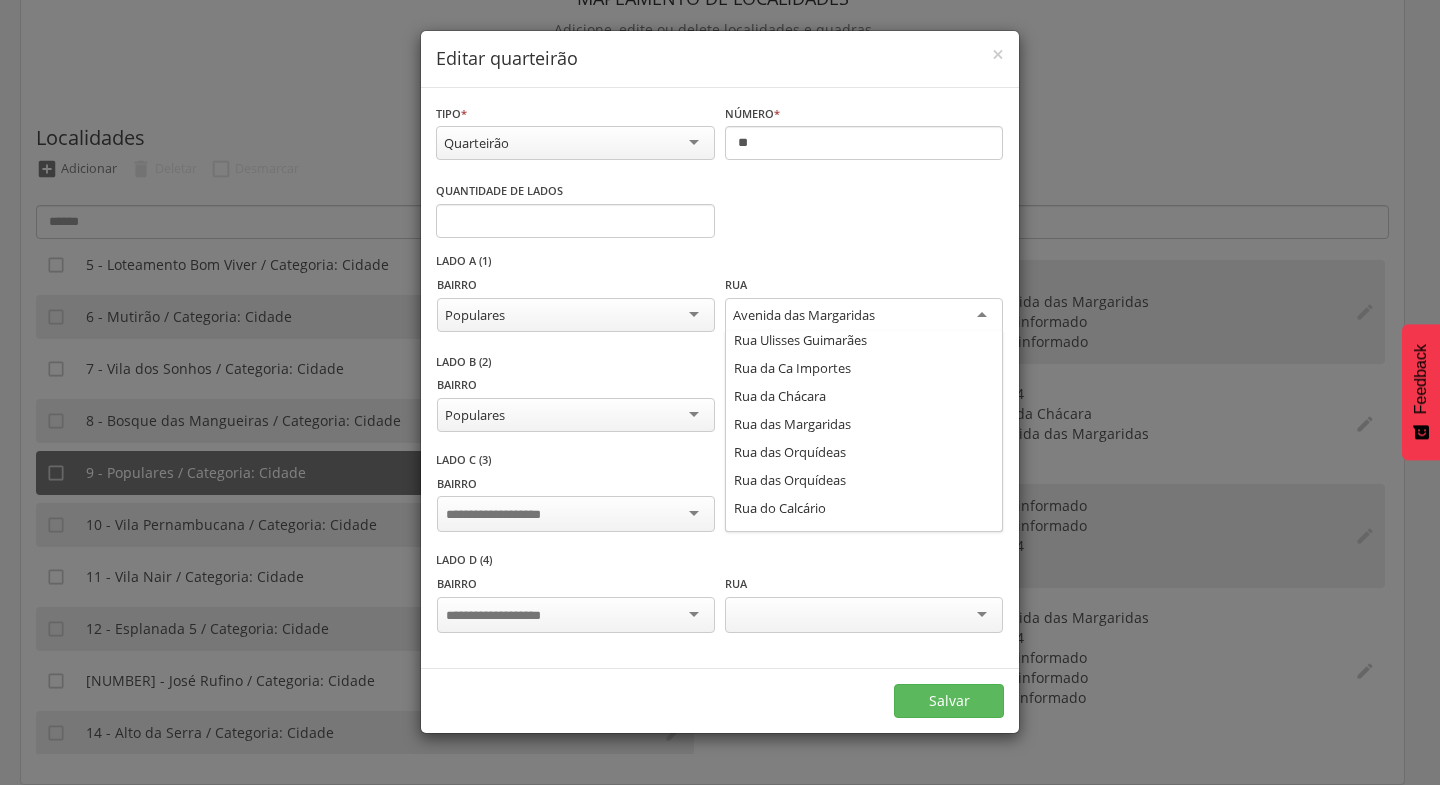 scroll, scrollTop: 175, scrollLeft: 0, axis: vertical 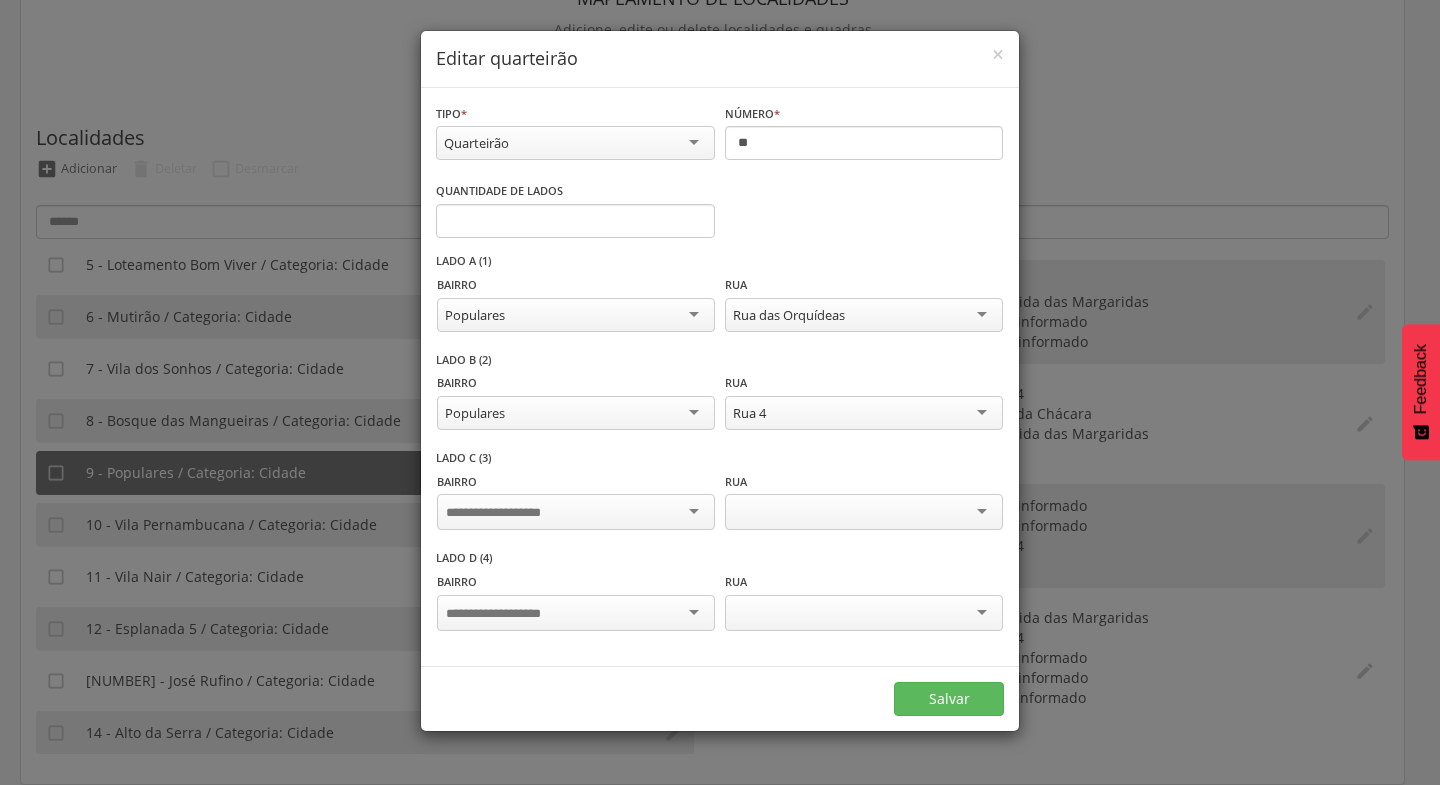 click on "Rua 4" at bounding box center [864, 413] 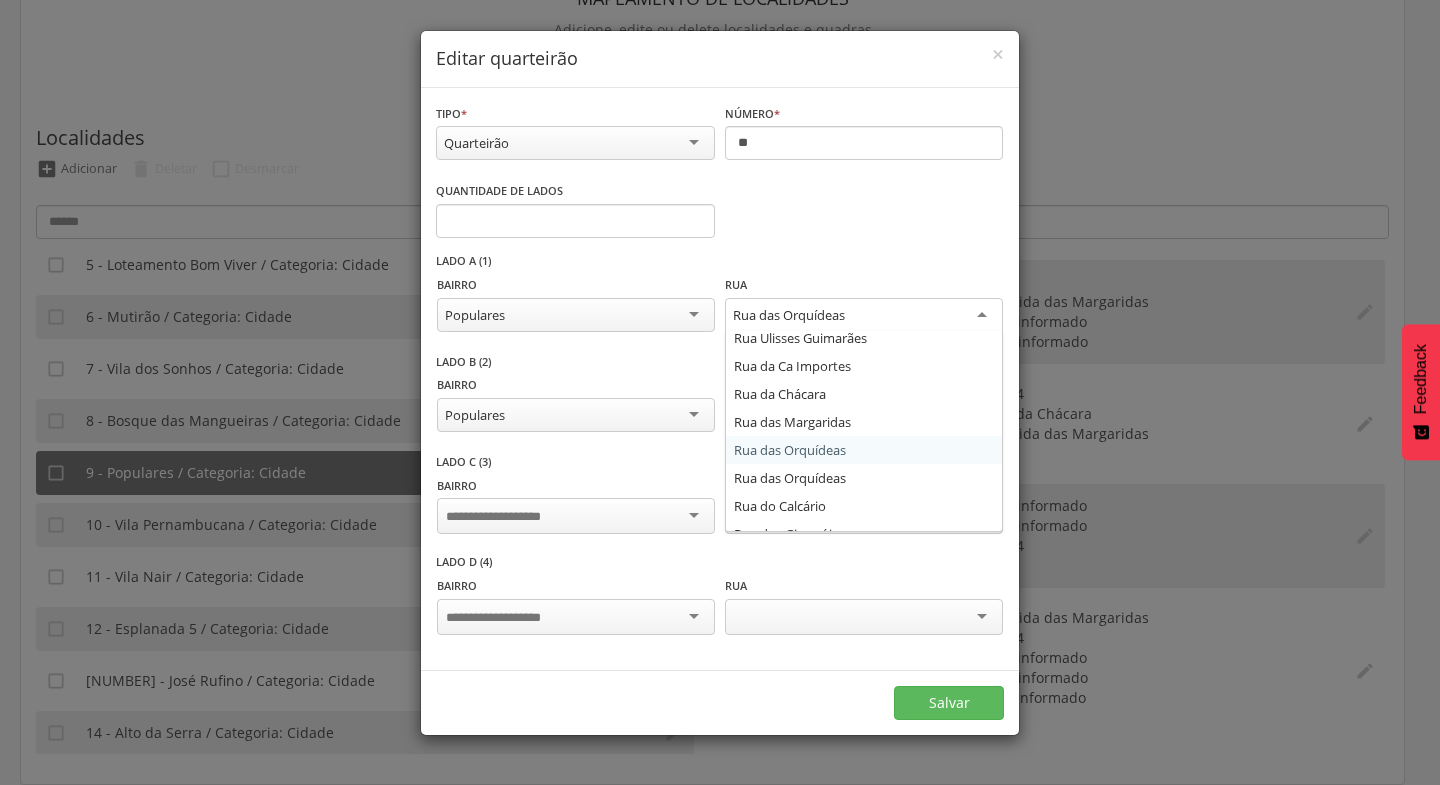 click on "Rua das Orquídeas" at bounding box center [864, 316] 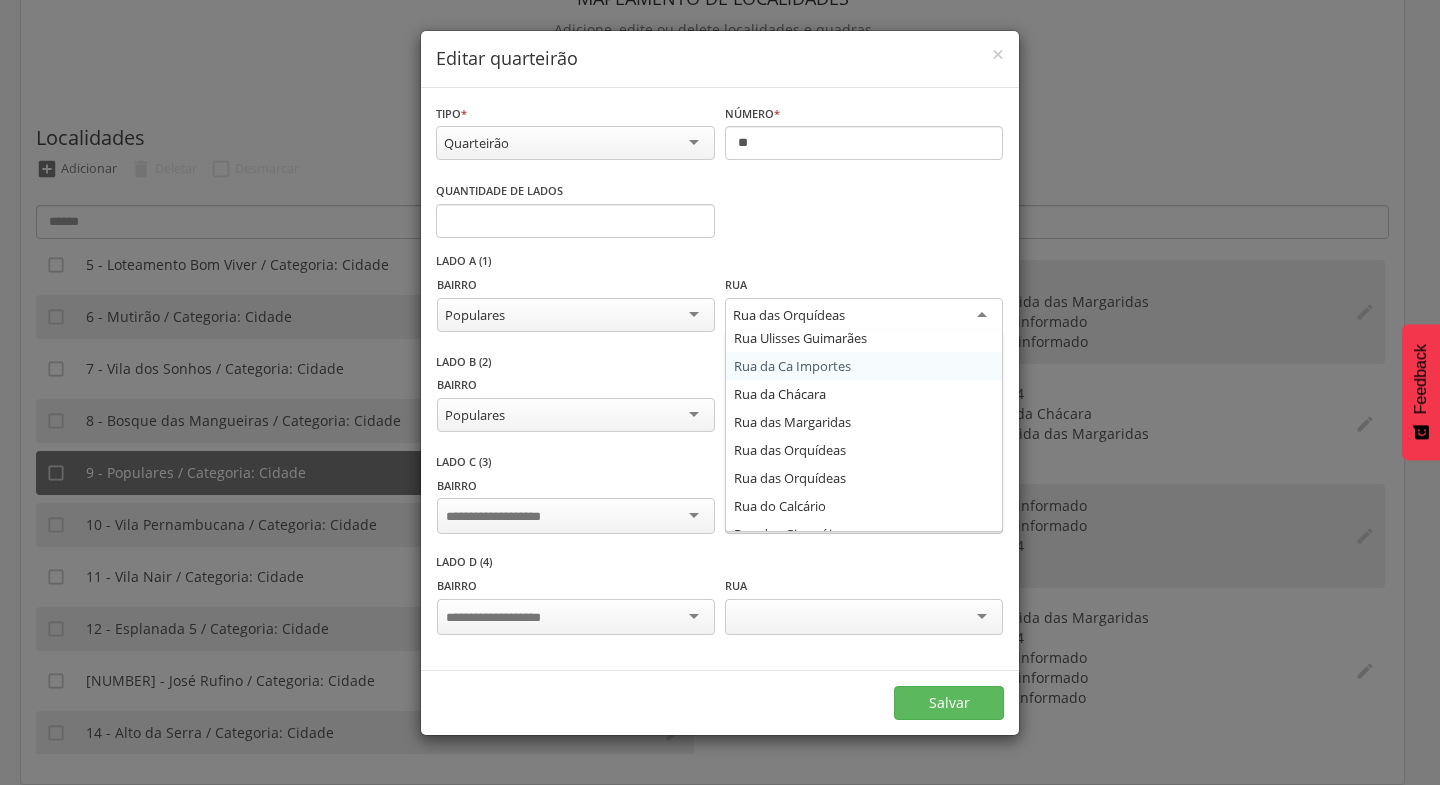 click at bounding box center [864, 617] 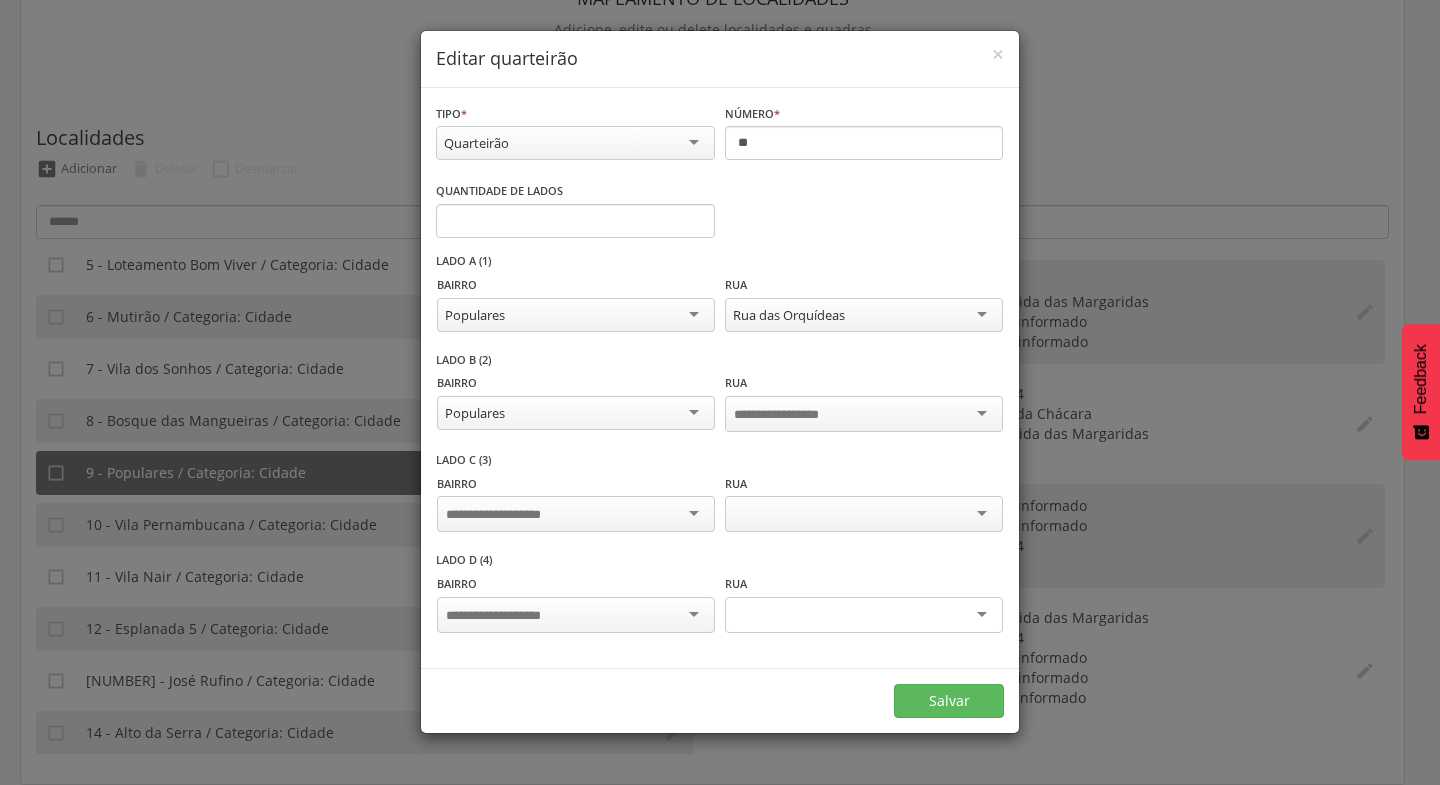 click at bounding box center (864, 514) 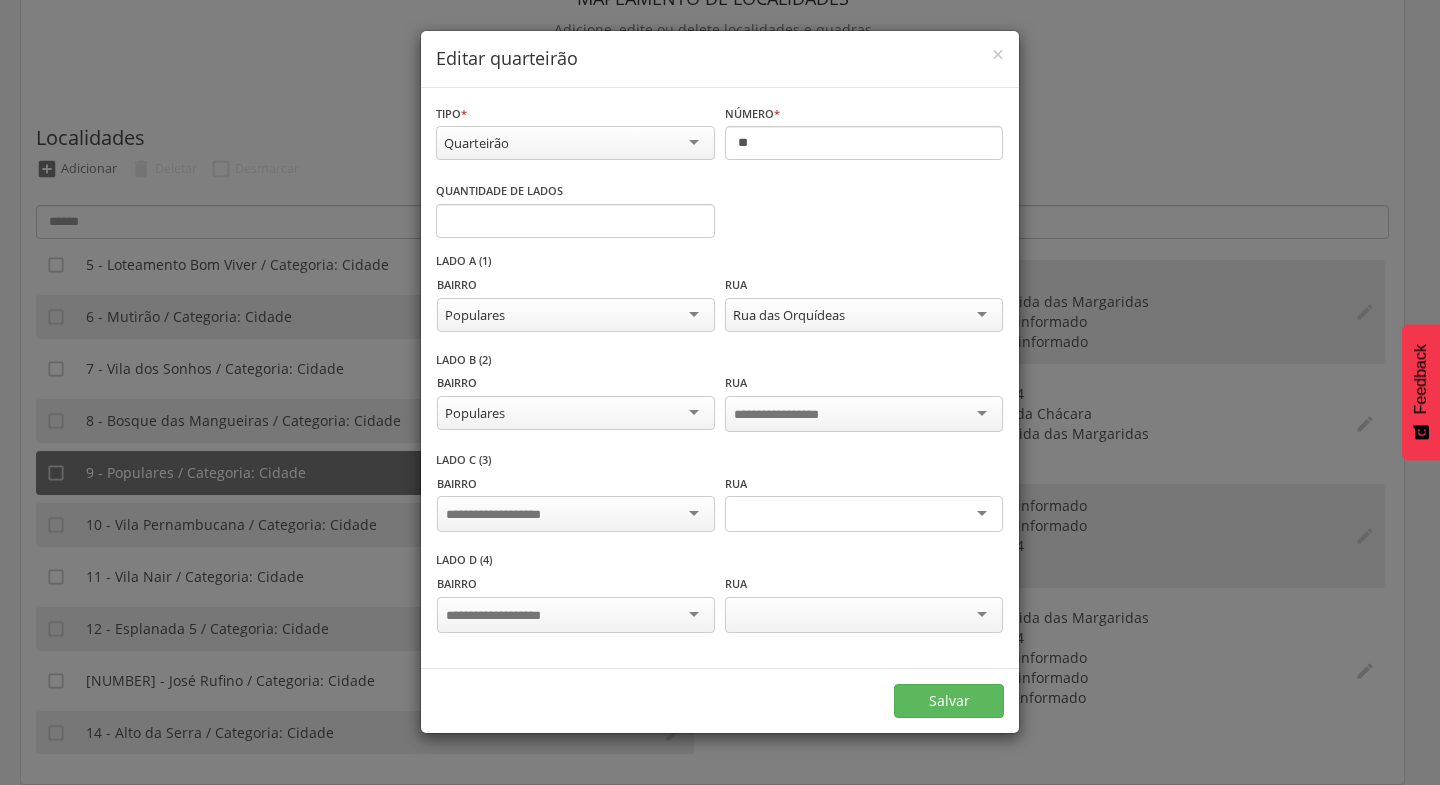 click at bounding box center (864, 514) 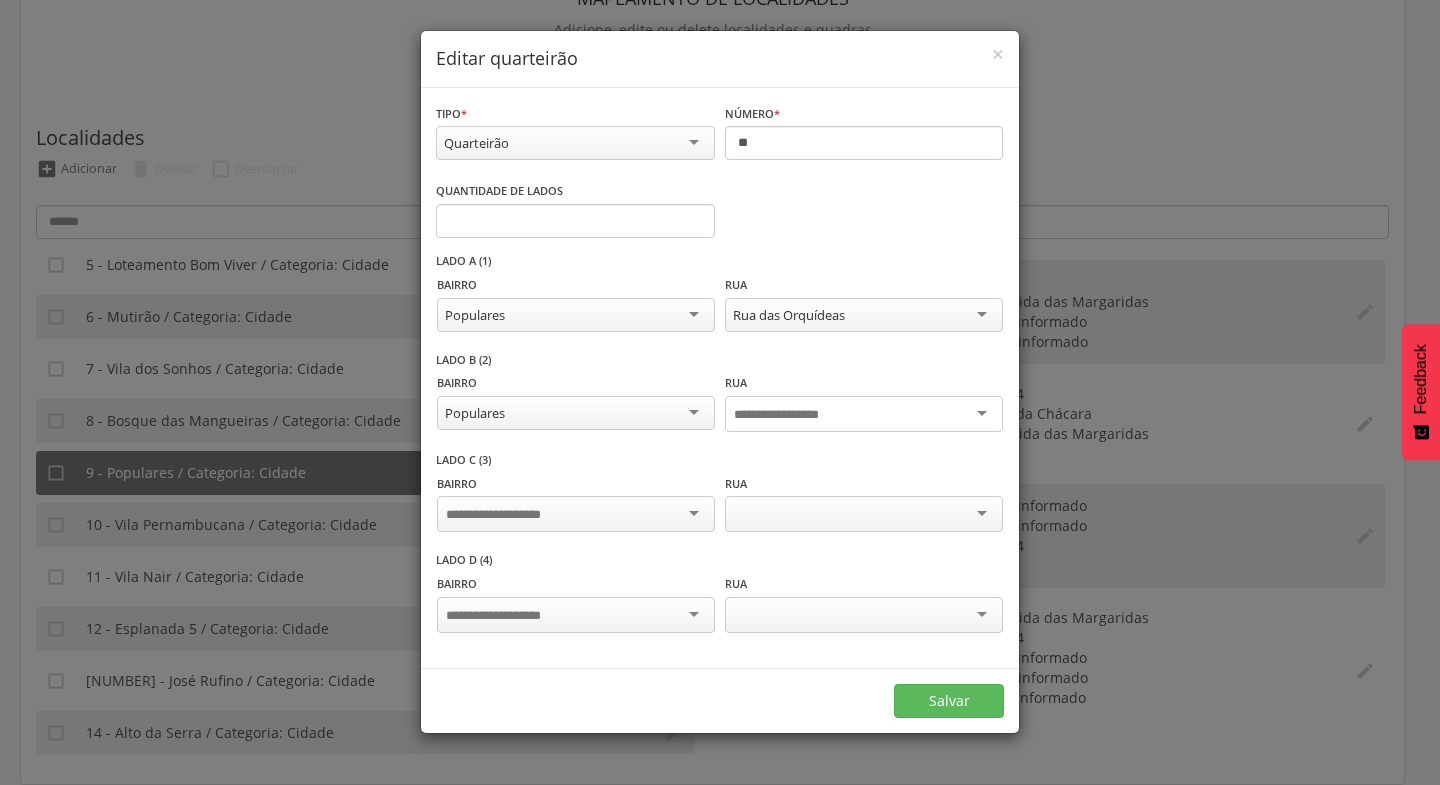 click at bounding box center (864, 414) 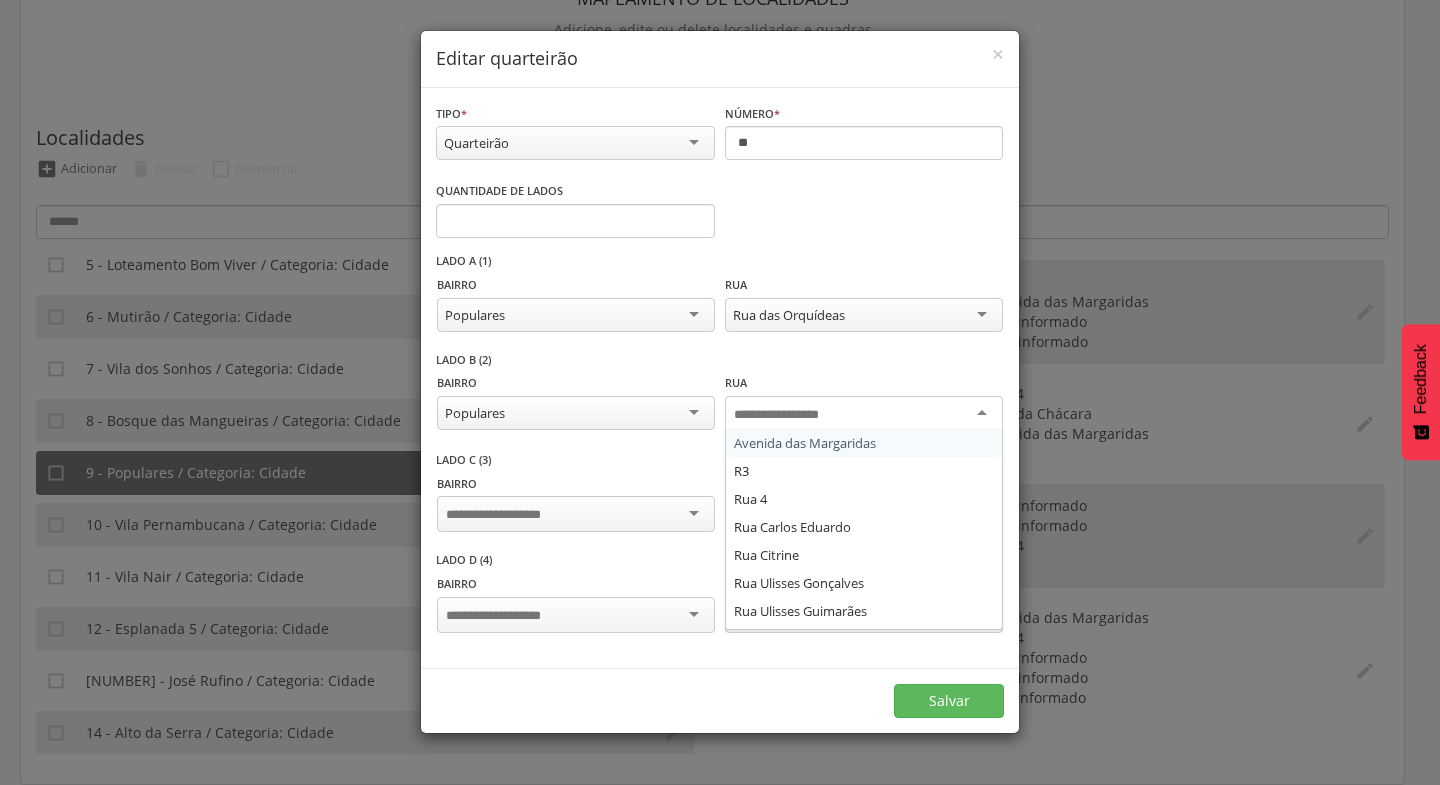 click at bounding box center (864, 414) 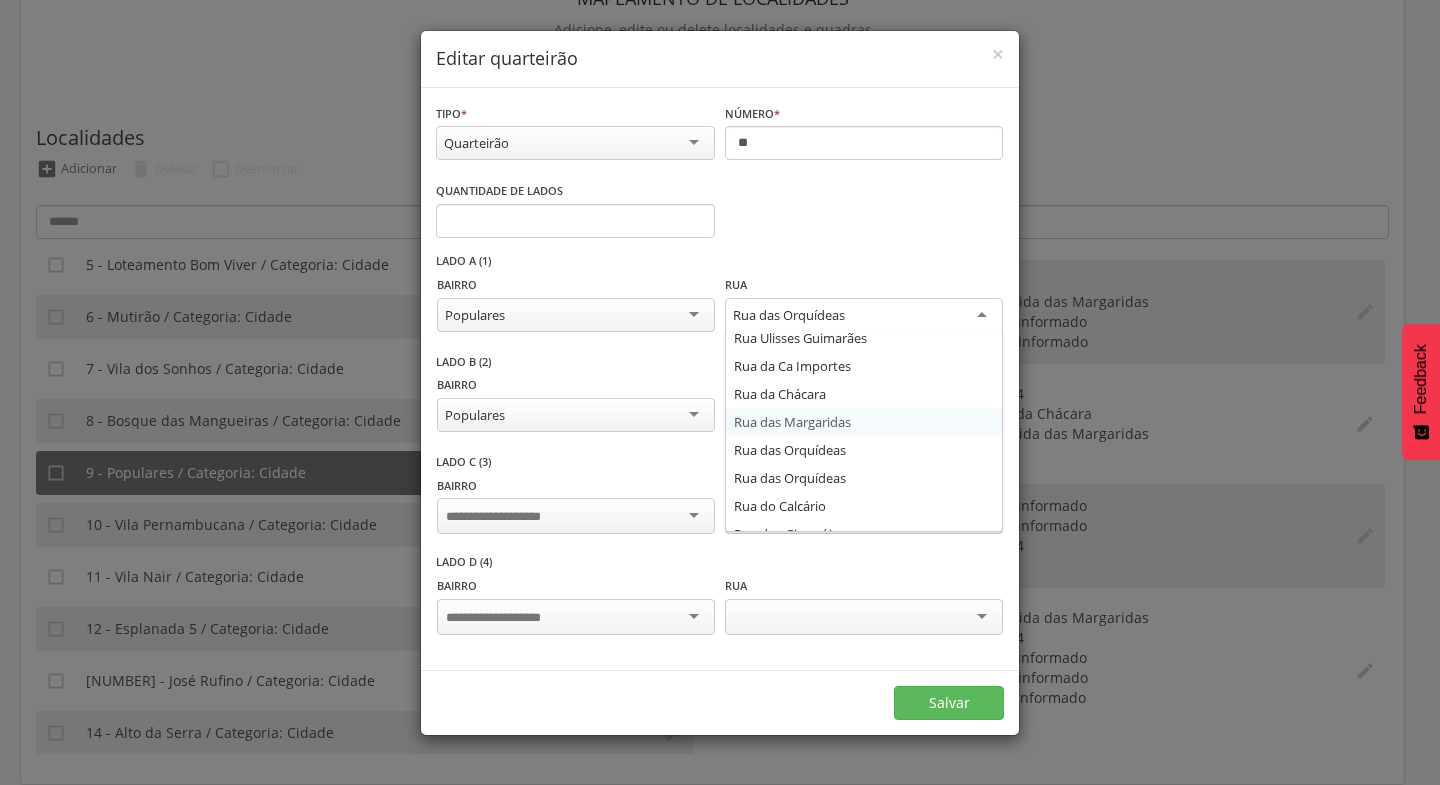 click at bounding box center (864, 617) 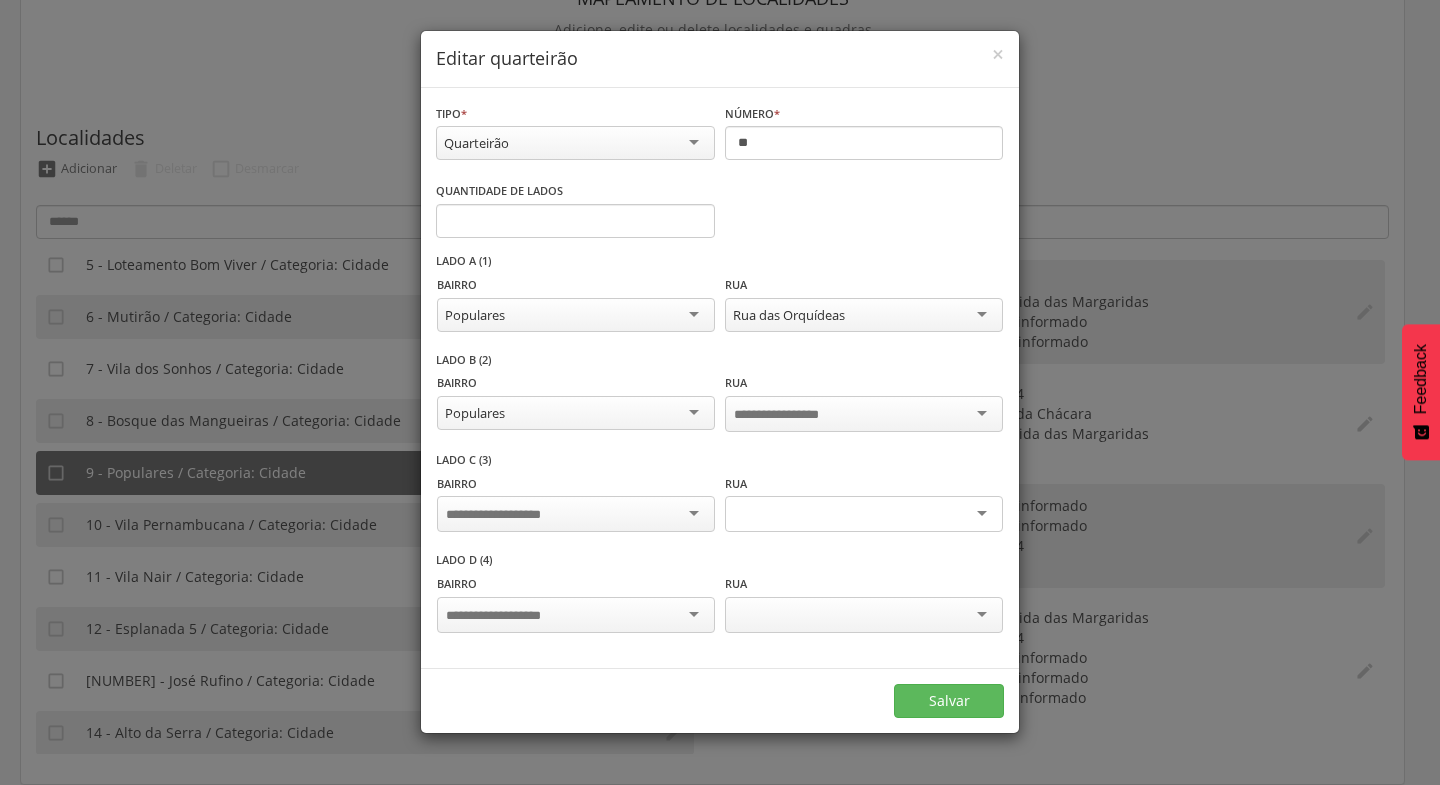 click at bounding box center (864, 514) 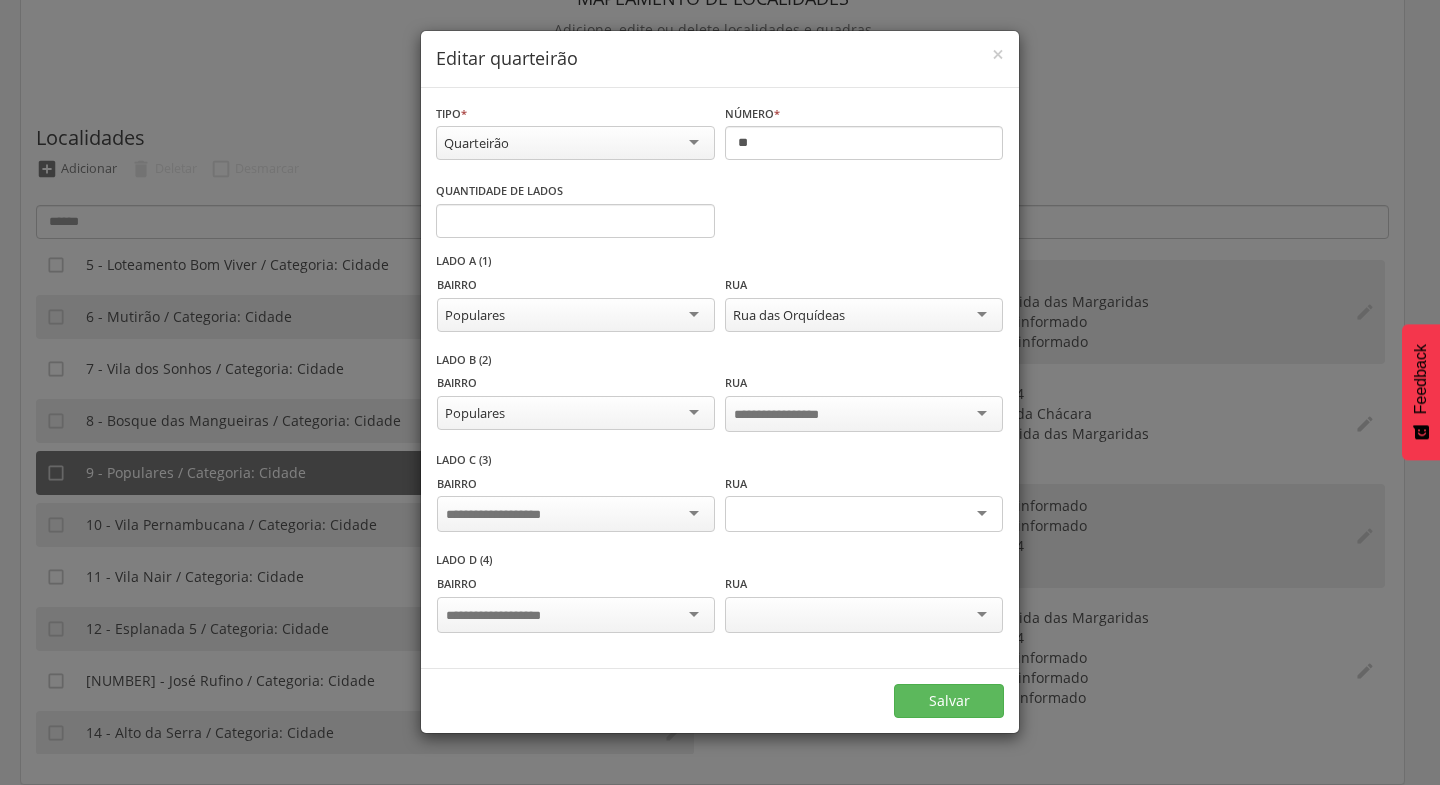 type on "*" 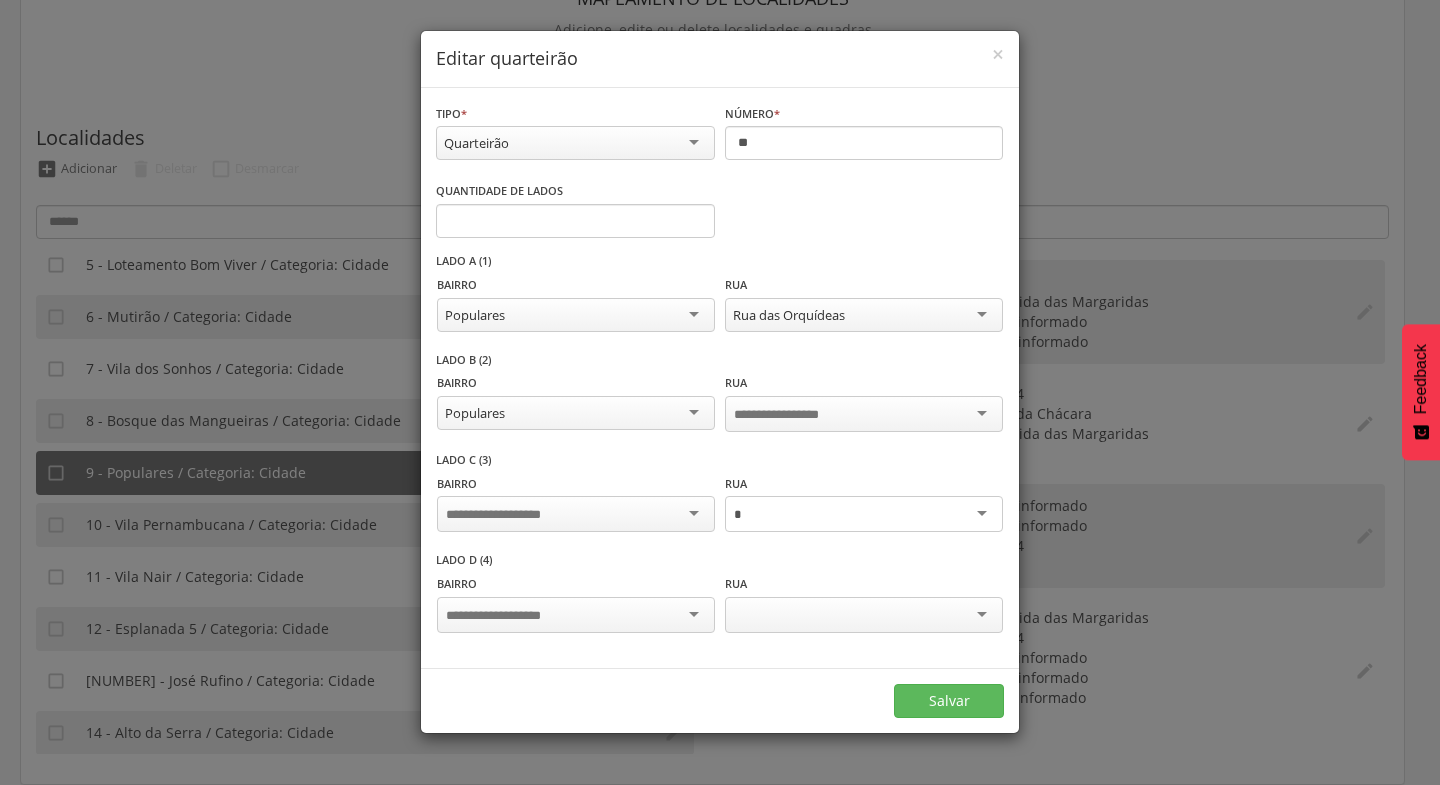 type on "*" 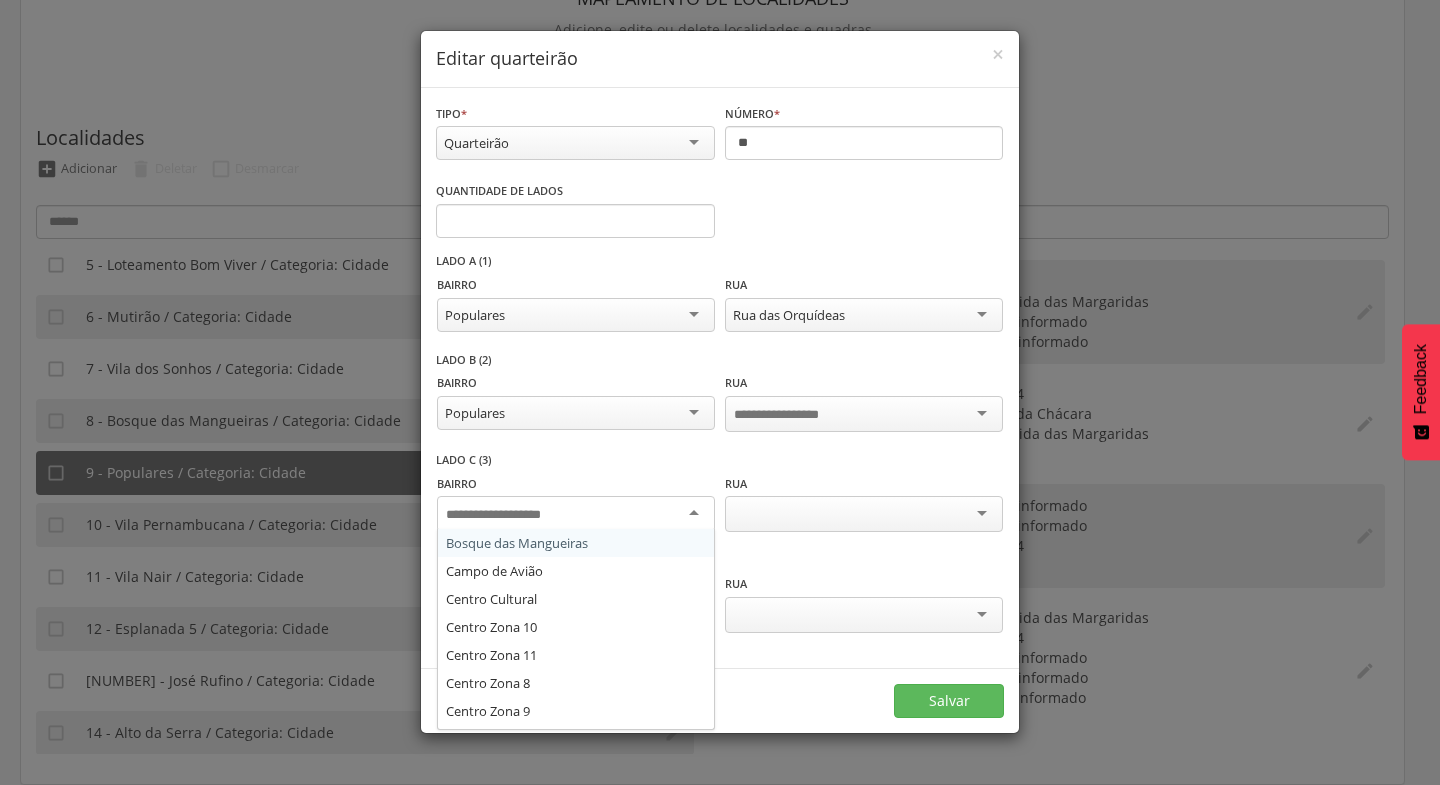 click at bounding box center (576, 514) 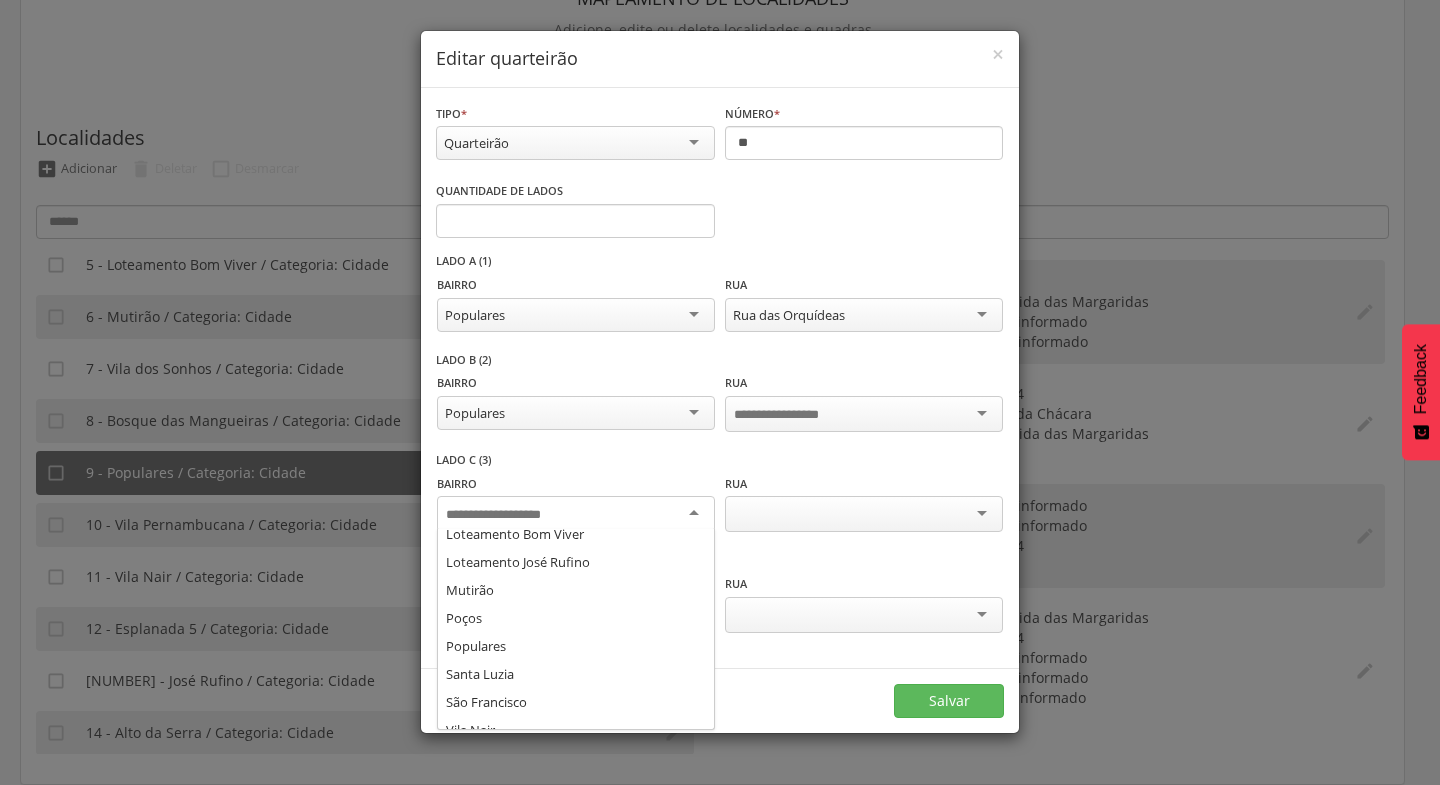 scroll, scrollTop: 263, scrollLeft: 0, axis: vertical 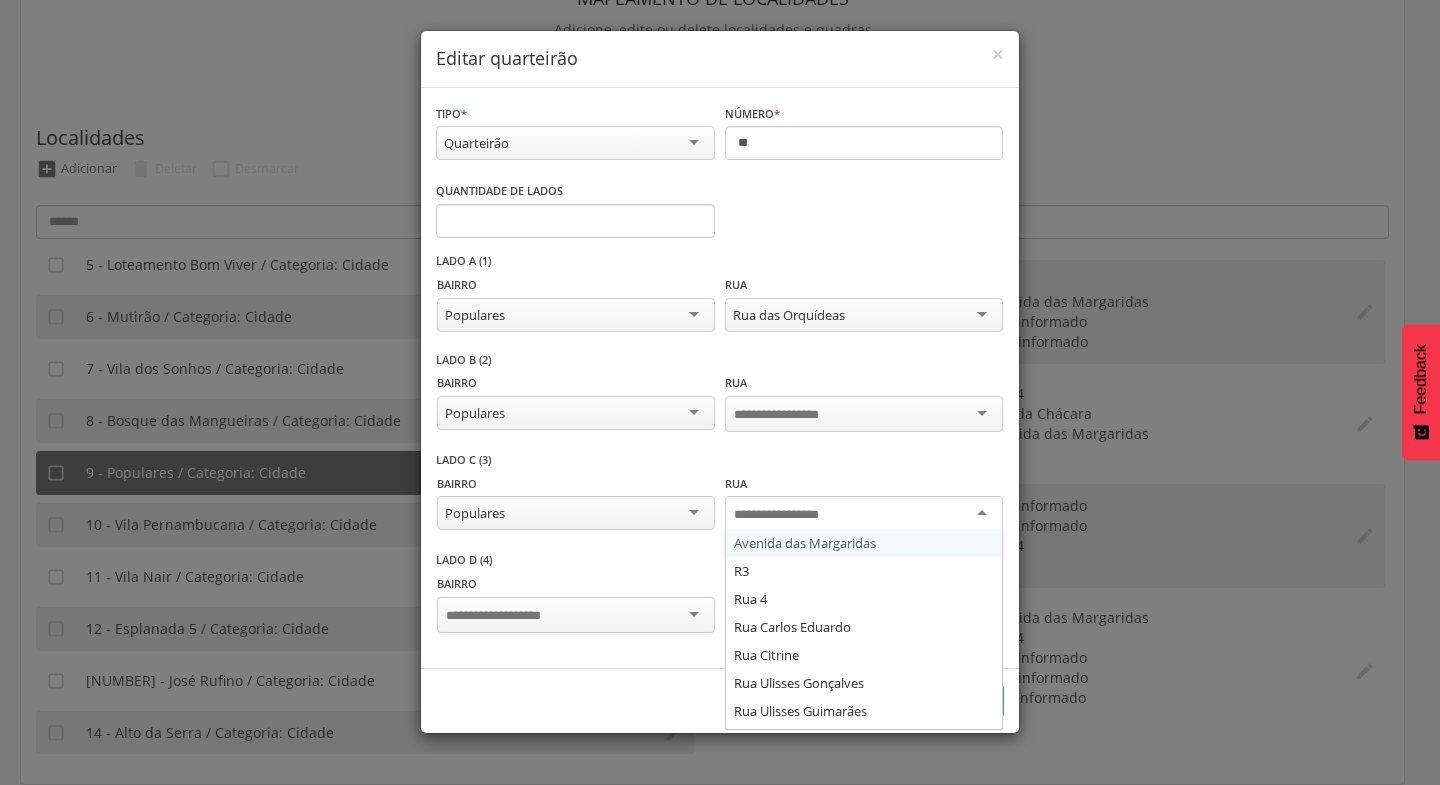 click at bounding box center [864, 514] 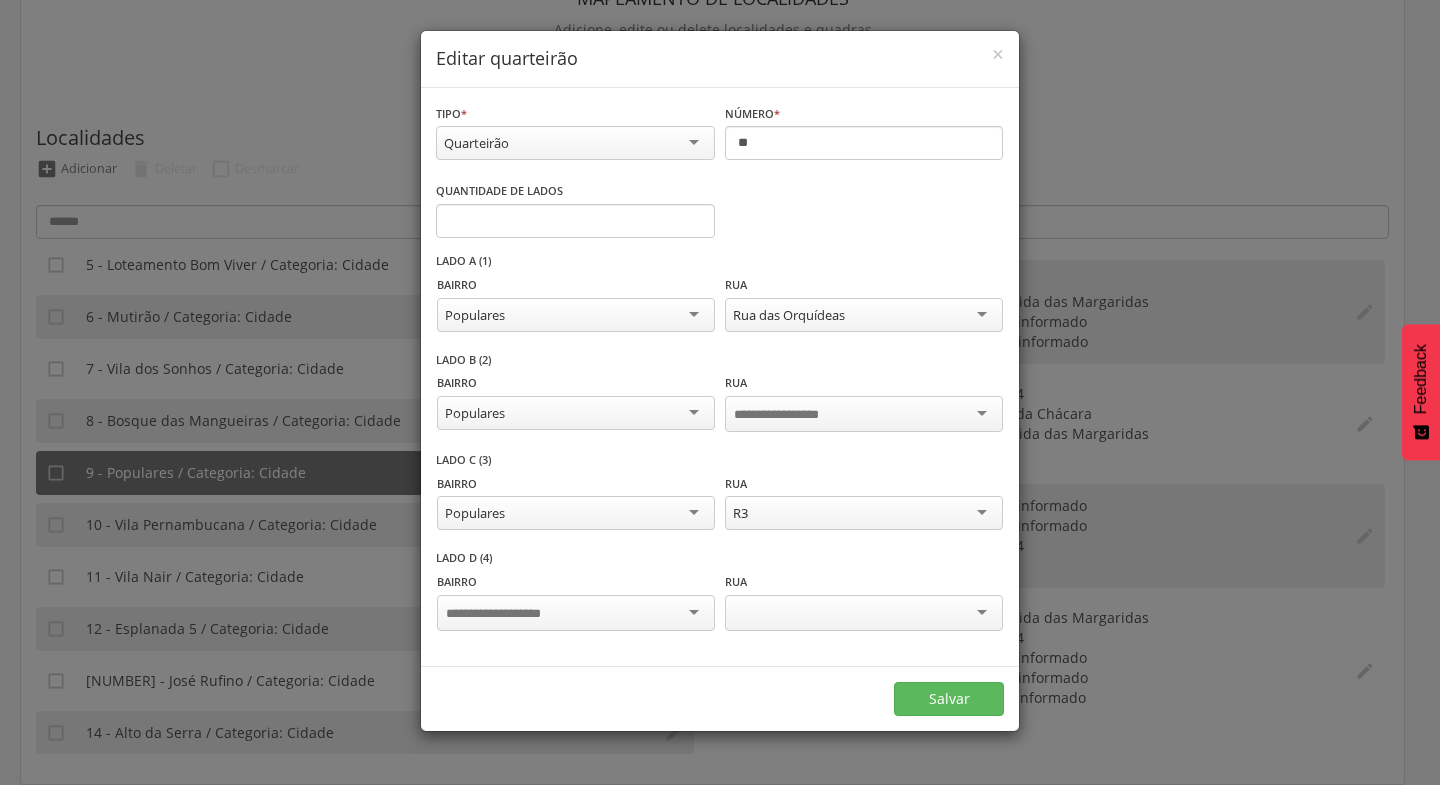 click on "R3" at bounding box center [864, 513] 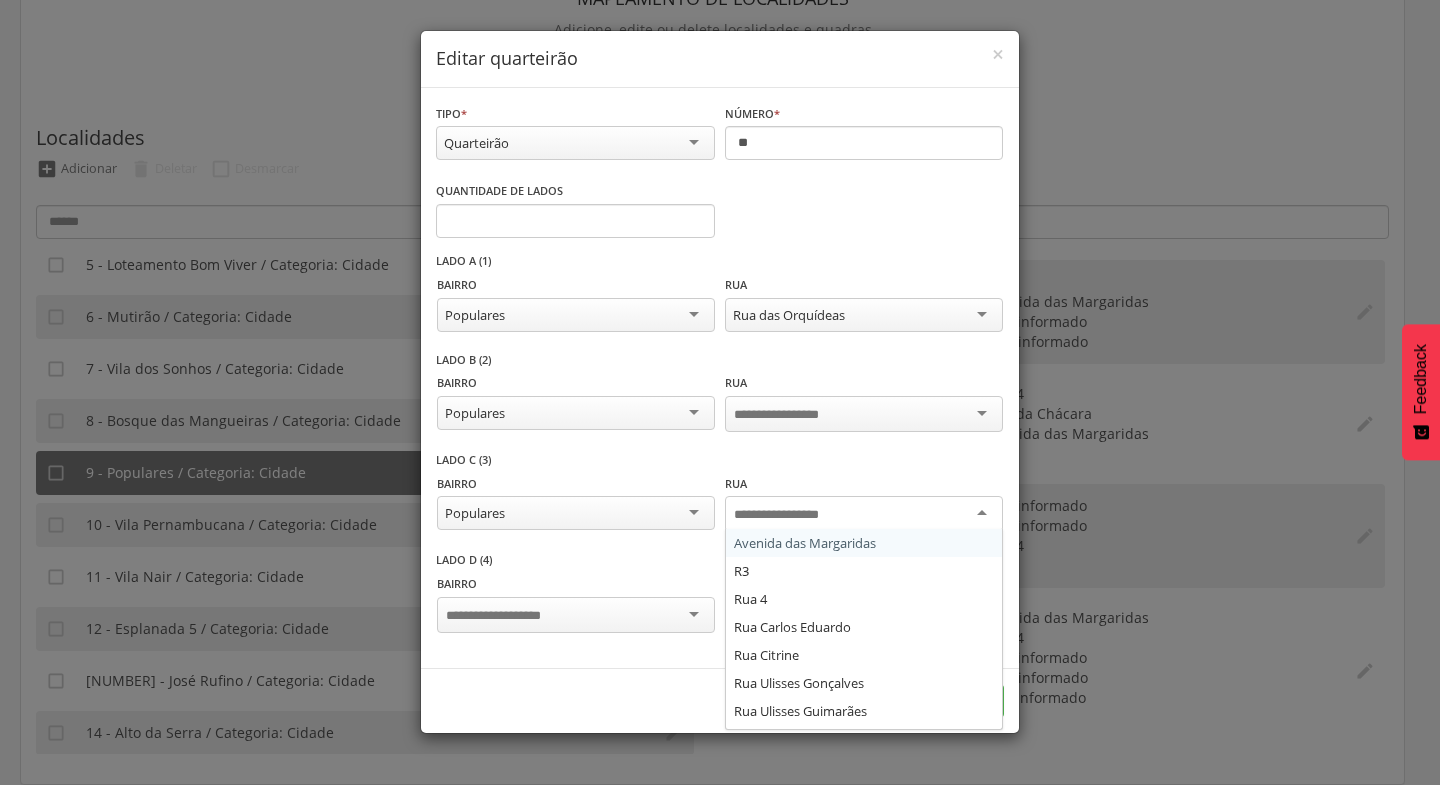 click on "Lado C (3) Bairro ********* Populares Bosque das Mangueiras Campo de Avião Centro Cultural Centro Zona 10 Centro Zona 11 Centro Zona 8 Centro Zona 9 Esplanada 5 Limoeiro Loteamento Bom Viver Loteamento José Rufino Mutirão Poços Populares Santa Luzia São Francisco Vila Nair Vila Pernambucana Vila dos Sonhos Rua Avenida das Margaridas R3 Rua 4 Rua Carlos Eduardo Rua Citrine Rua Ulisses Gonçalves Rua Ulisses Guimarães Rua da Ca Importes Rua da Chácara Rua das Margaridas Rua das Orquídeas Rua das Orquídeas Rua do Calcário Rua dos Girassóis" at bounding box center [720, 502] 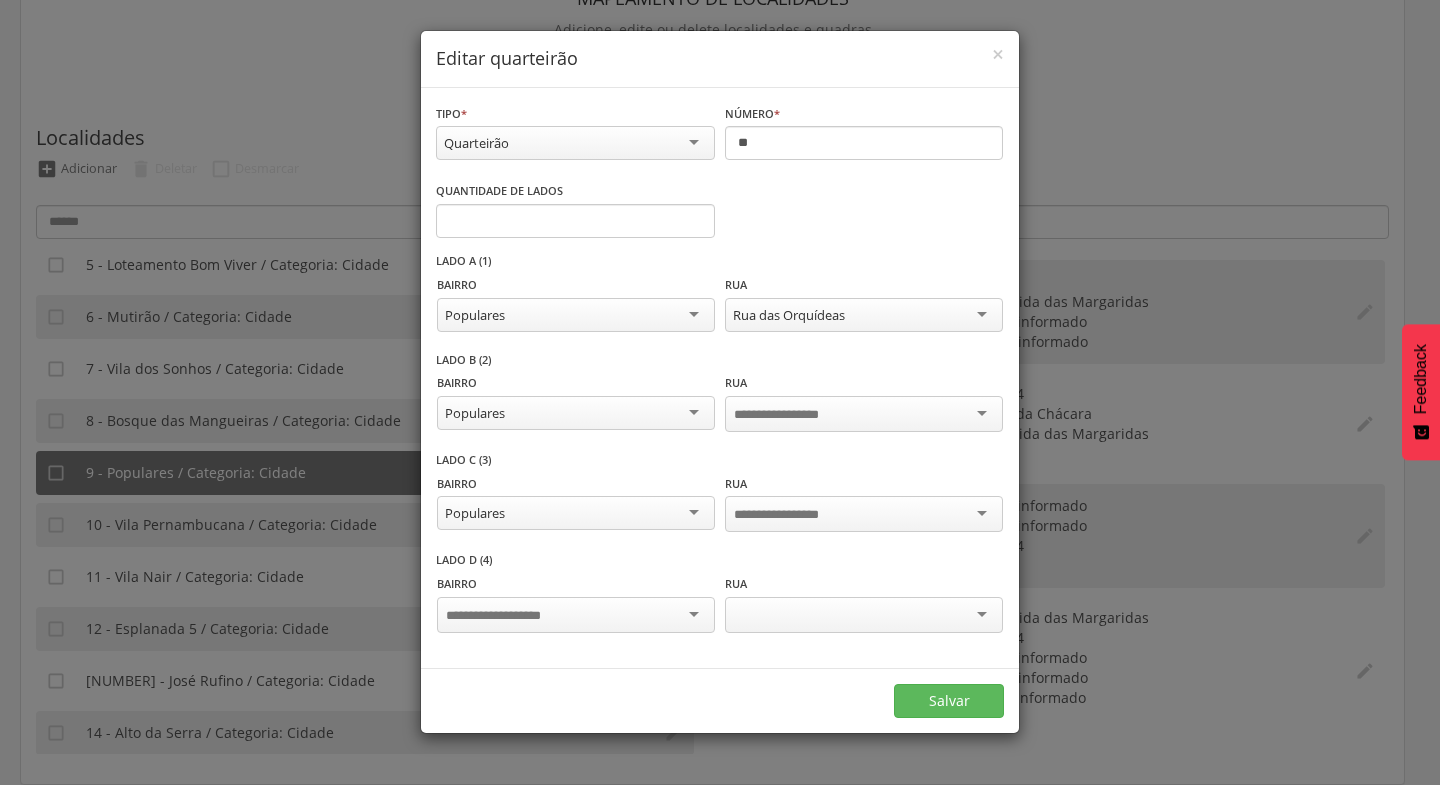 click at bounding box center (864, 615) 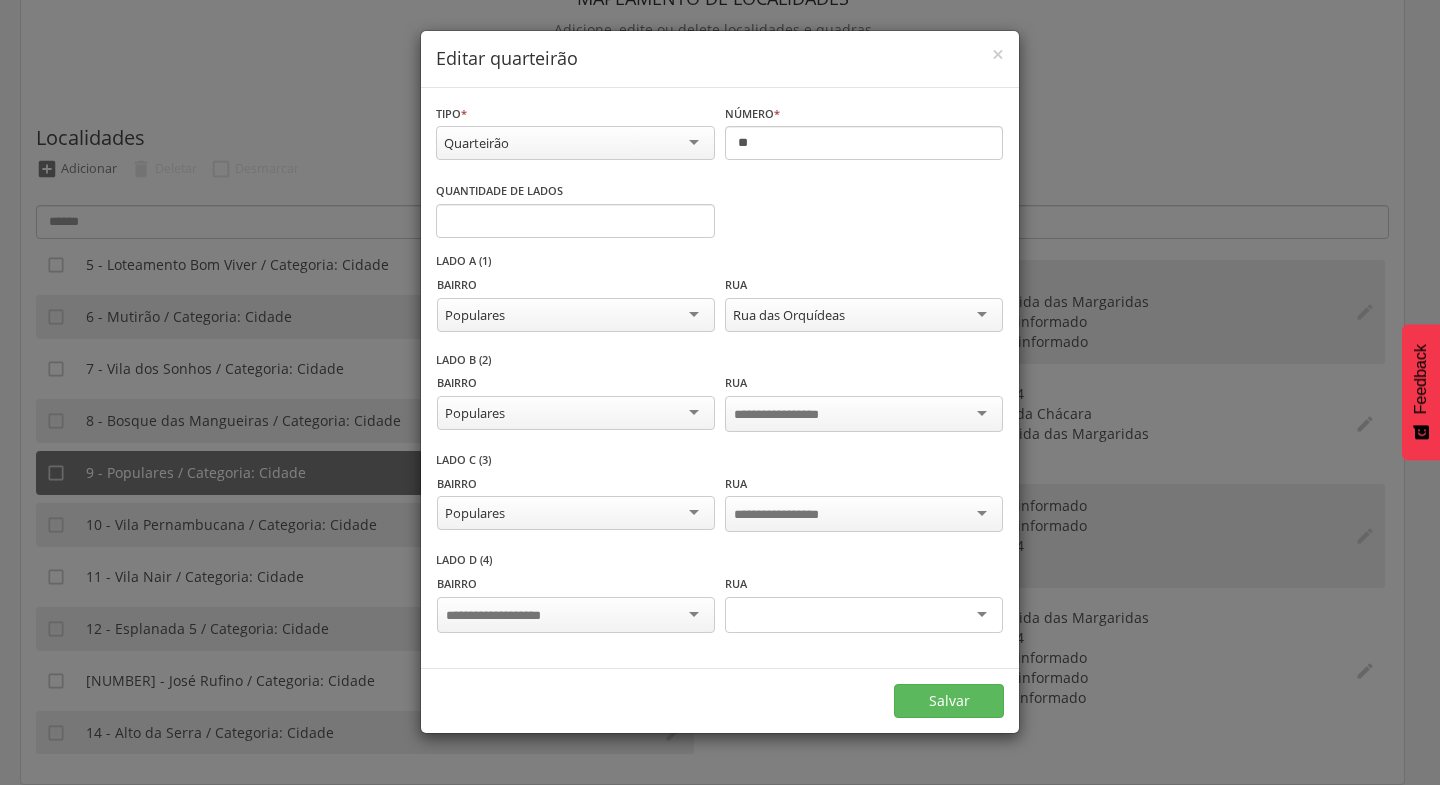 click at bounding box center (864, 615) 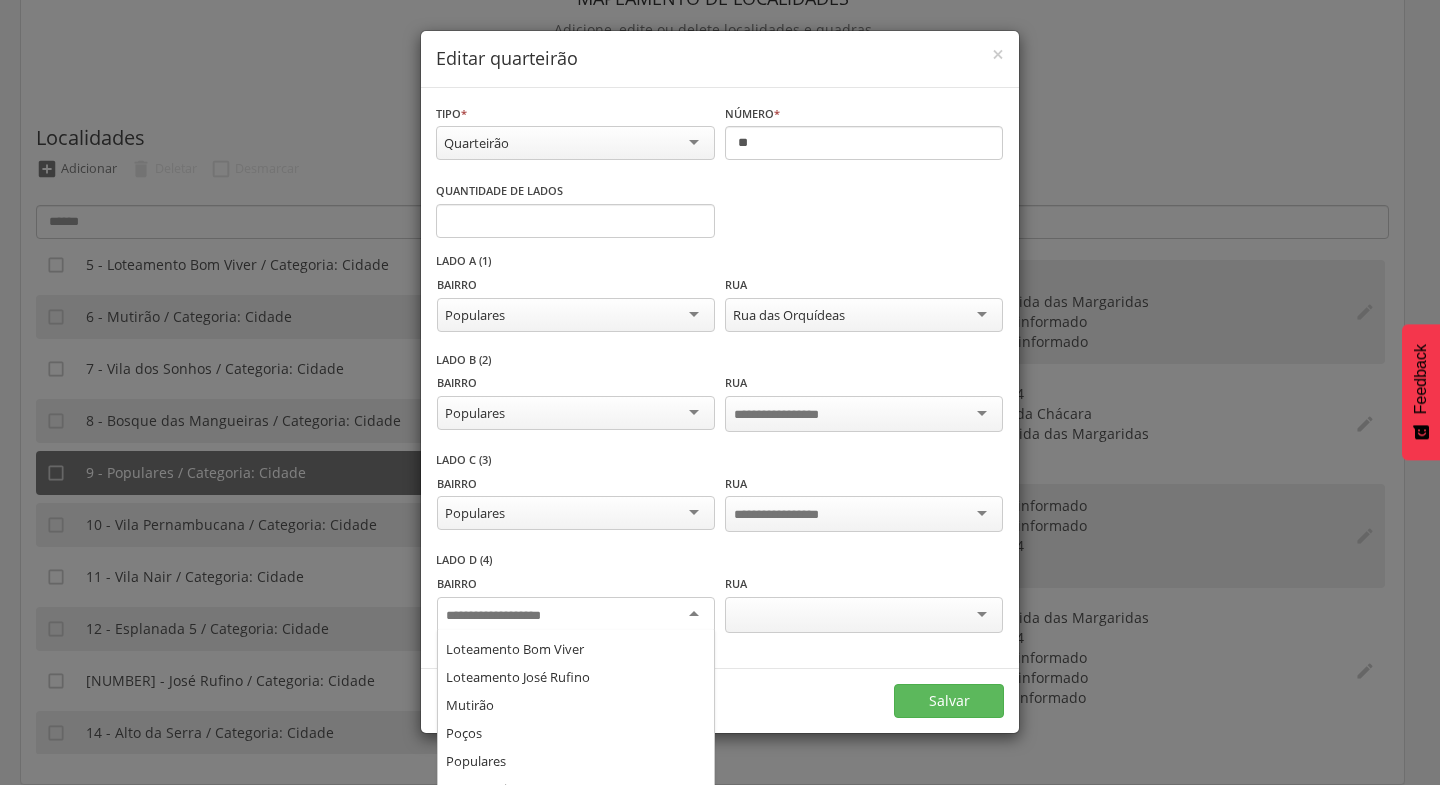 scroll, scrollTop: 274, scrollLeft: 0, axis: vertical 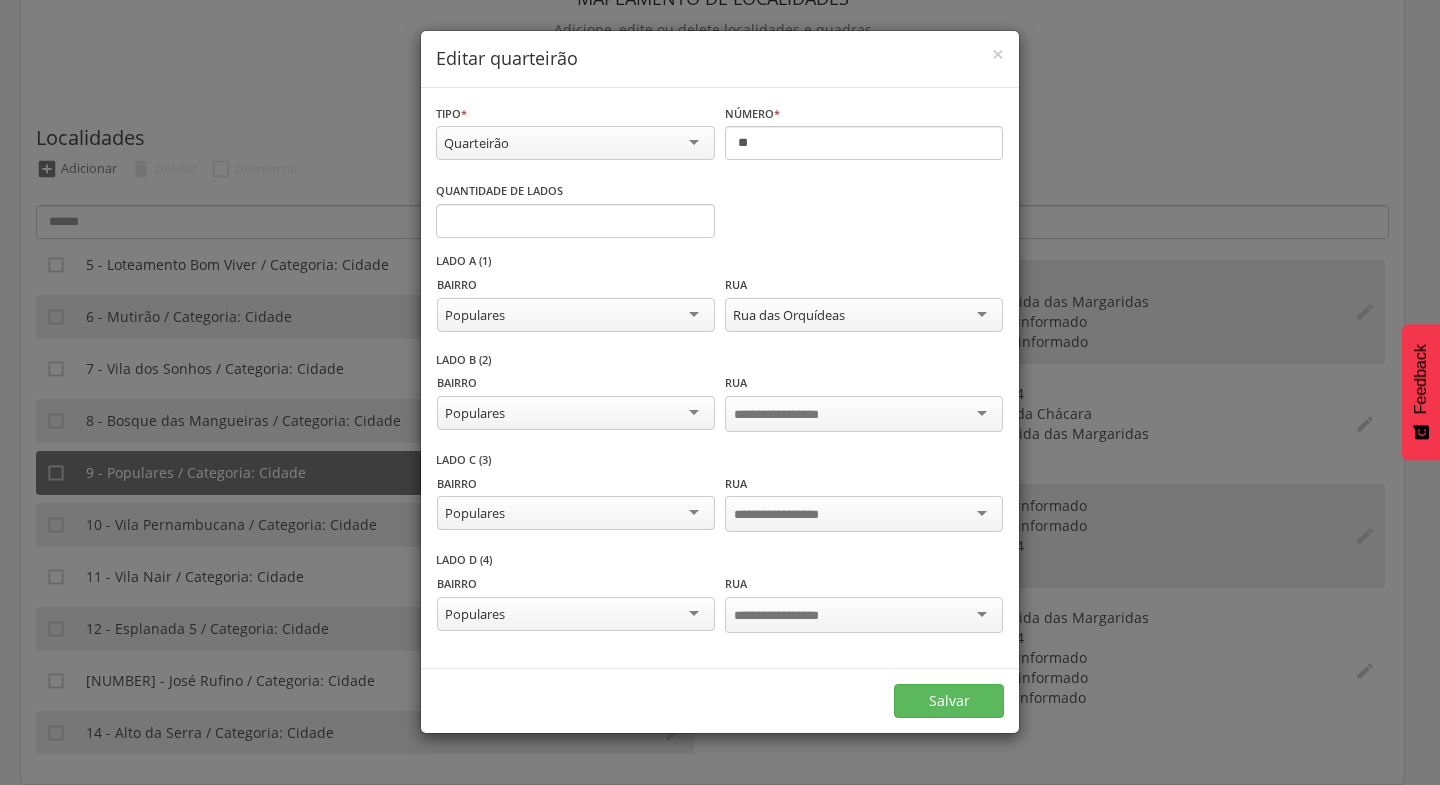 click at bounding box center (864, 615) 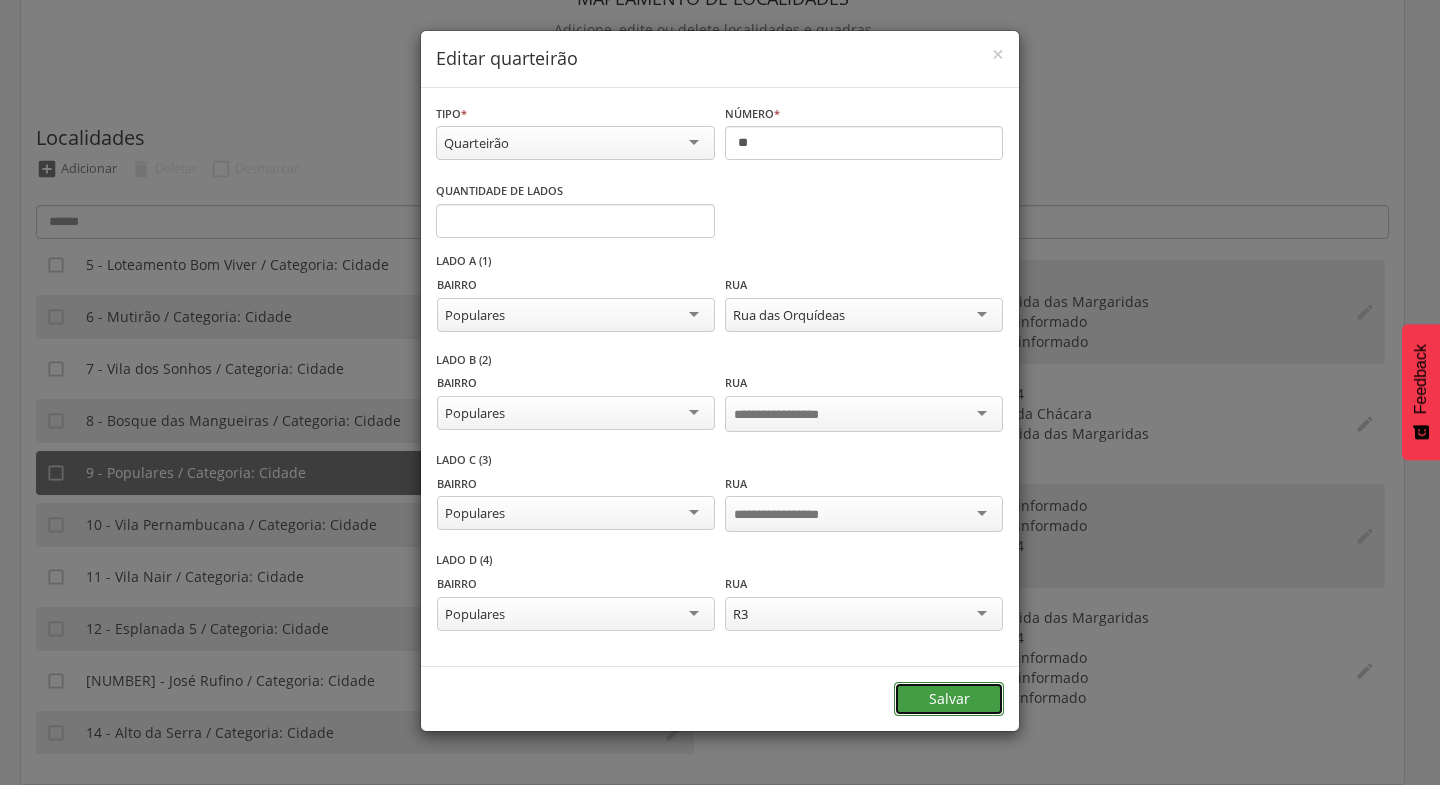 click on "Salvar" at bounding box center (949, 699) 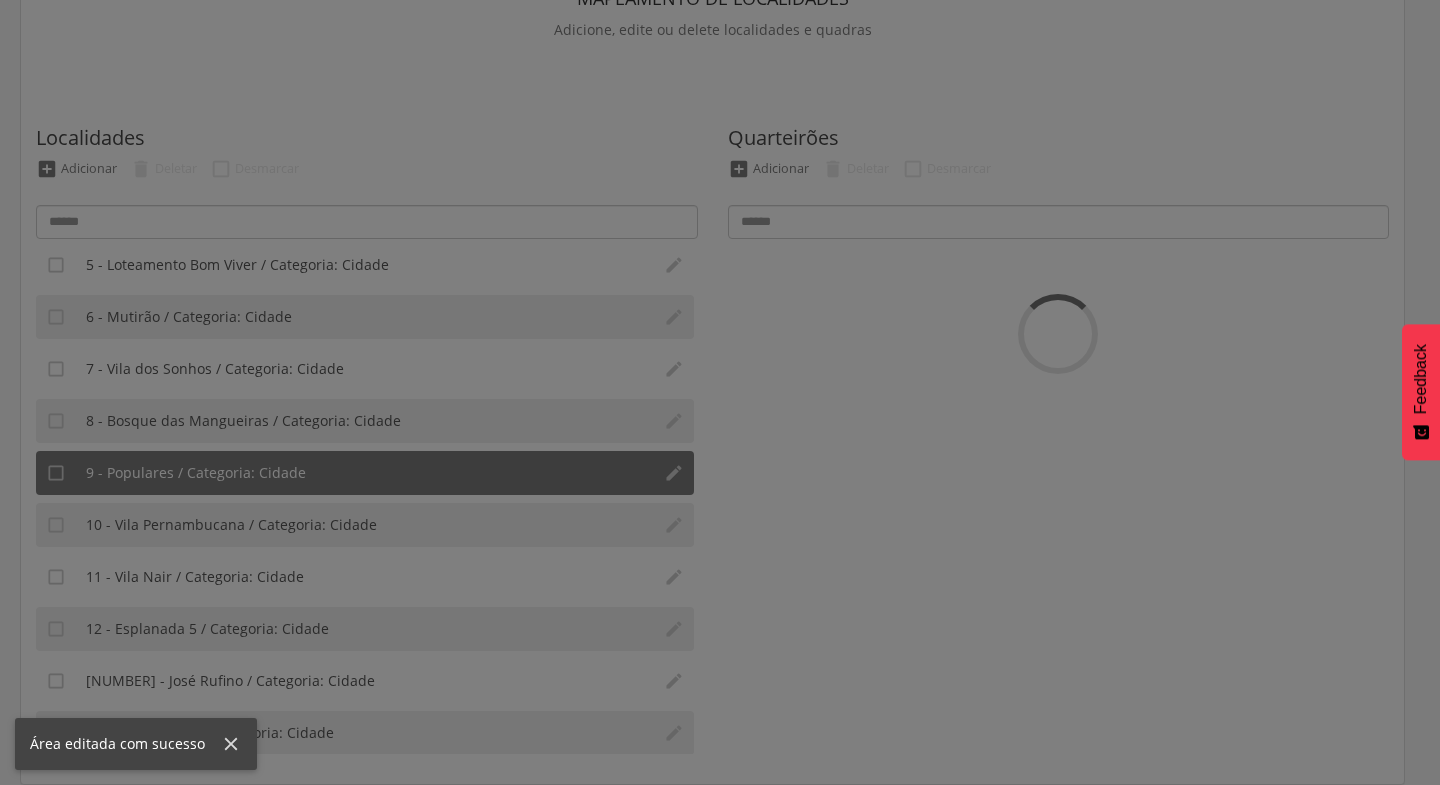 scroll, scrollTop: 0, scrollLeft: 0, axis: both 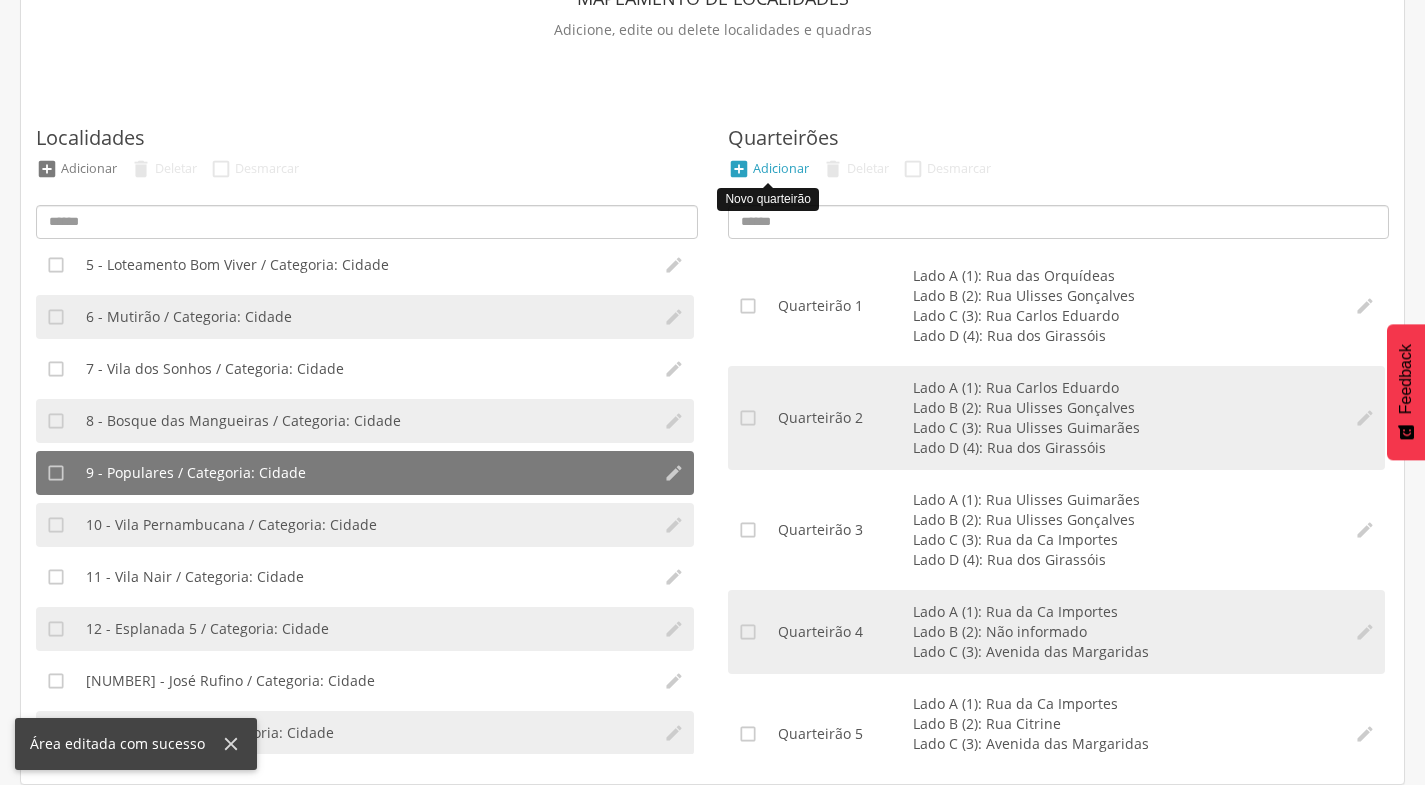 click on "Adicionar" at bounding box center (781, 168) 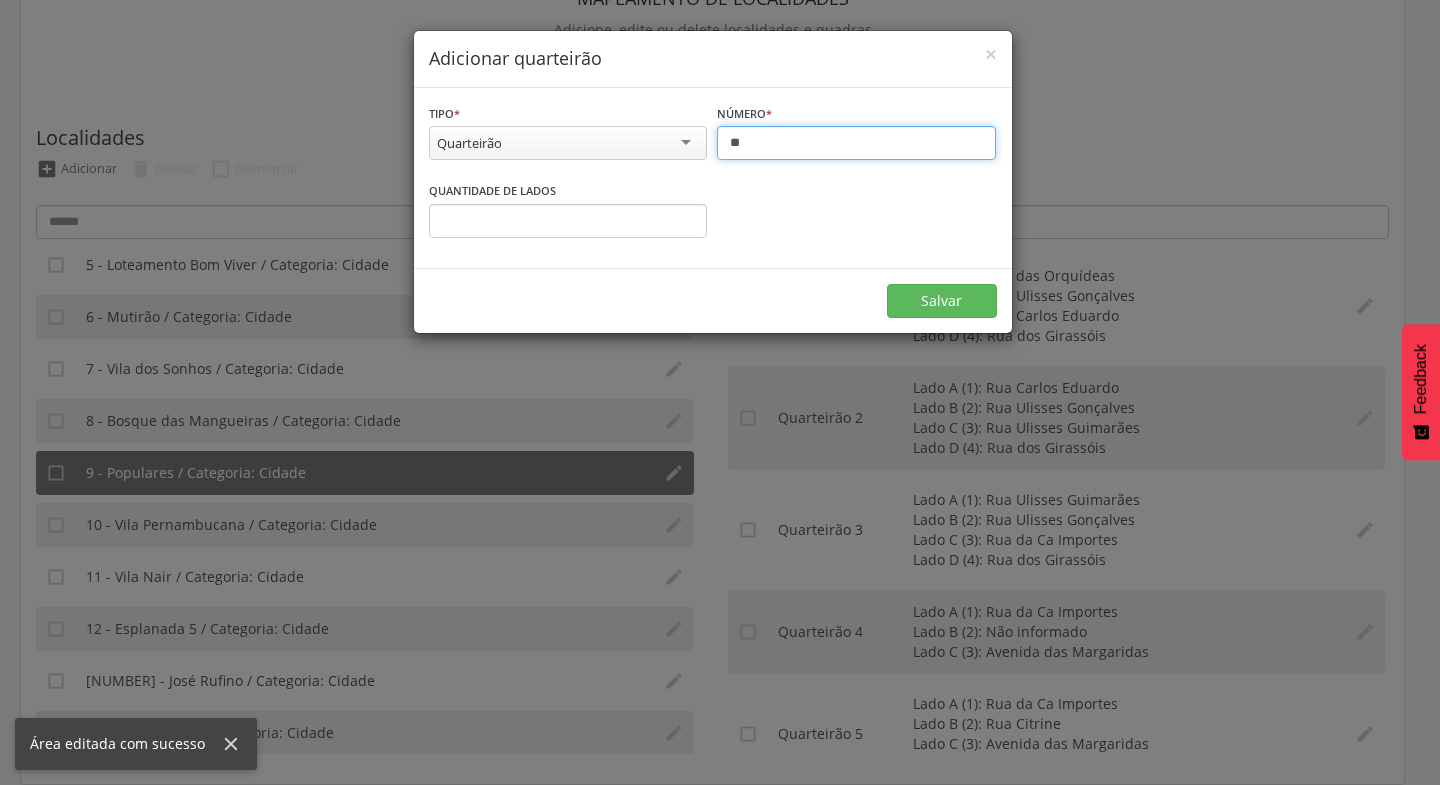 click on "**" at bounding box center (856, 143) 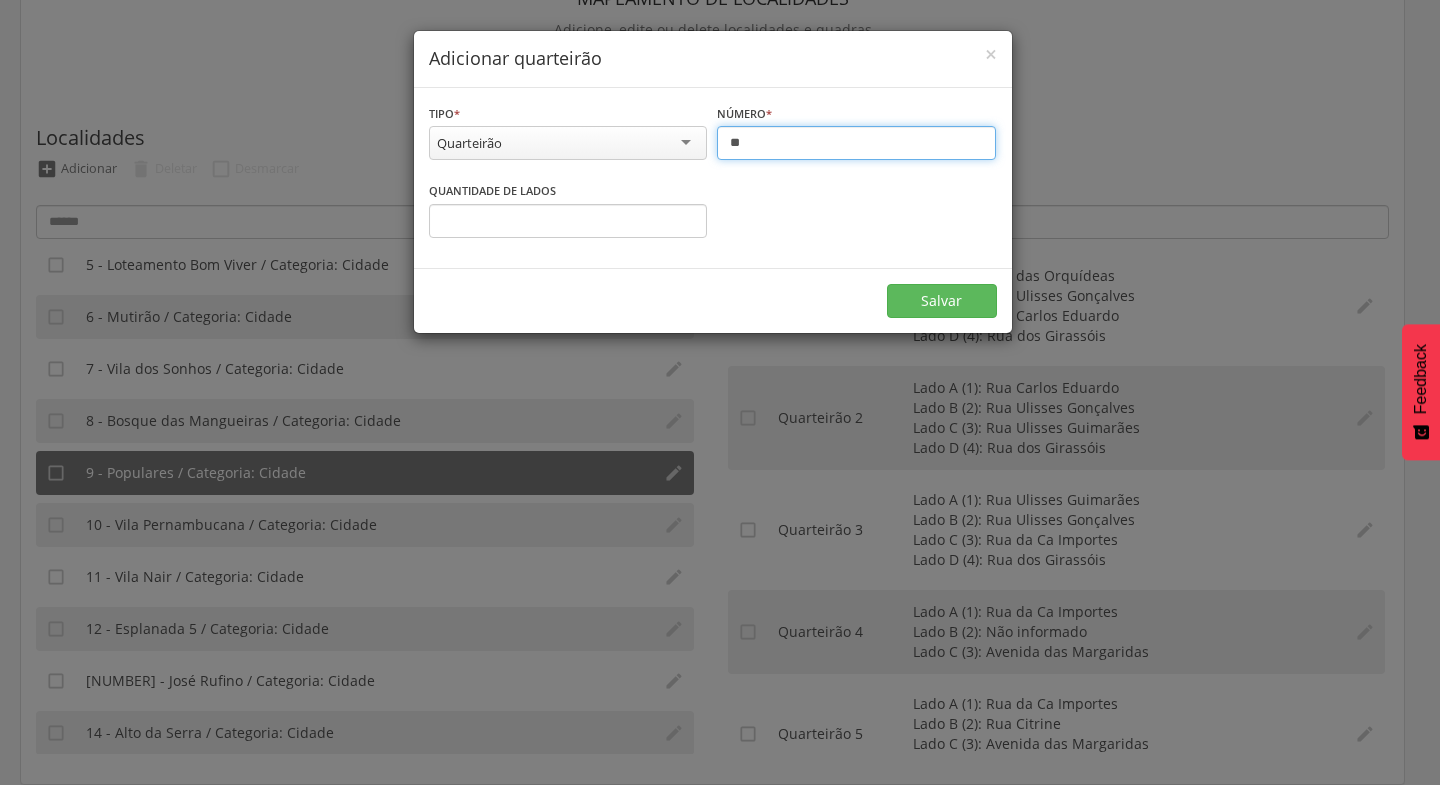 type on "**" 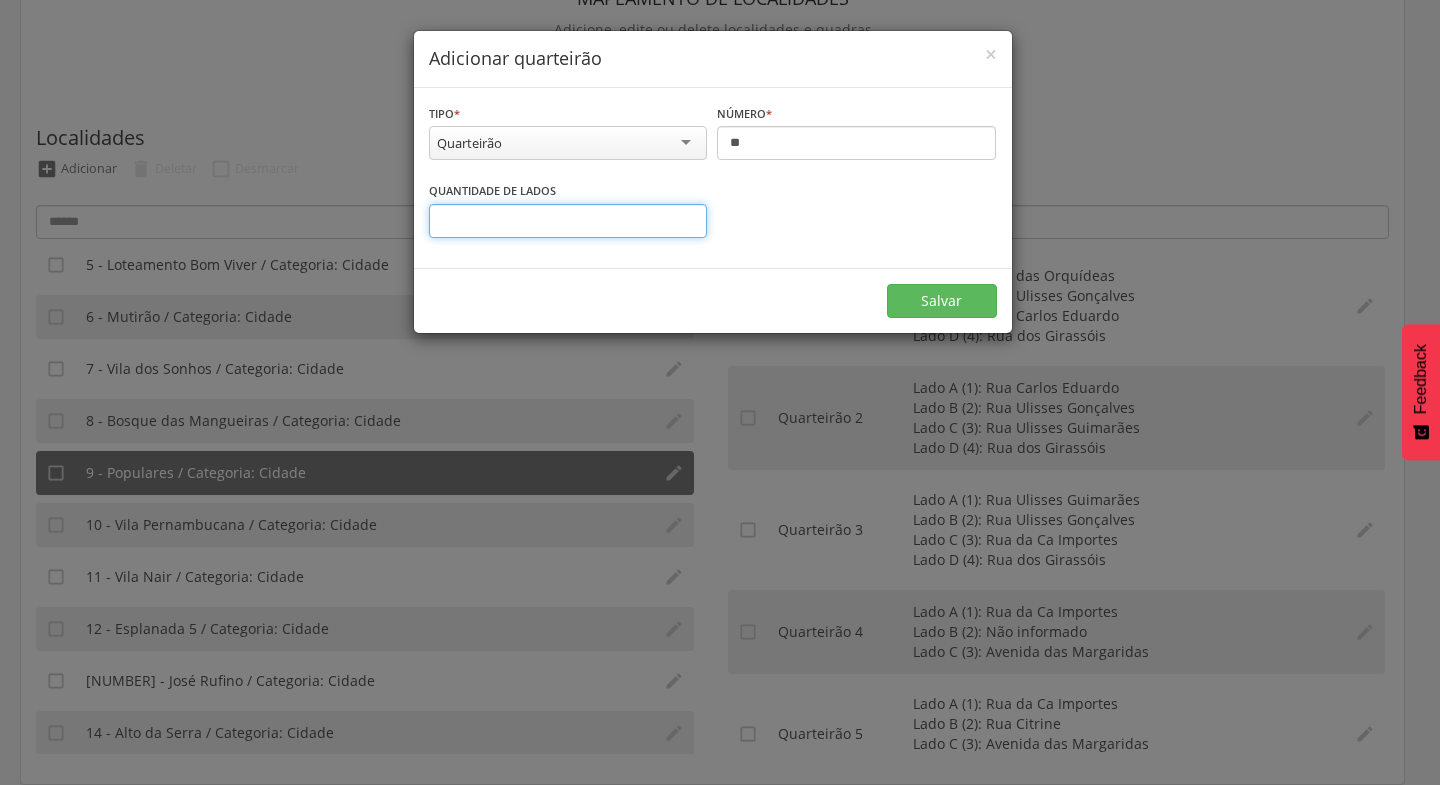 click on "*" at bounding box center [568, 221] 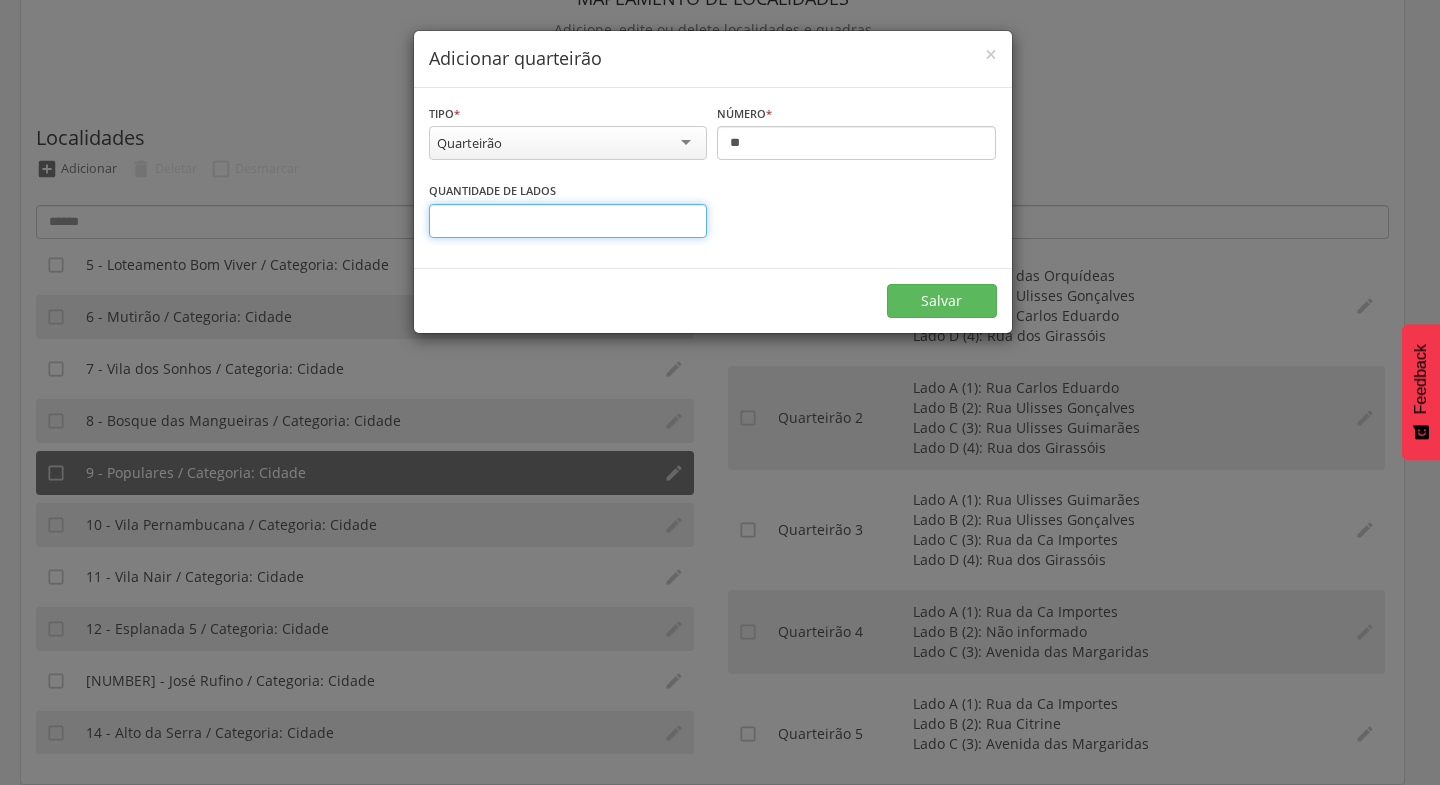 click on "*" at bounding box center [568, 221] 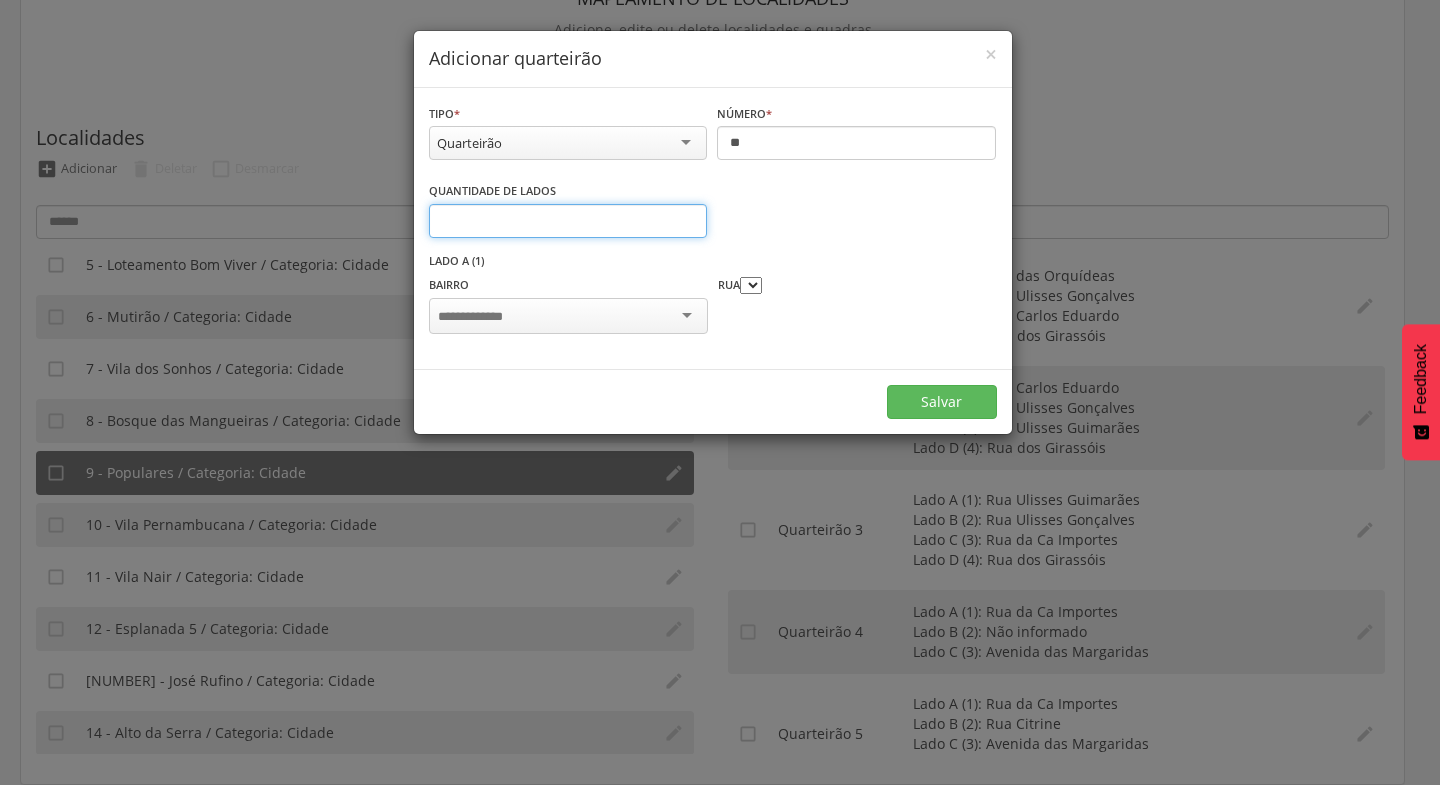 click on "*" at bounding box center (568, 221) 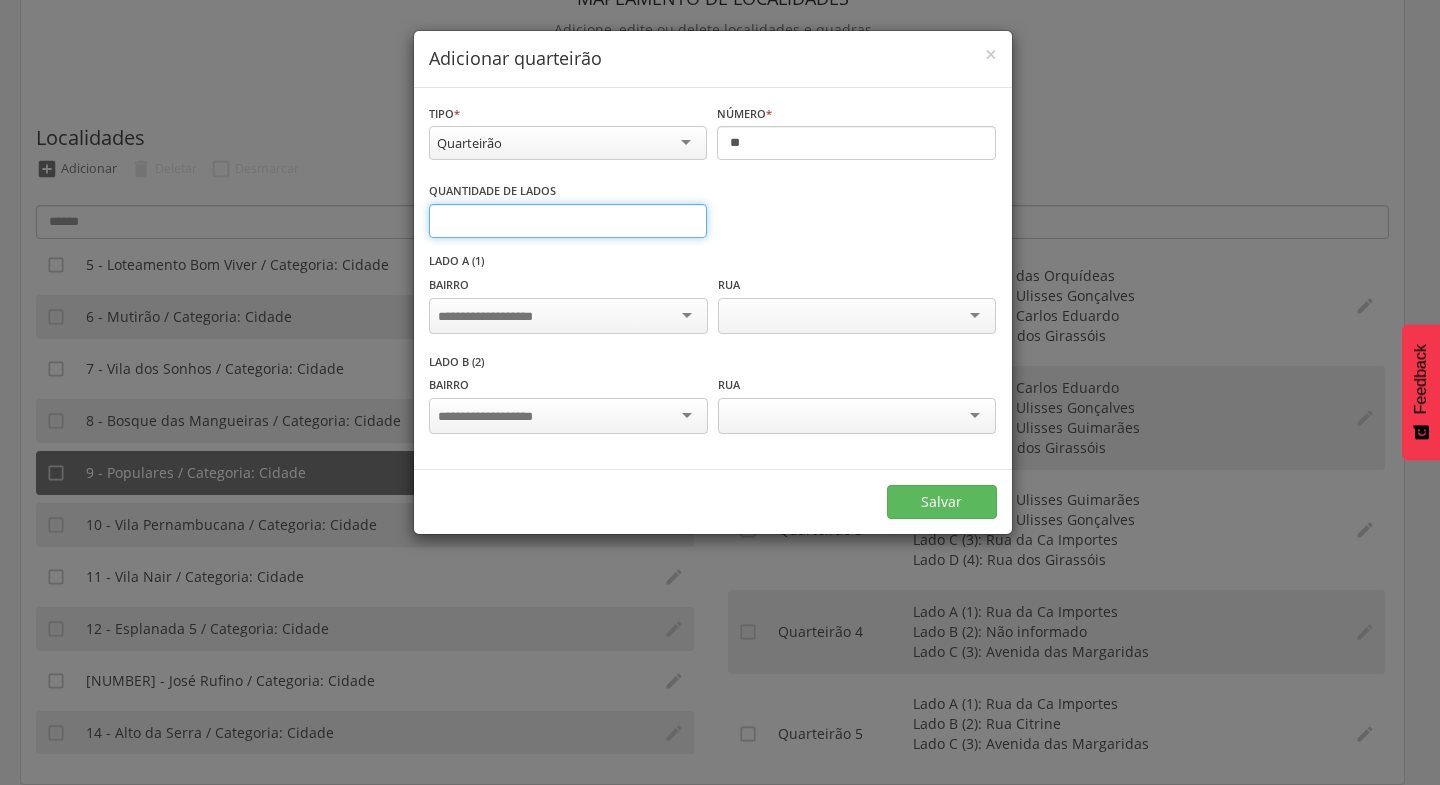 click on "*" at bounding box center [568, 221] 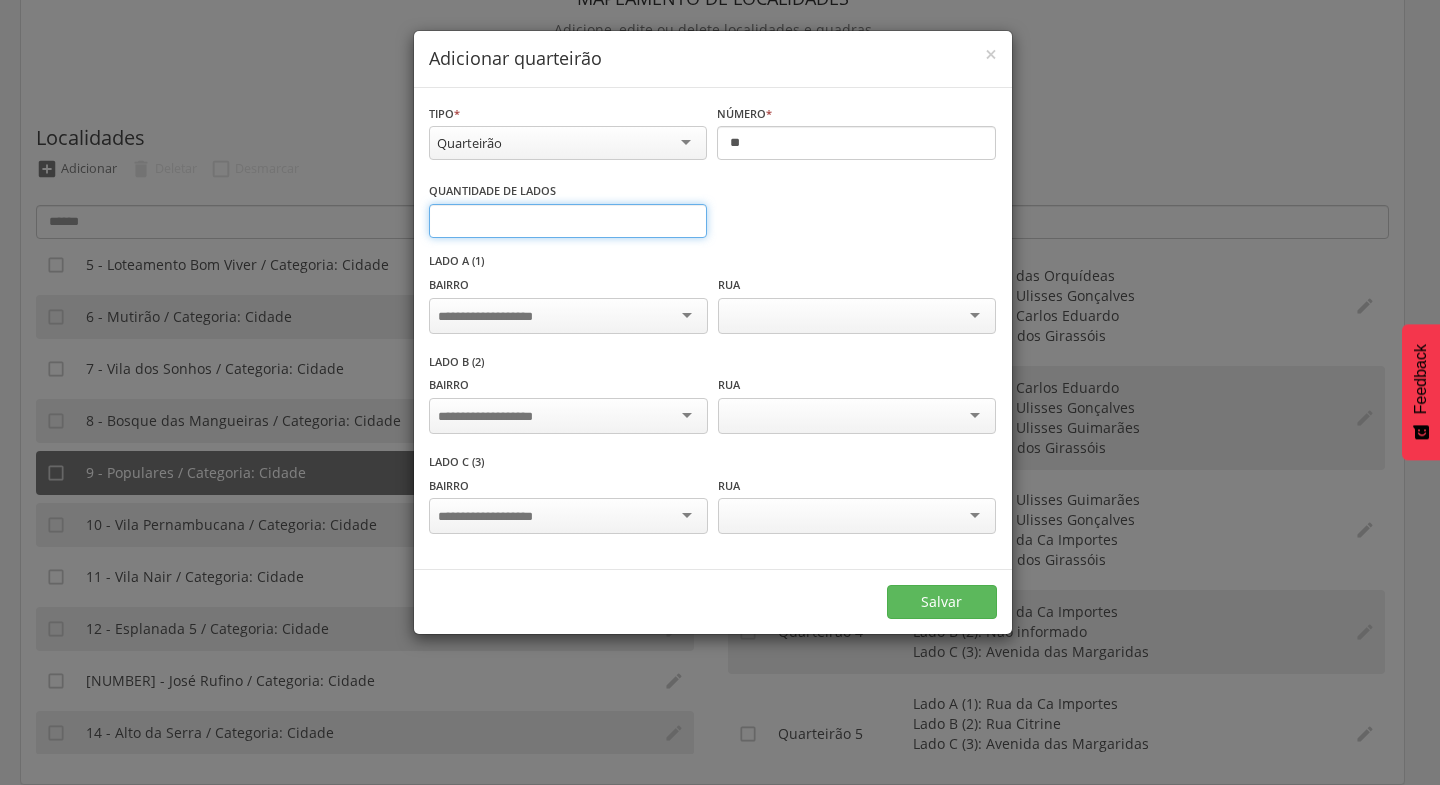 type on "*" 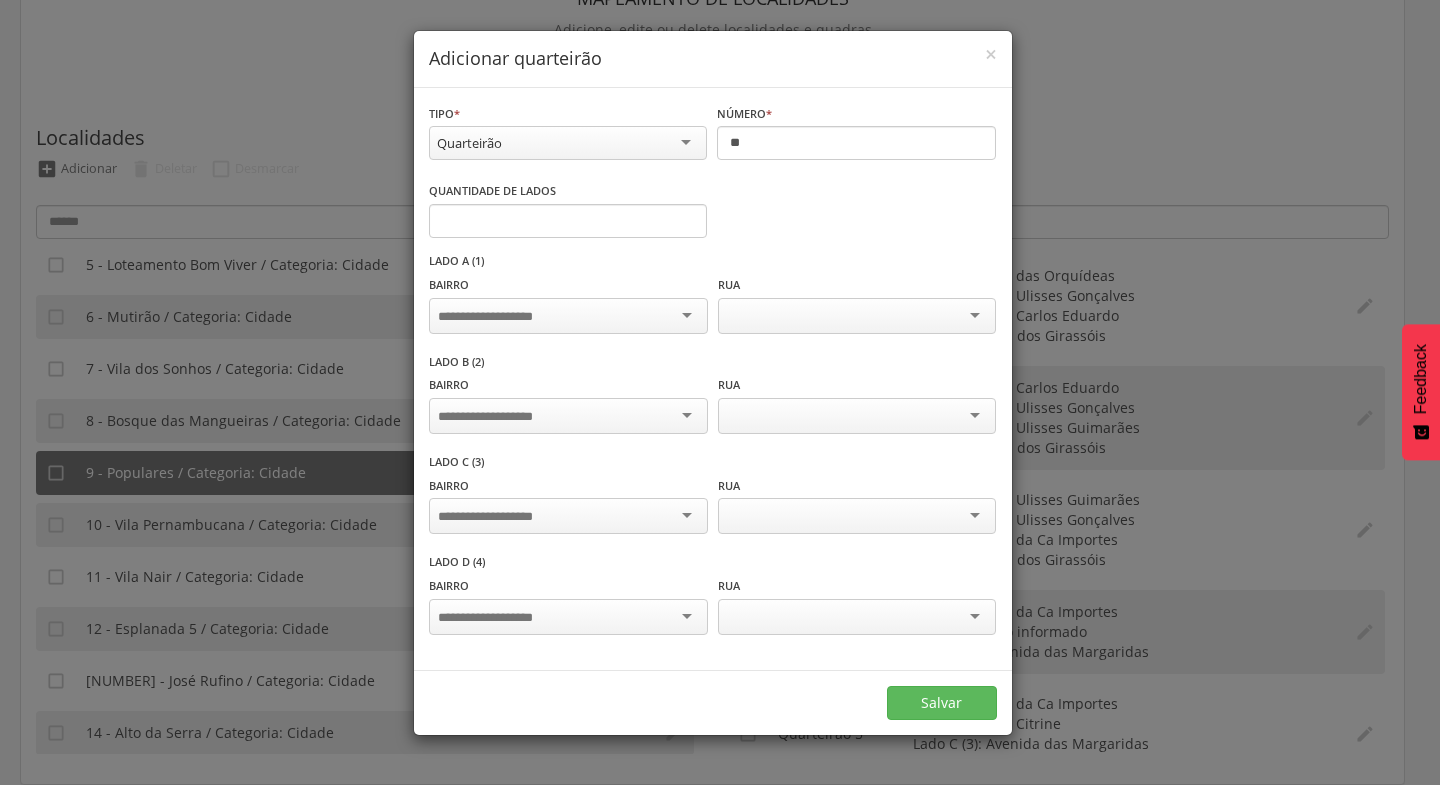 click at bounding box center (568, 316) 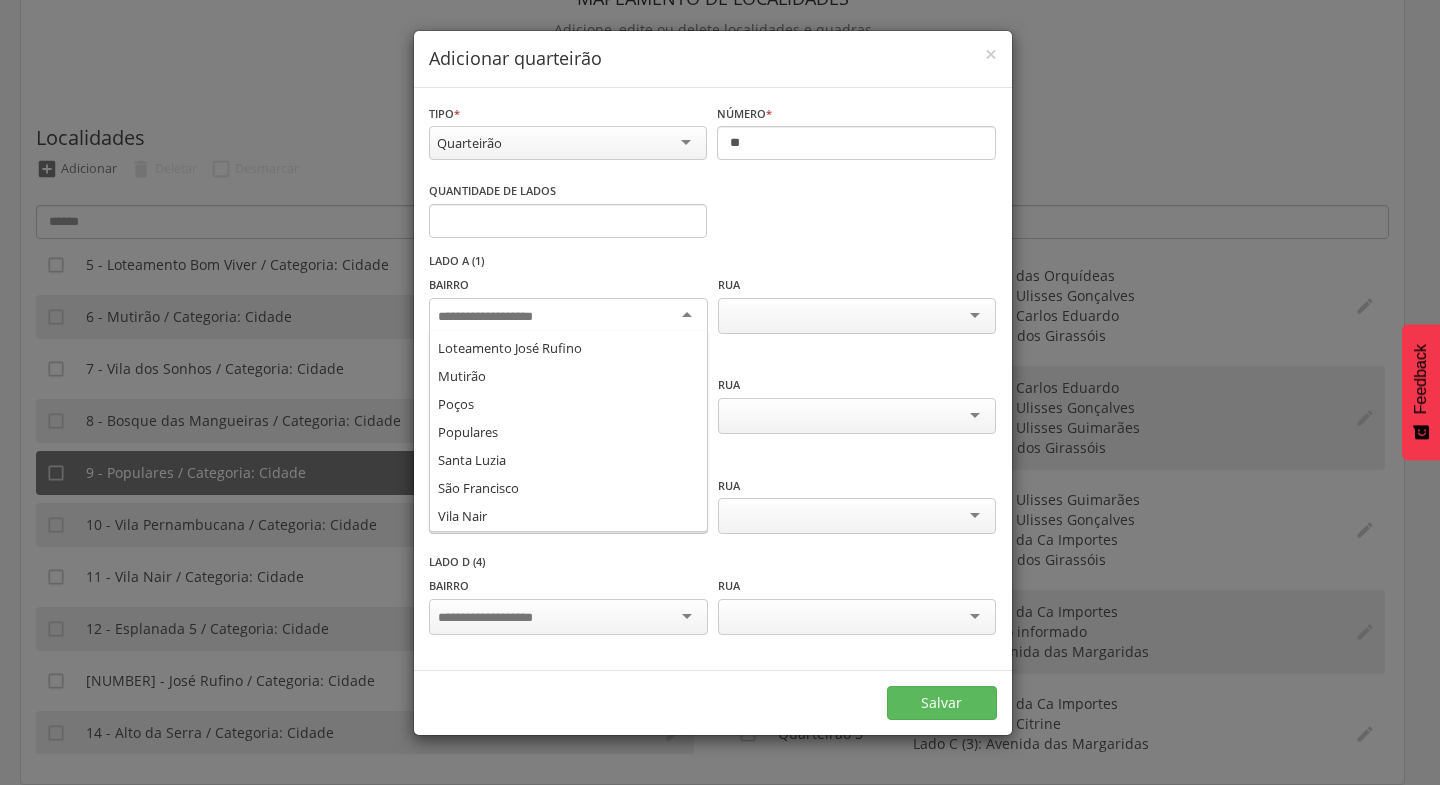 scroll, scrollTop: 290, scrollLeft: 0, axis: vertical 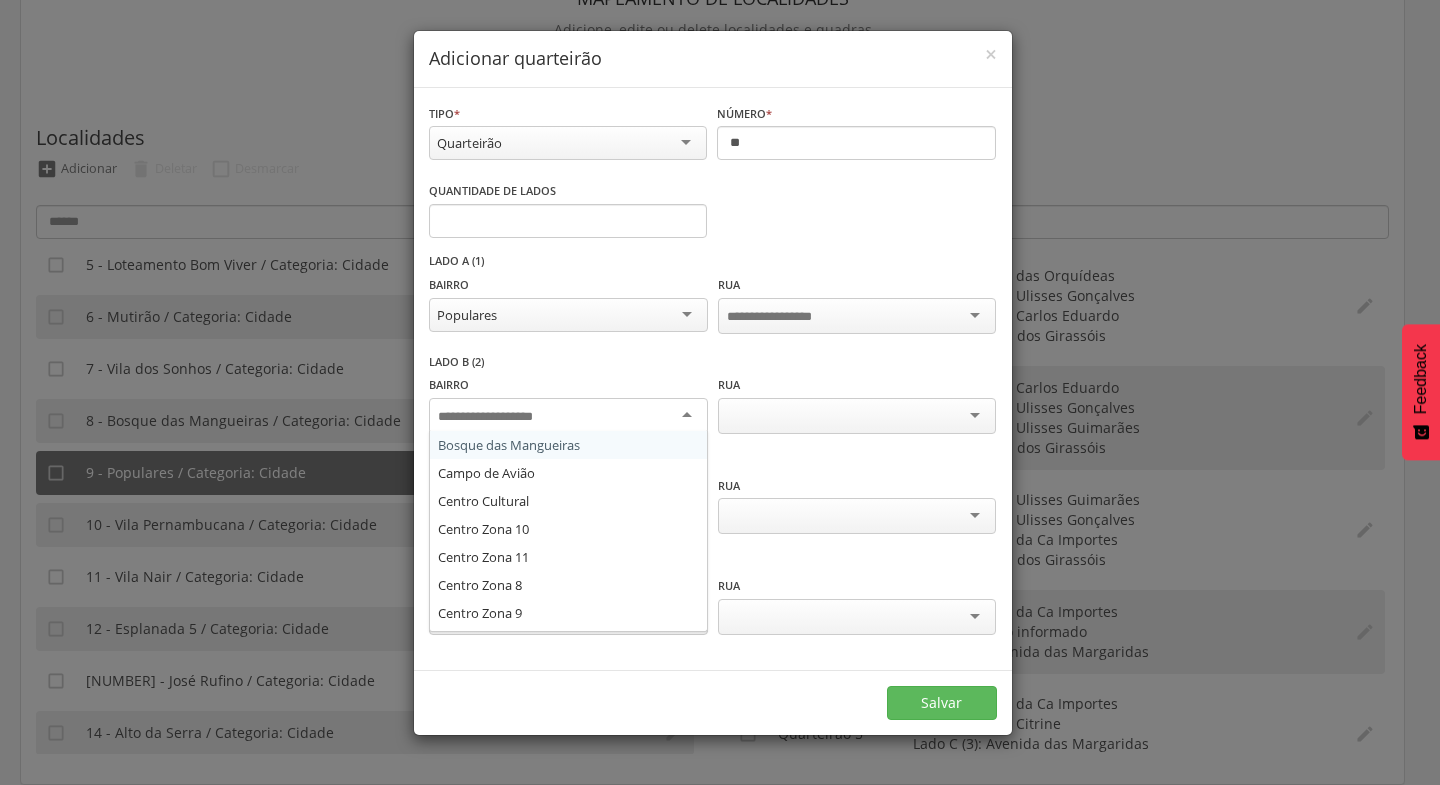 click at bounding box center [568, 416] 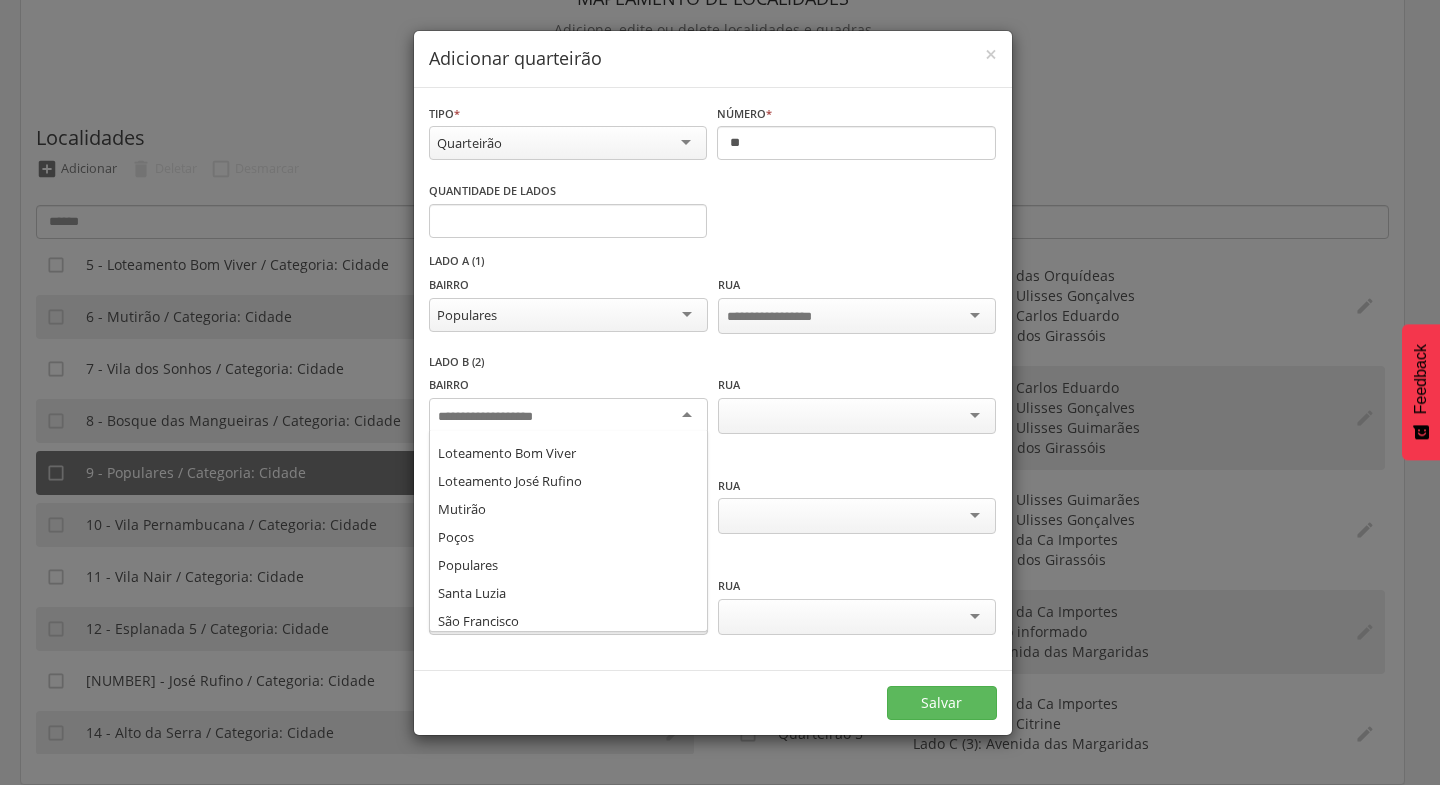 scroll, scrollTop: 247, scrollLeft: 0, axis: vertical 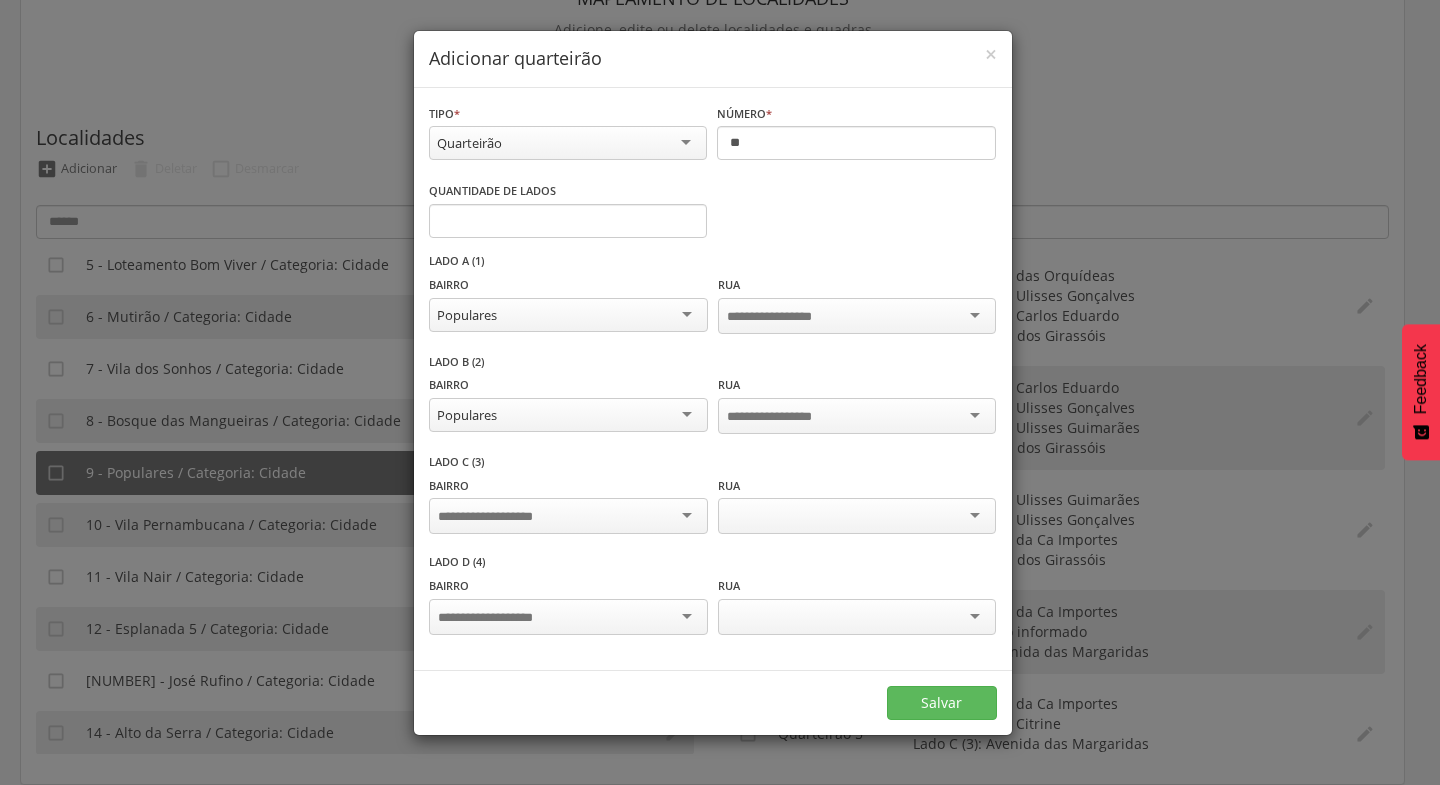 click at bounding box center [568, 516] 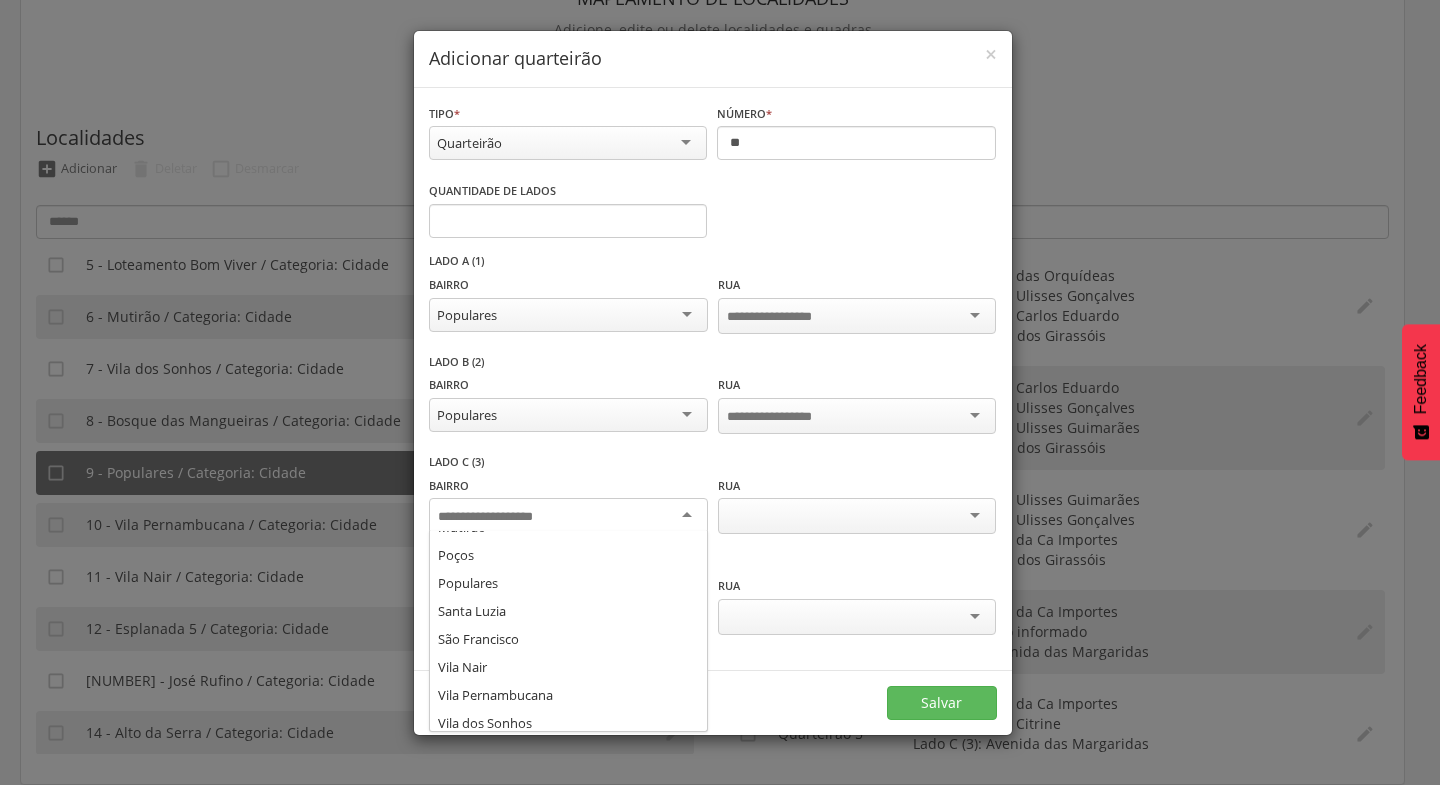 scroll, scrollTop: 332, scrollLeft: 0, axis: vertical 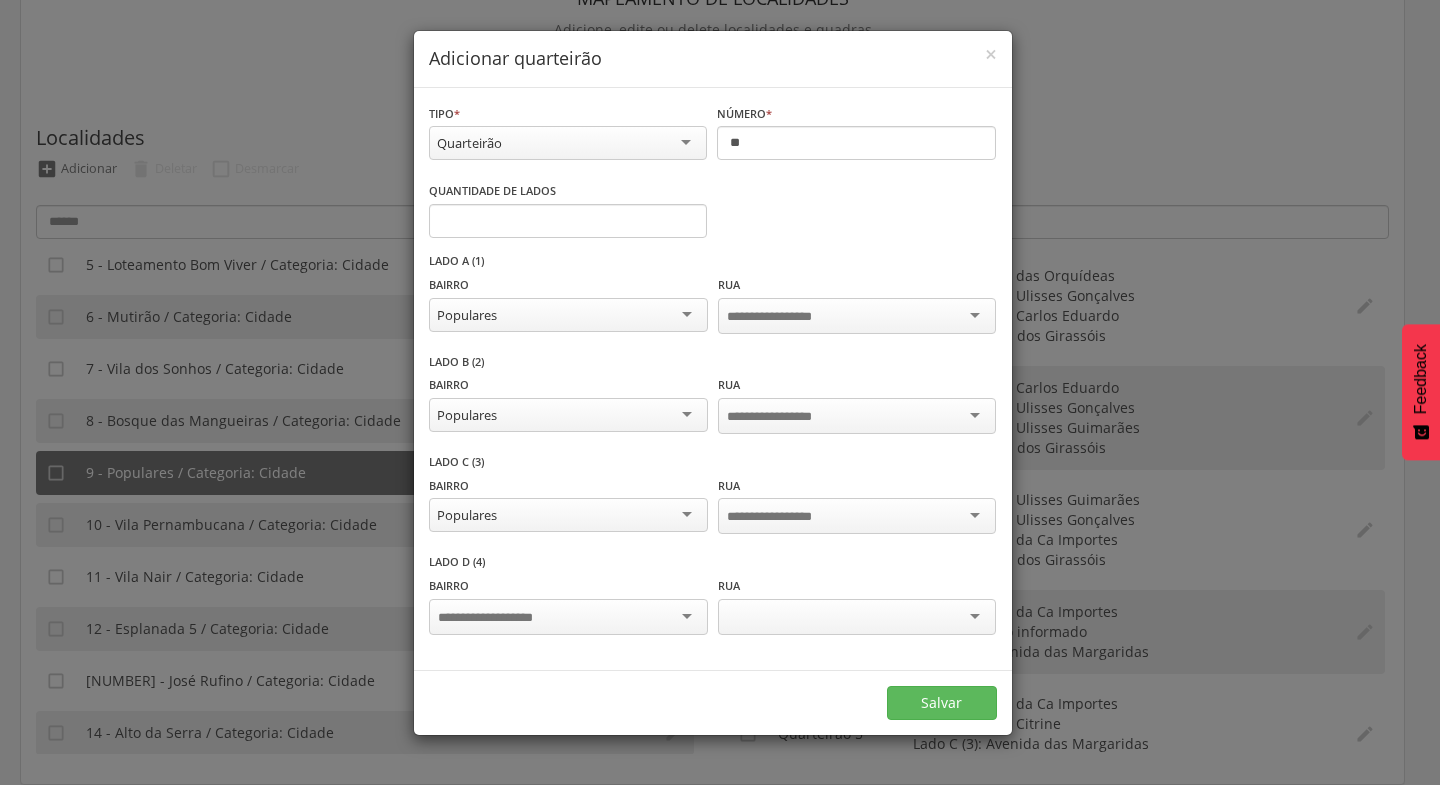 click at bounding box center (568, 617) 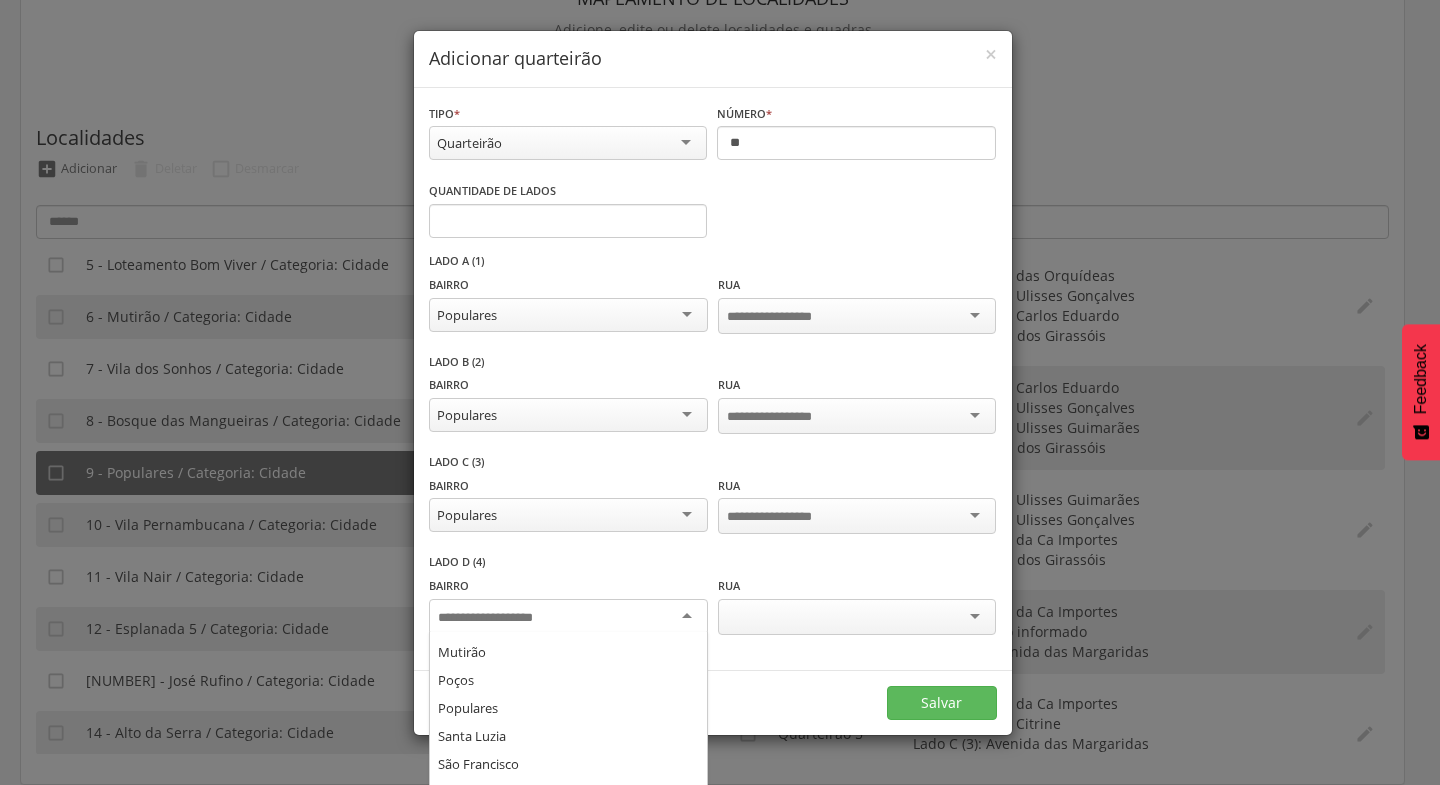 scroll, scrollTop: 306, scrollLeft: 0, axis: vertical 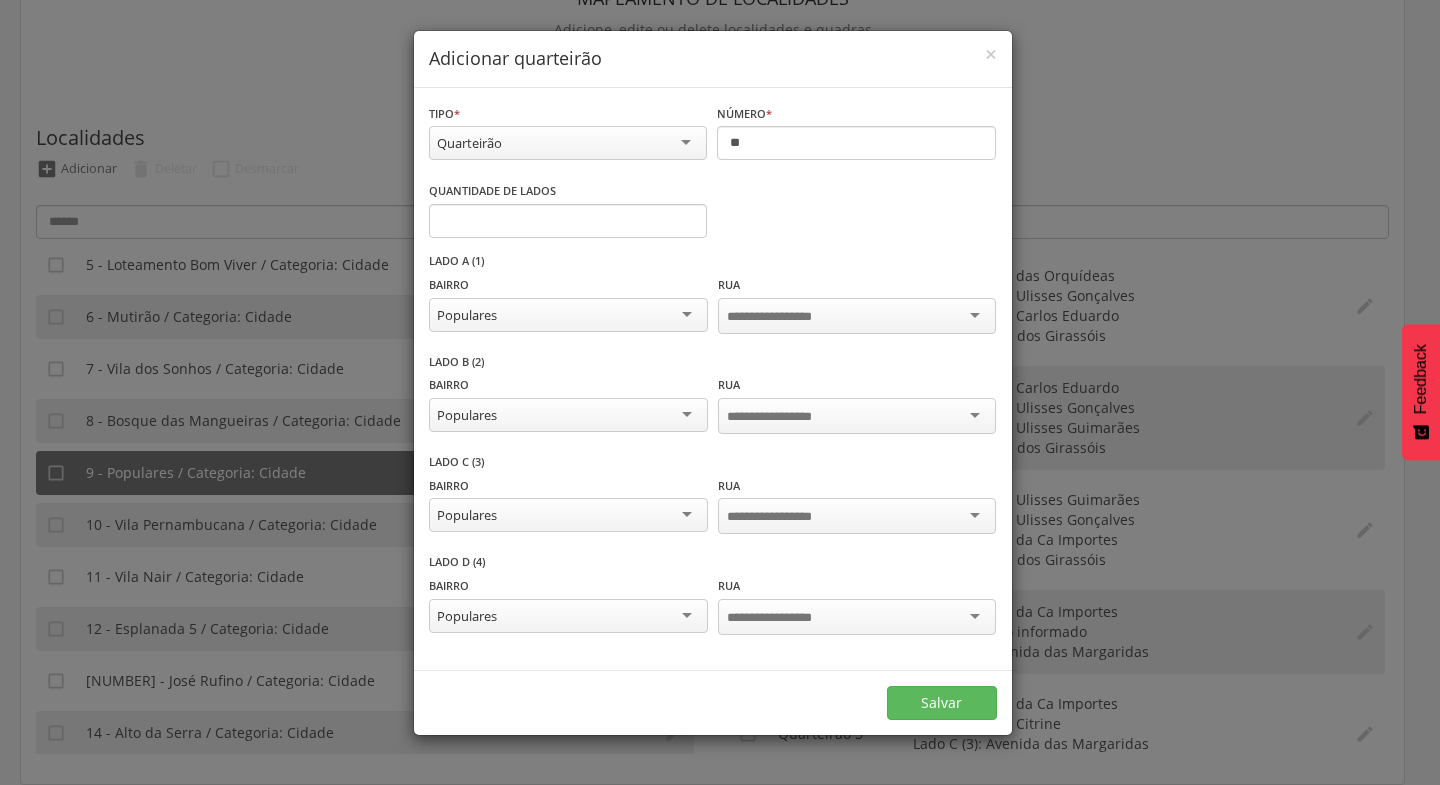 click at bounding box center [857, 316] 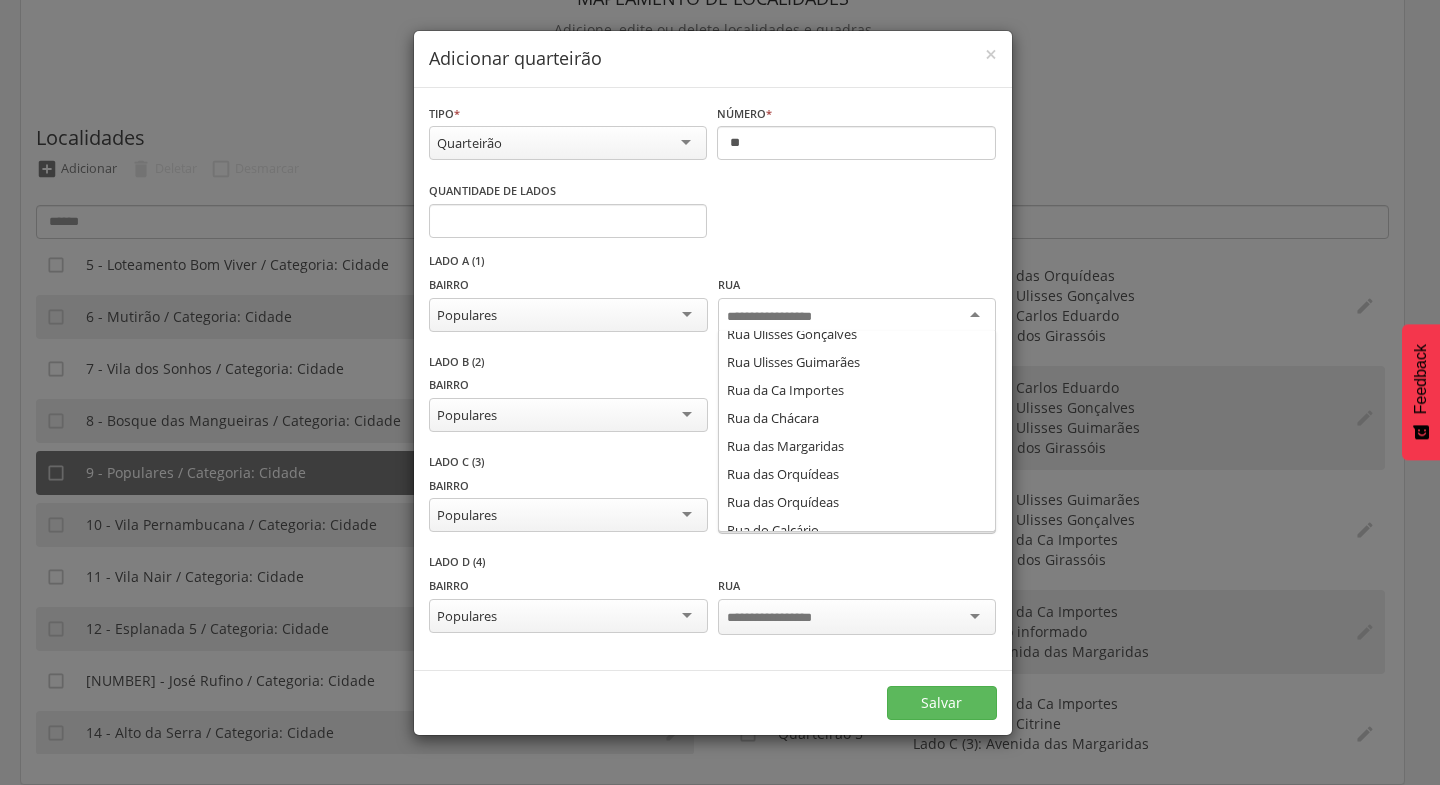 scroll, scrollTop: 161, scrollLeft: 0, axis: vertical 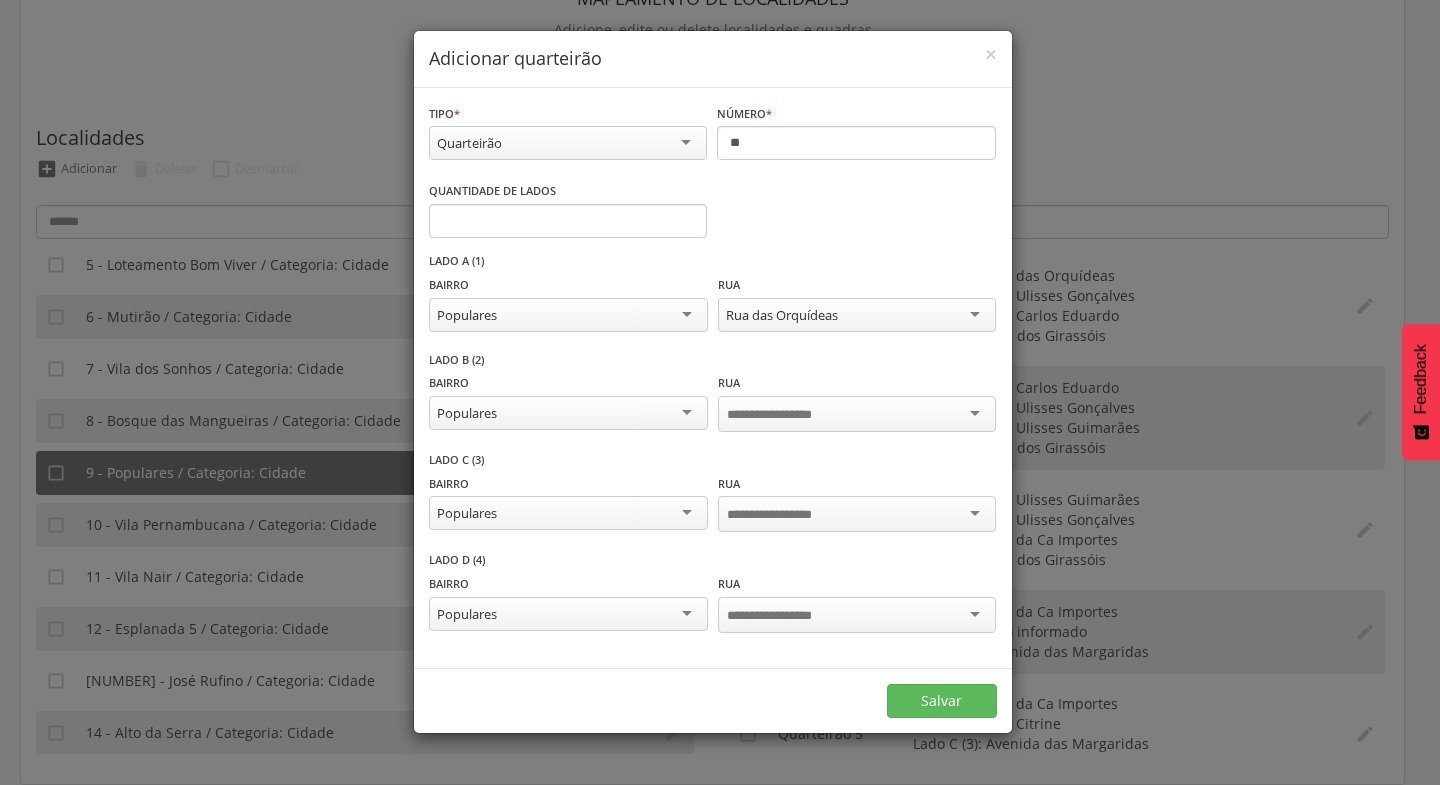 click at bounding box center [857, 414] 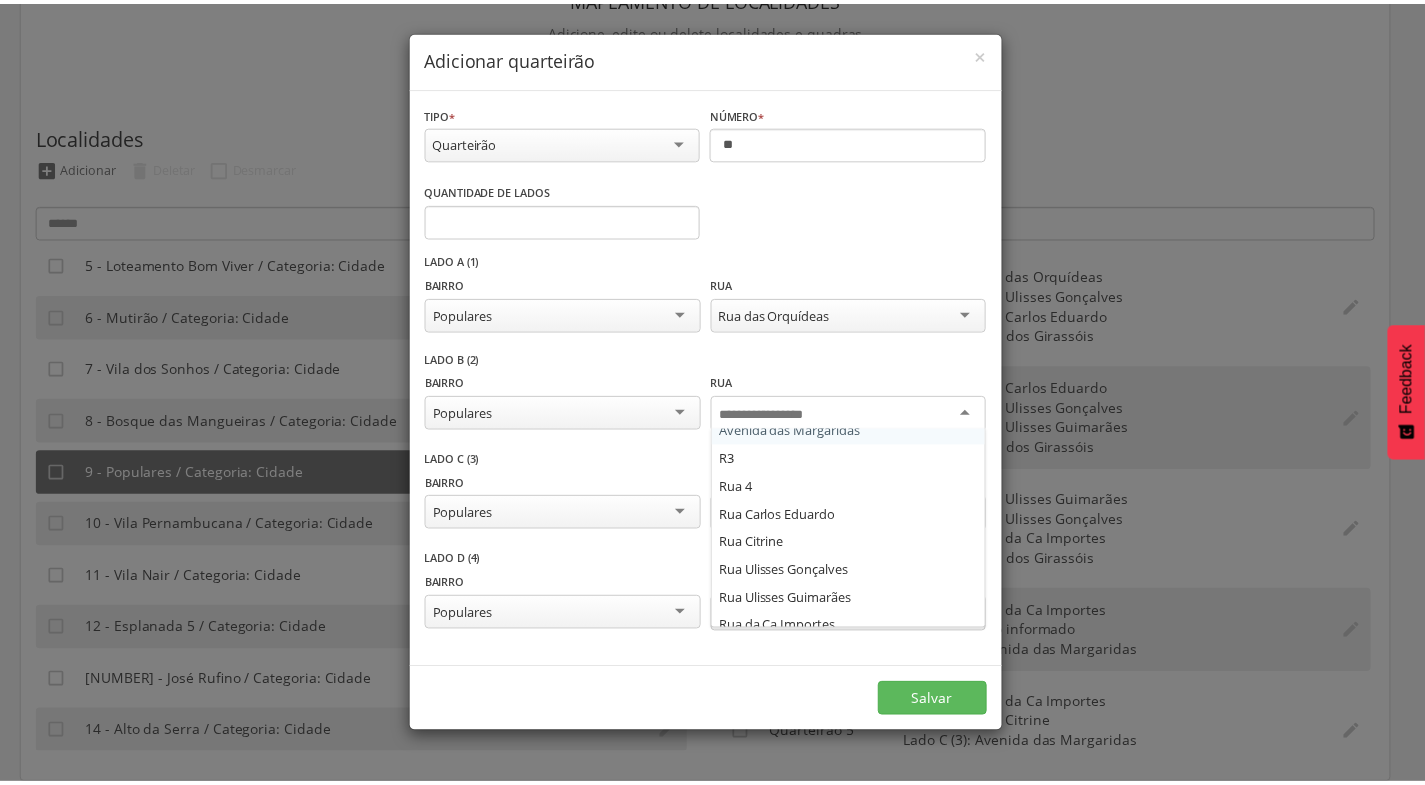 scroll, scrollTop: 0, scrollLeft: 0, axis: both 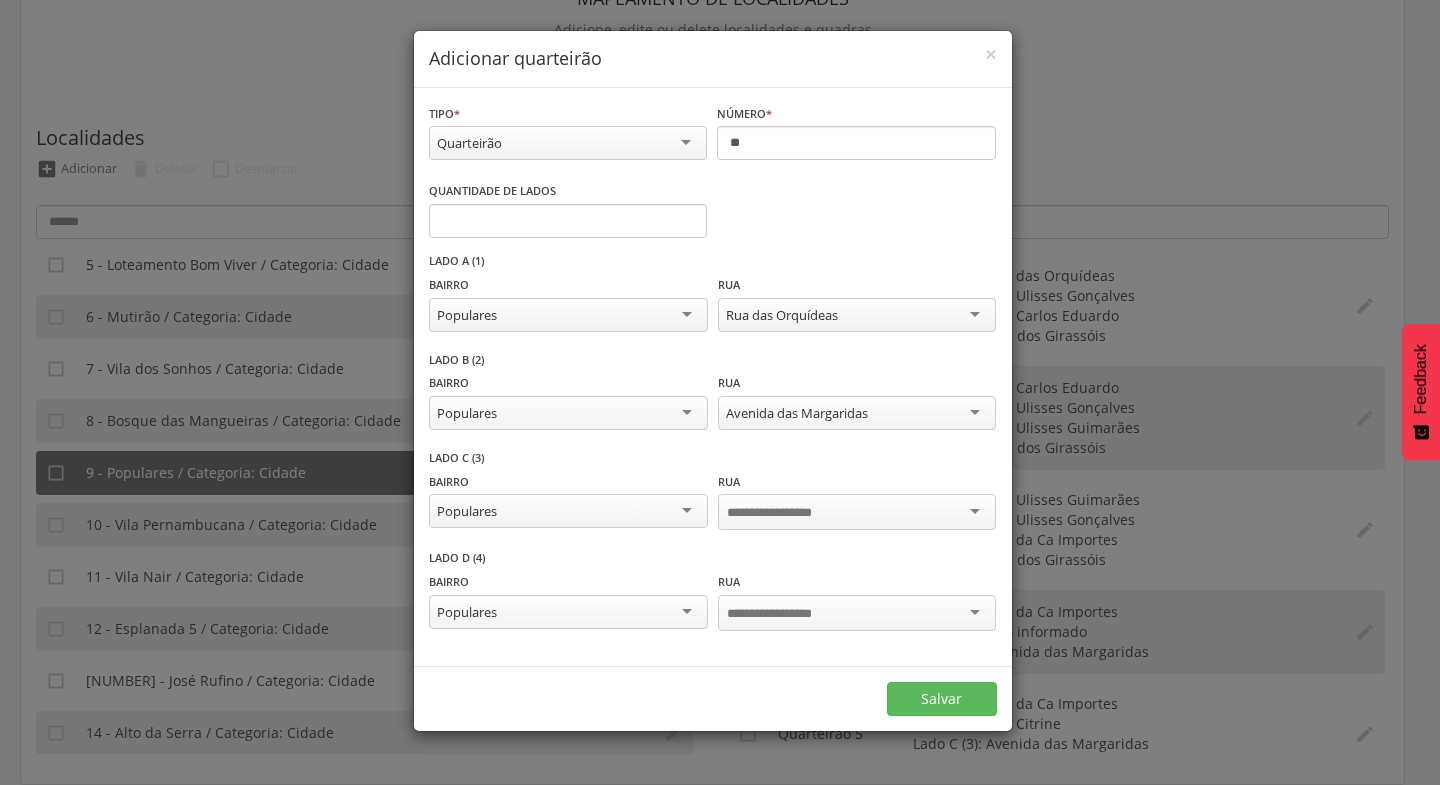 click at bounding box center (857, 512) 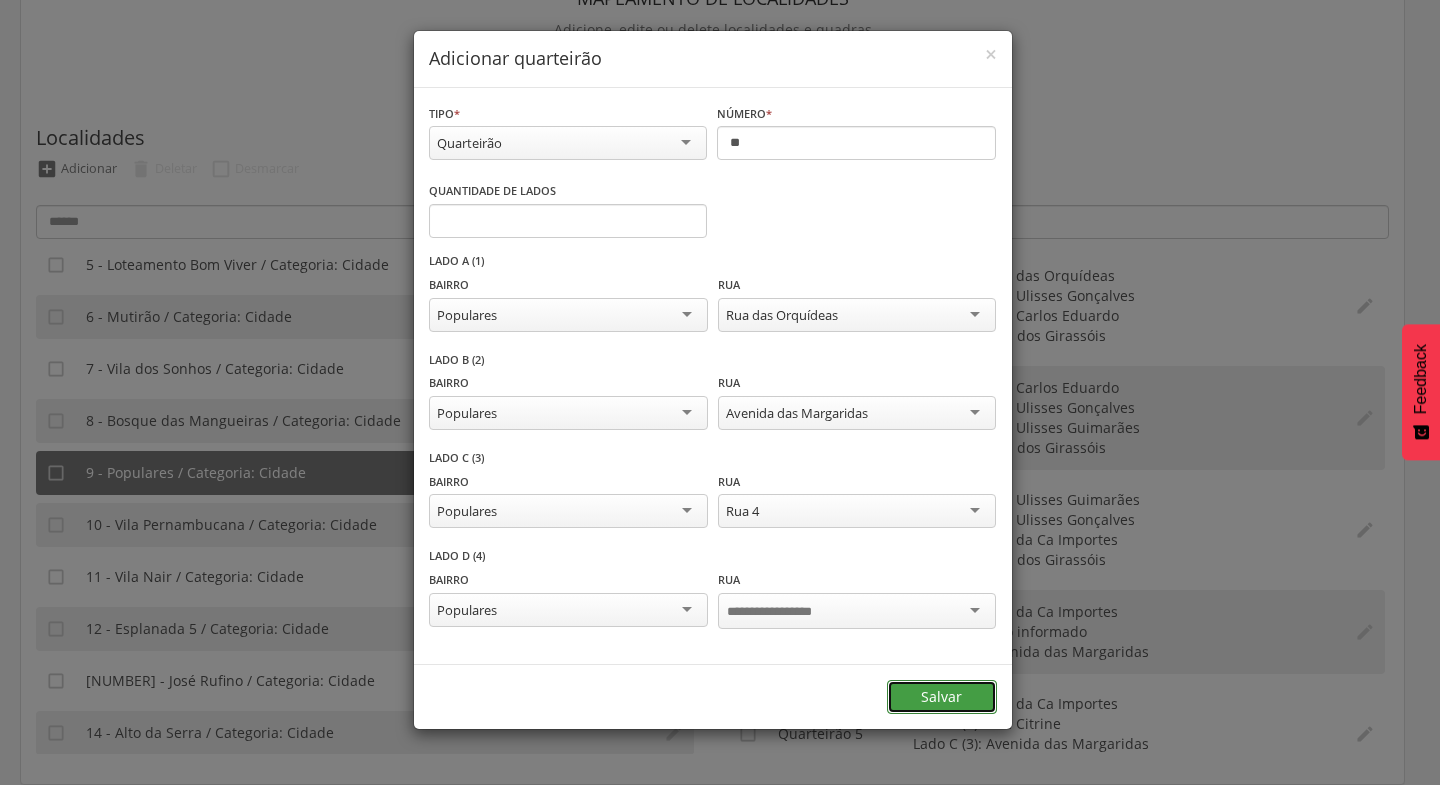 click on "Salvar" at bounding box center (942, 697) 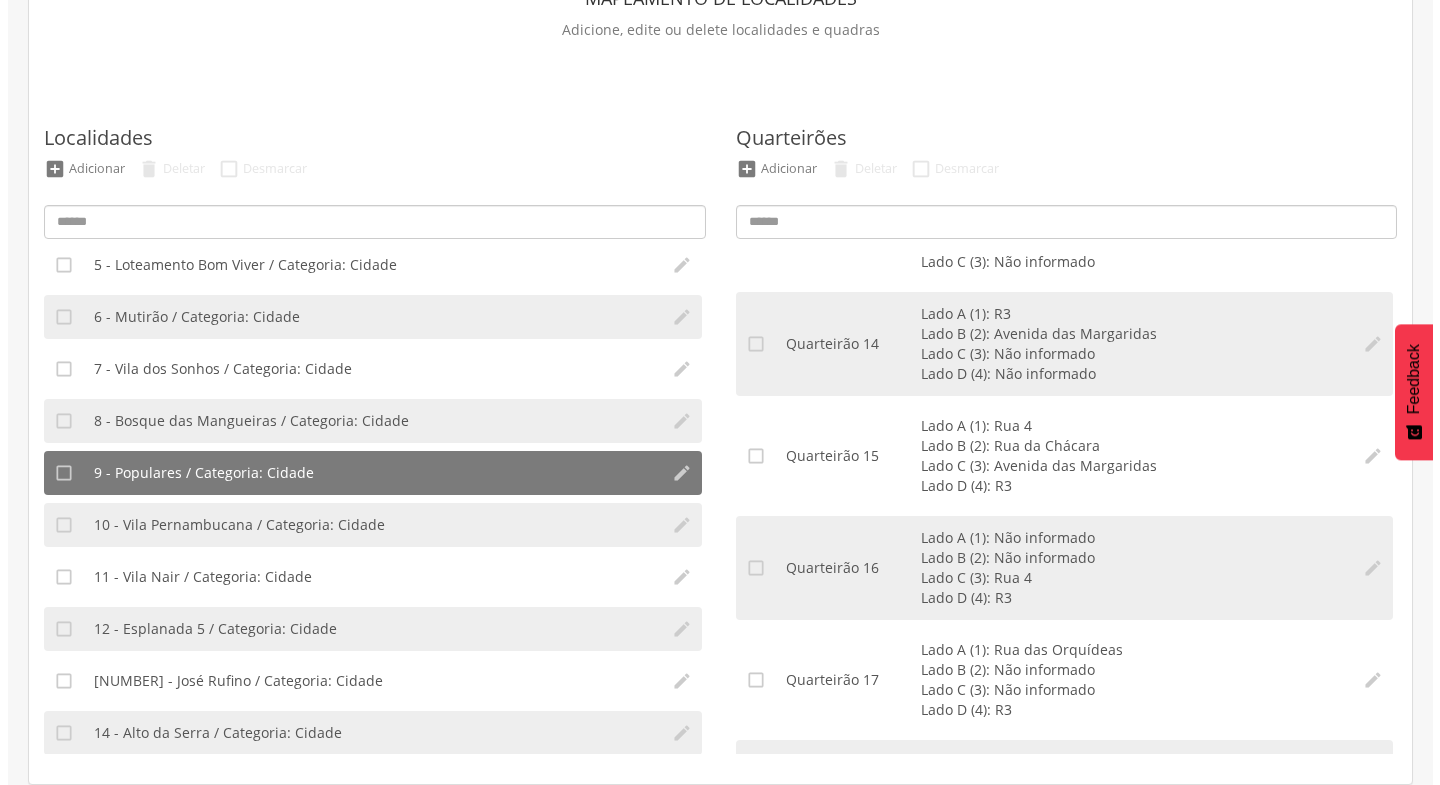 scroll, scrollTop: 1476, scrollLeft: 0, axis: vertical 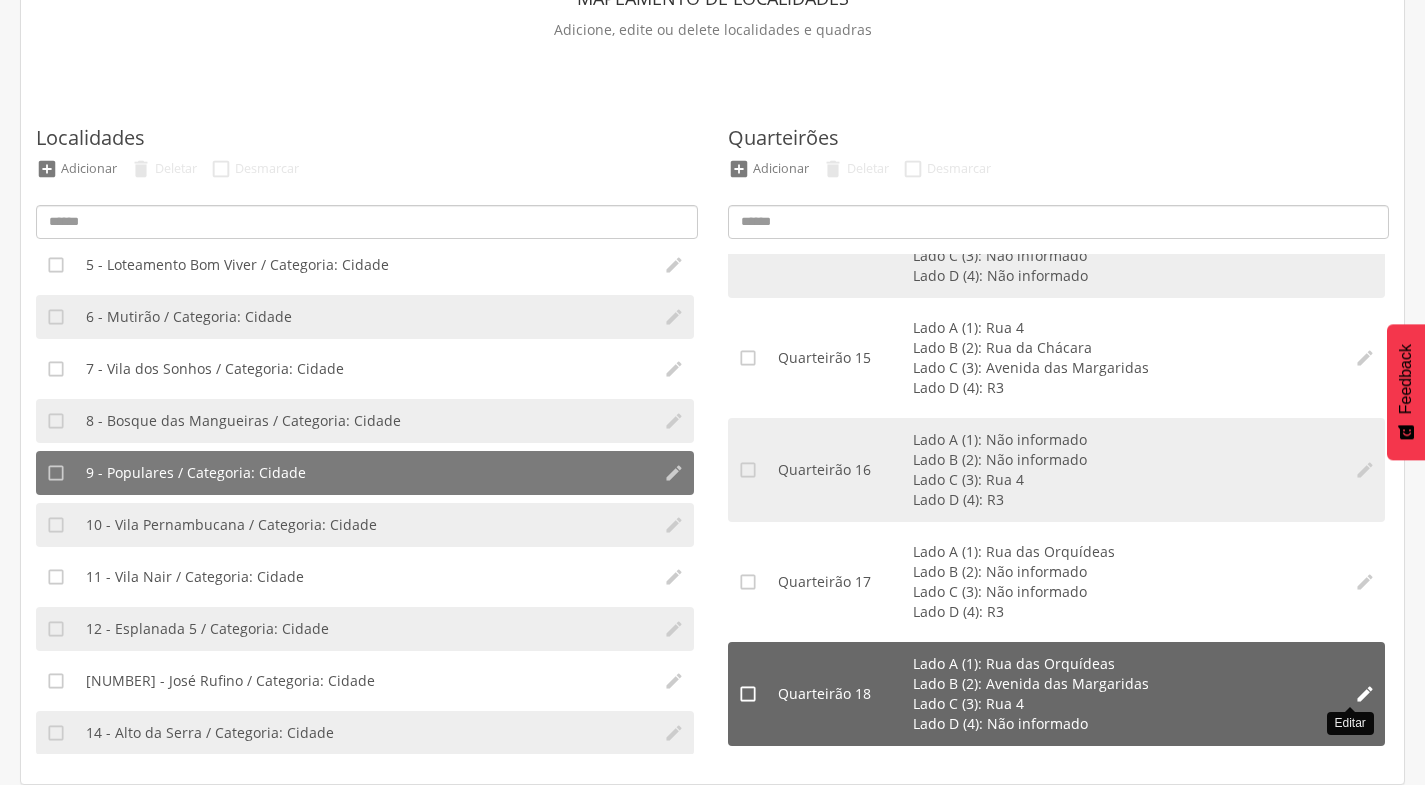 click on "" at bounding box center (1365, 694) 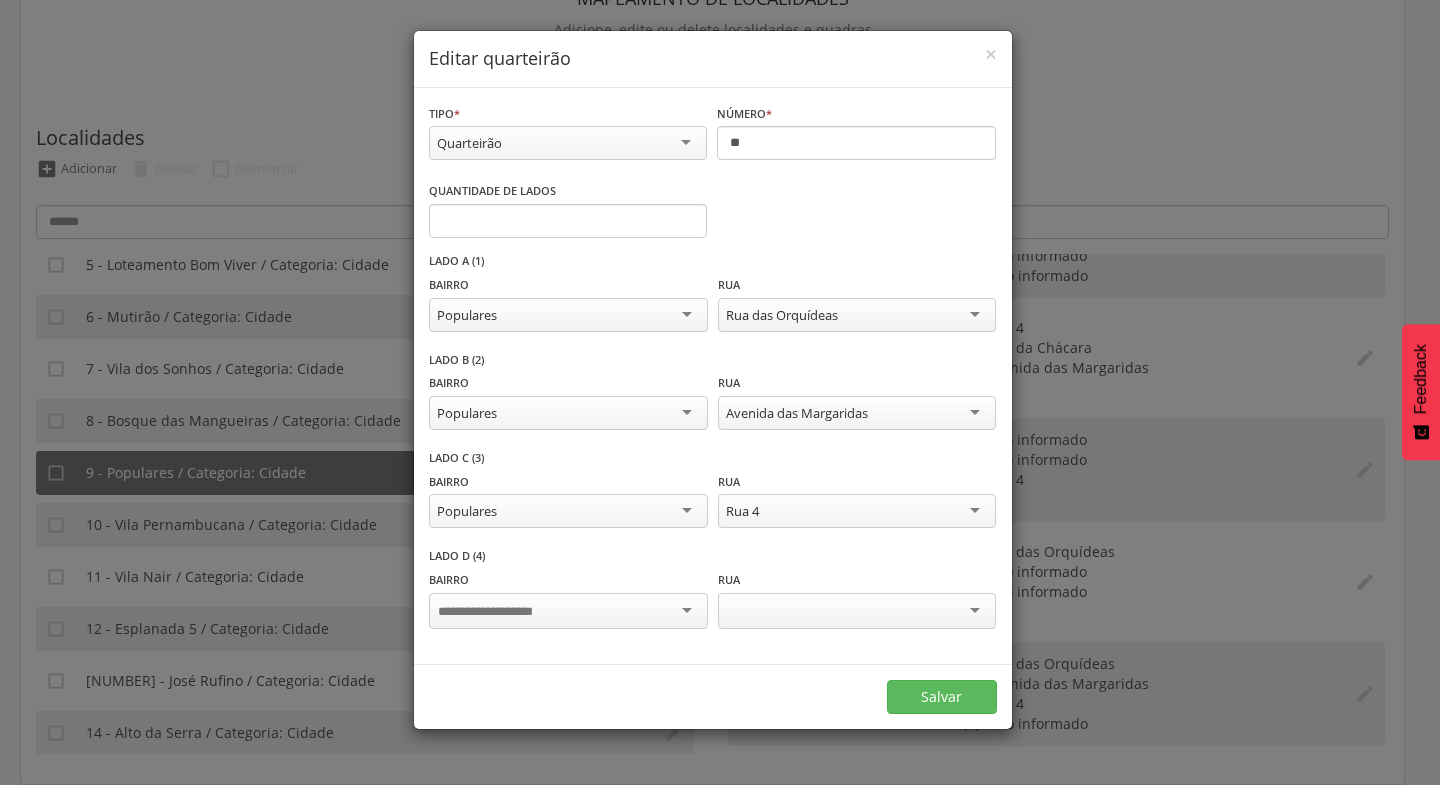 click on "Avenida das Margaridas" at bounding box center (857, 413) 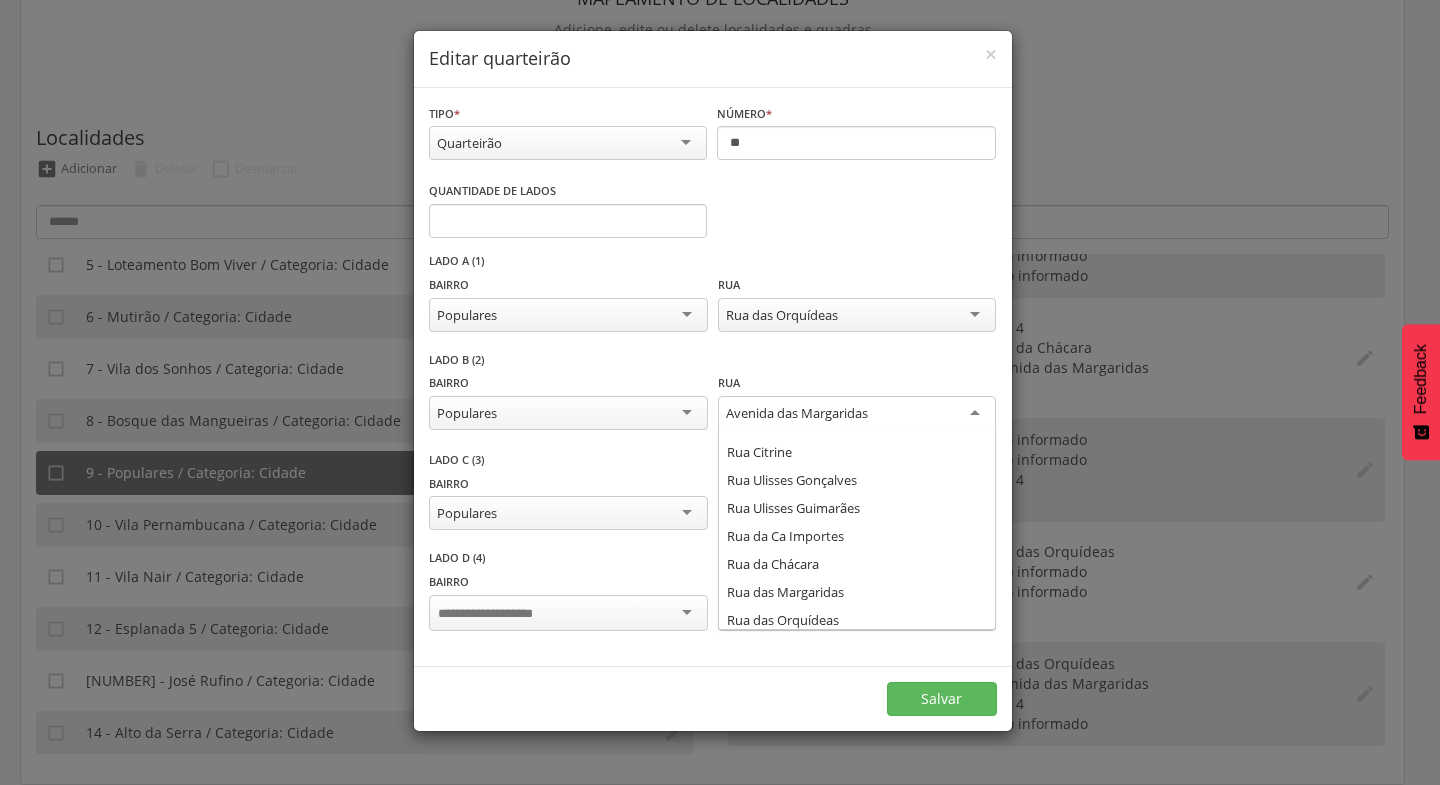 scroll, scrollTop: 106, scrollLeft: 0, axis: vertical 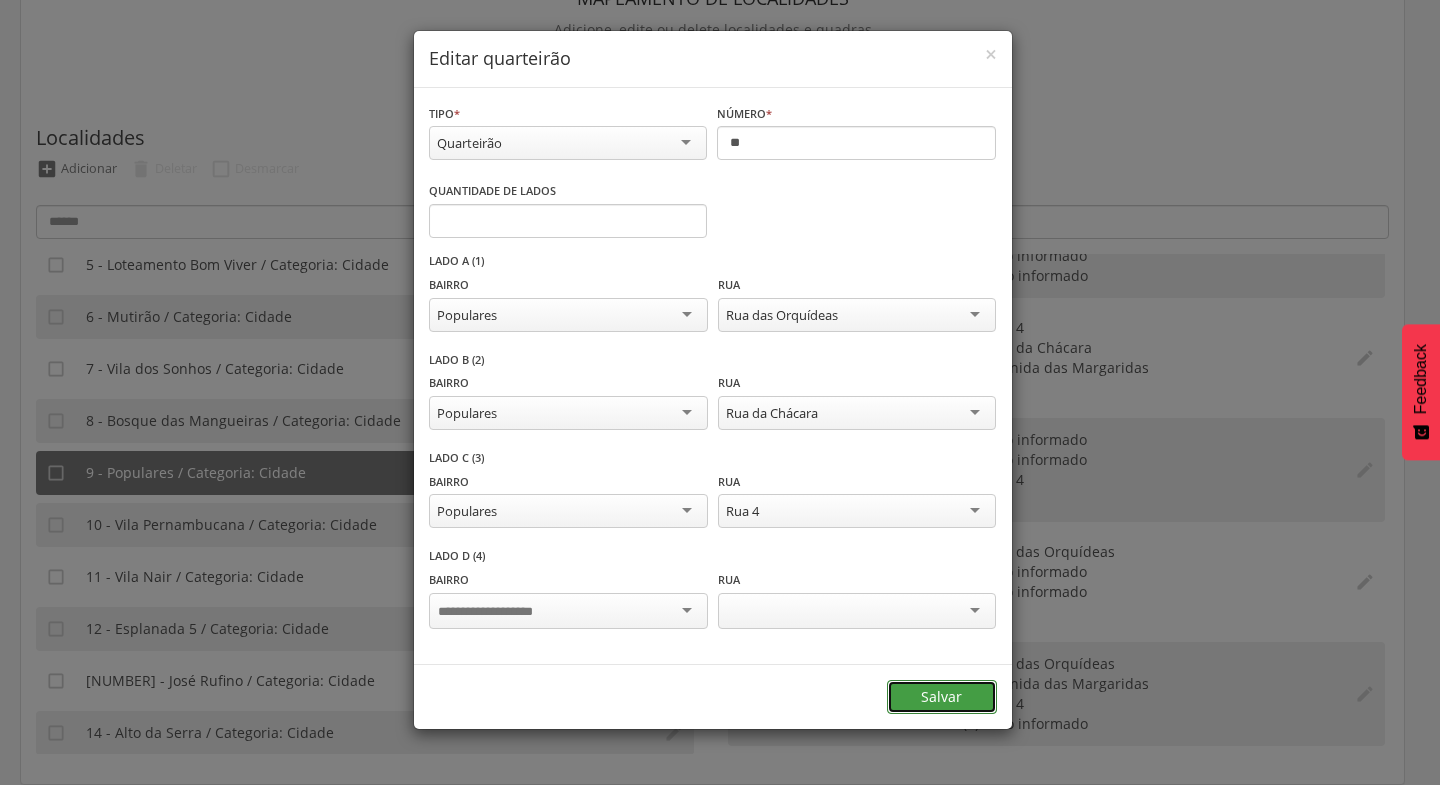 click on "Salvar" at bounding box center (942, 697) 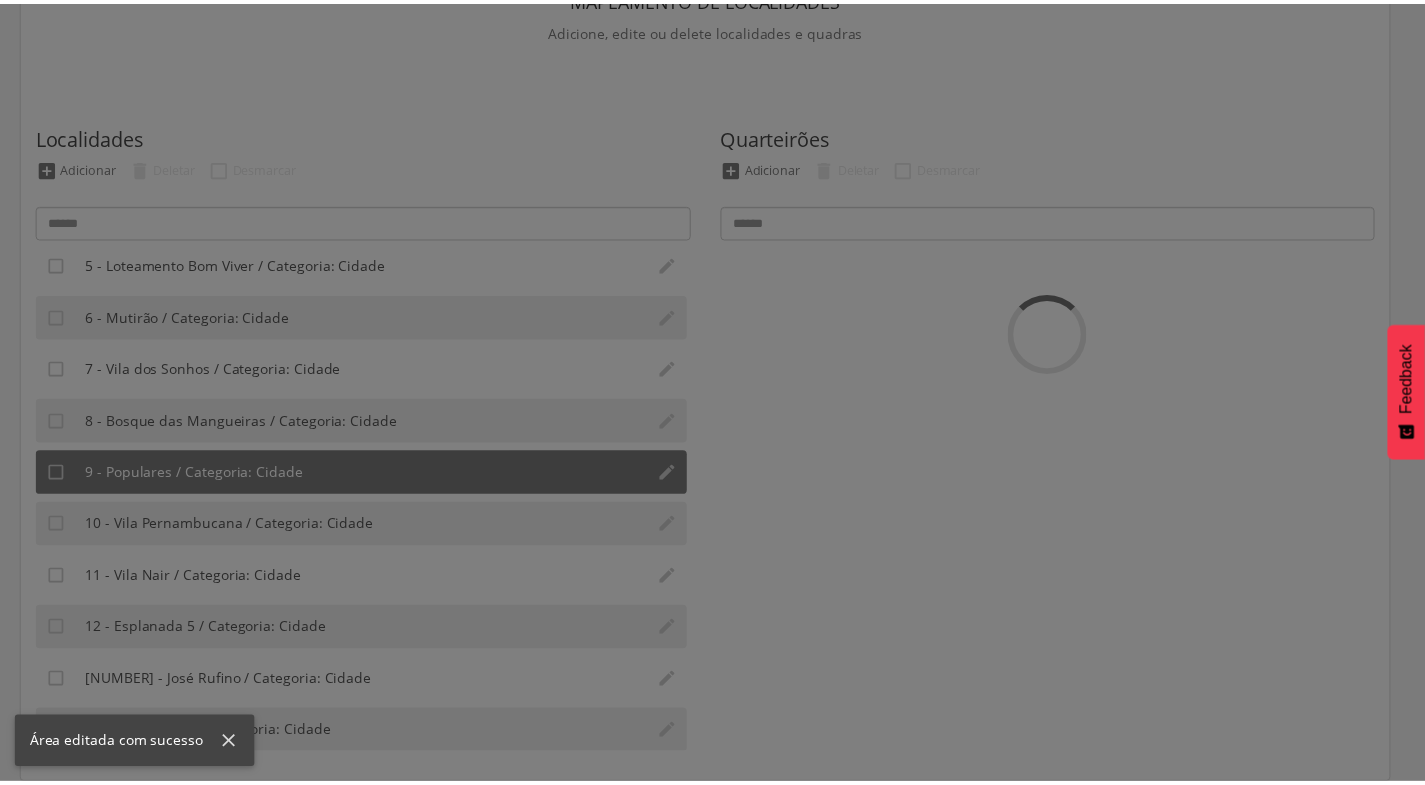 scroll, scrollTop: 0, scrollLeft: 0, axis: both 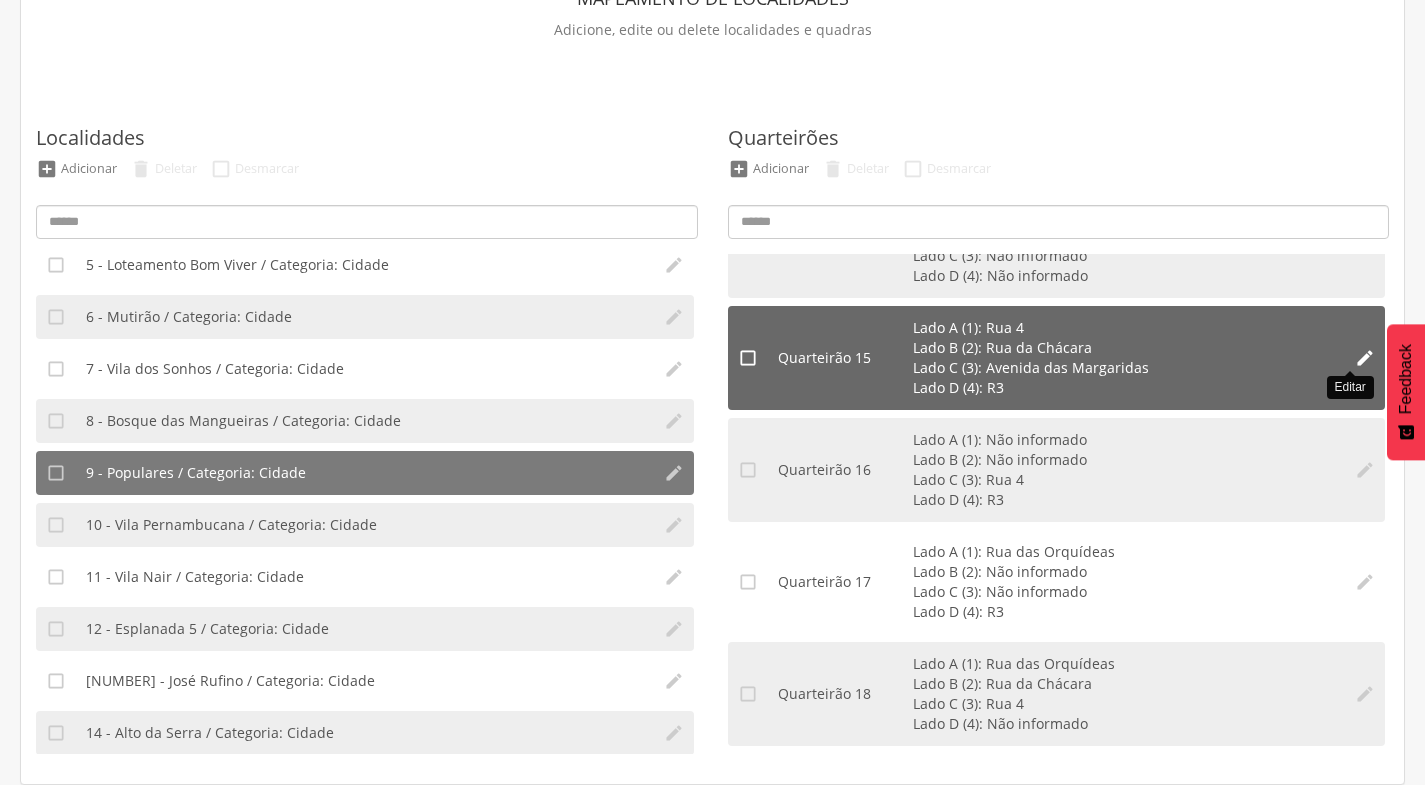 click on "" at bounding box center (1365, 358) 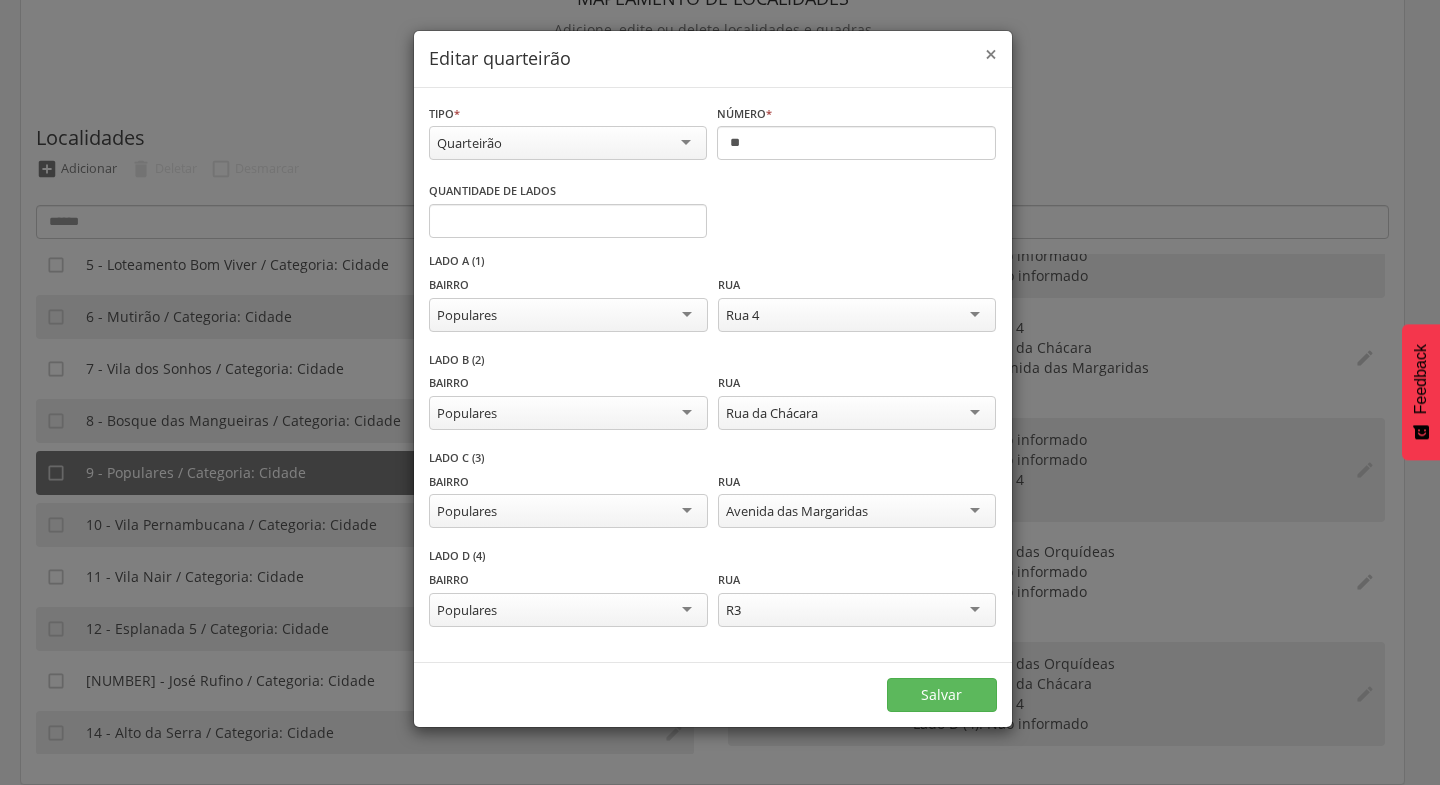 click on "×" at bounding box center (991, 54) 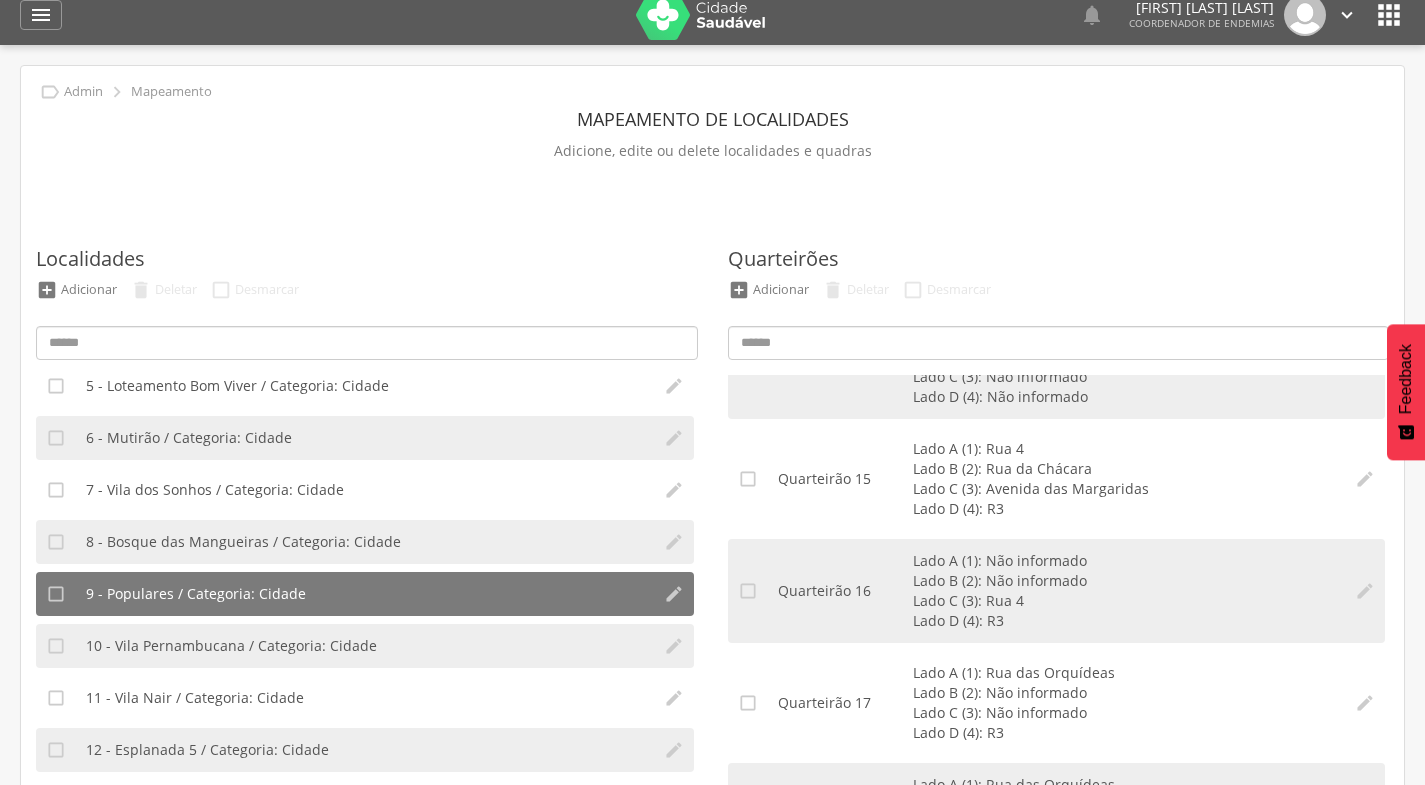 scroll, scrollTop: 0, scrollLeft: 0, axis: both 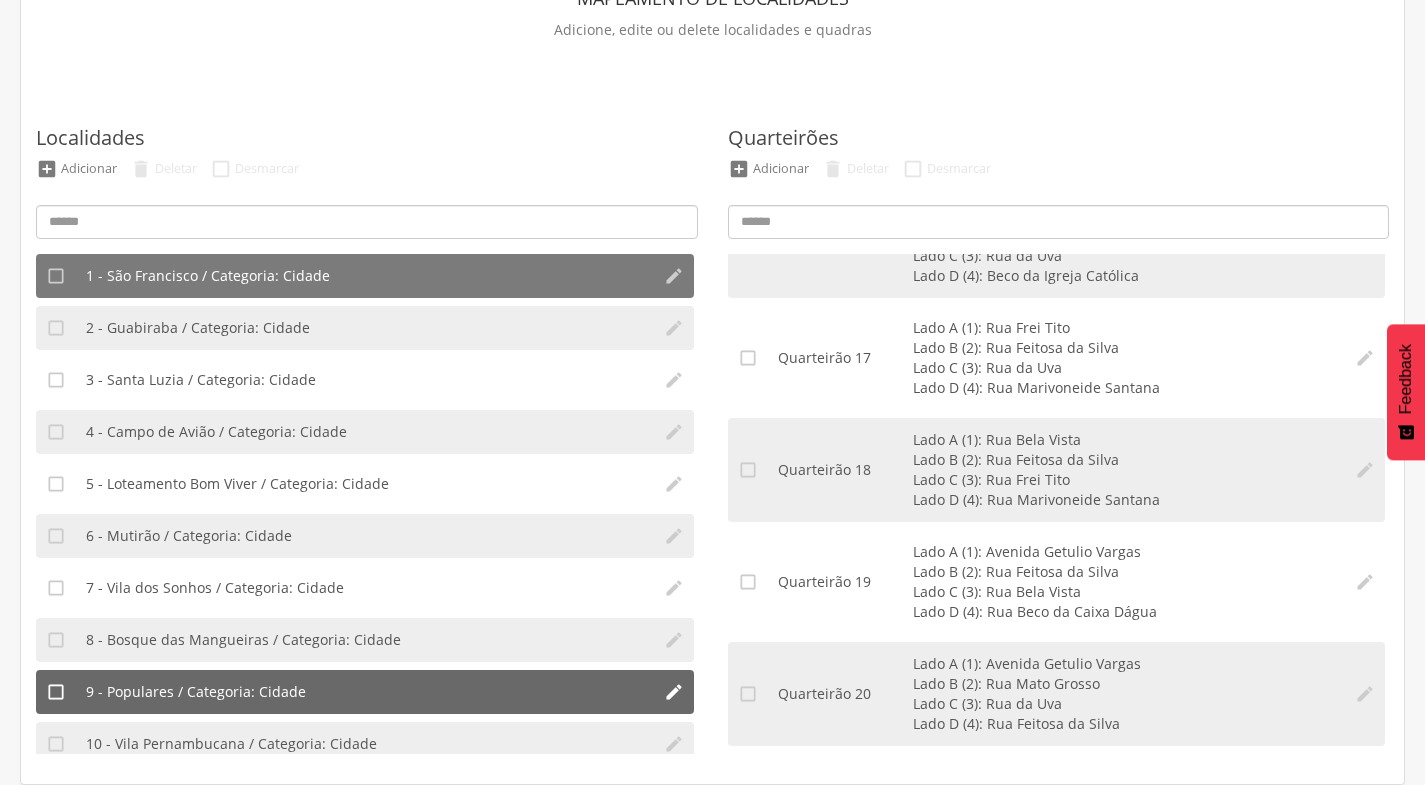 click on "9 - Populares / Categoria: Cidade" at bounding box center (196, 692) 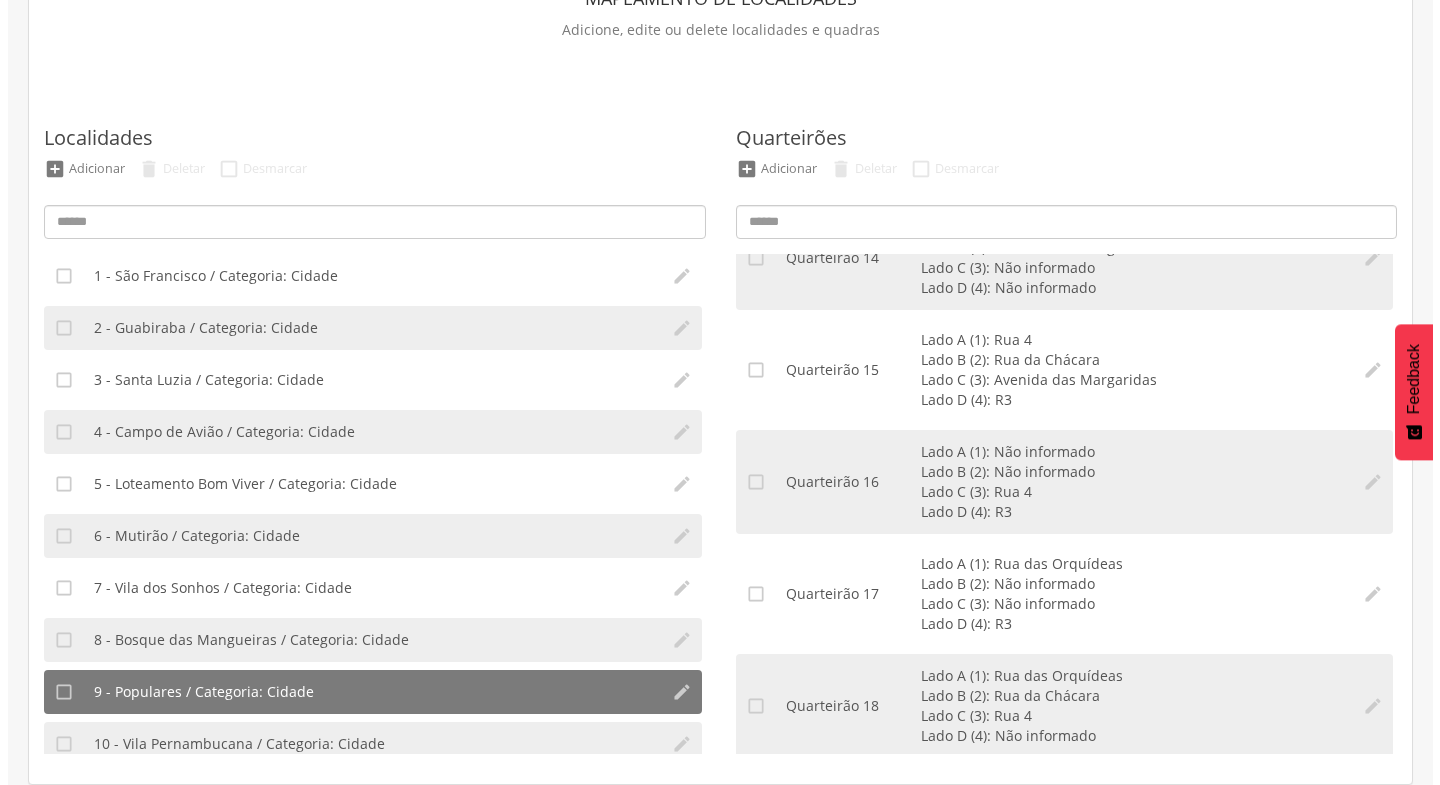 scroll, scrollTop: 1476, scrollLeft: 0, axis: vertical 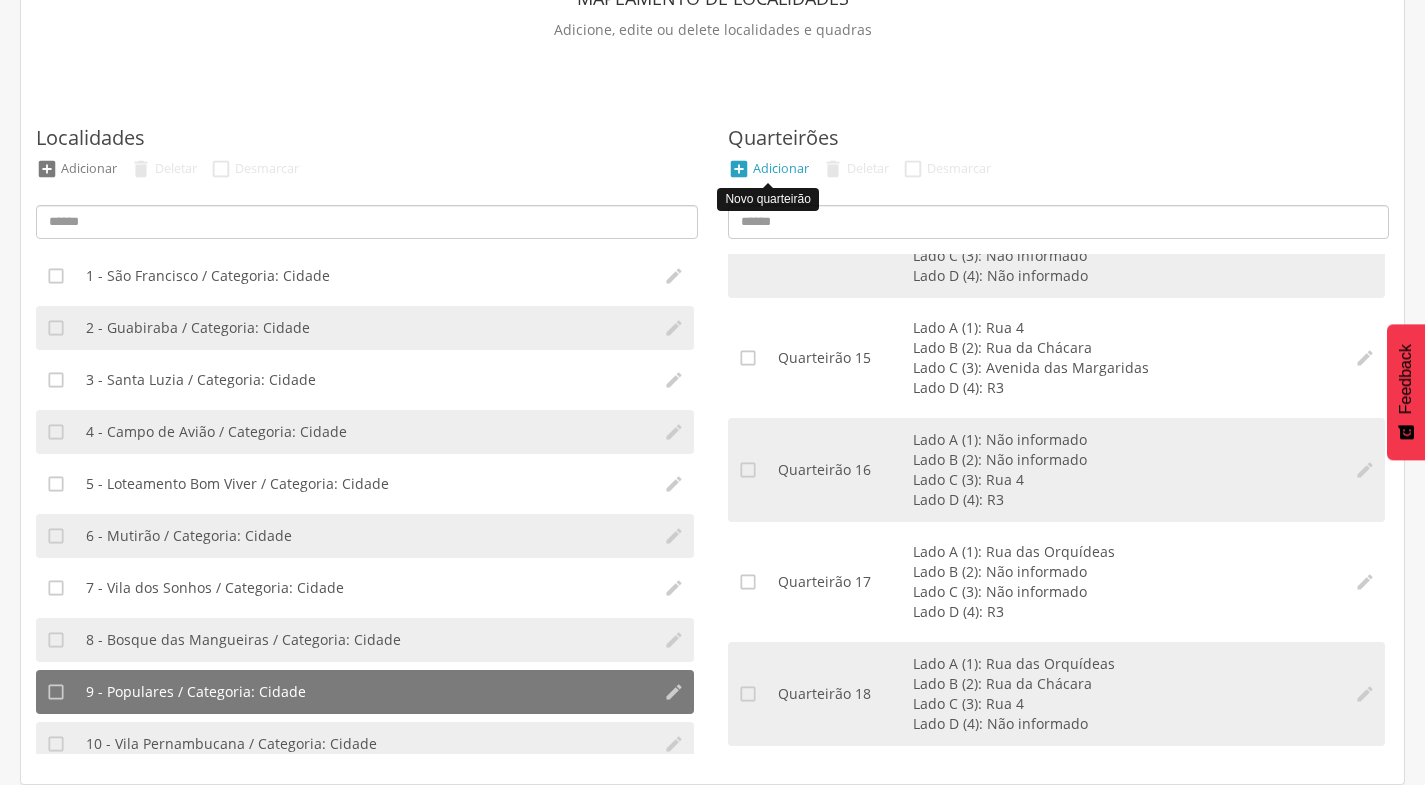 click on "Adicionar" at bounding box center (781, 168) 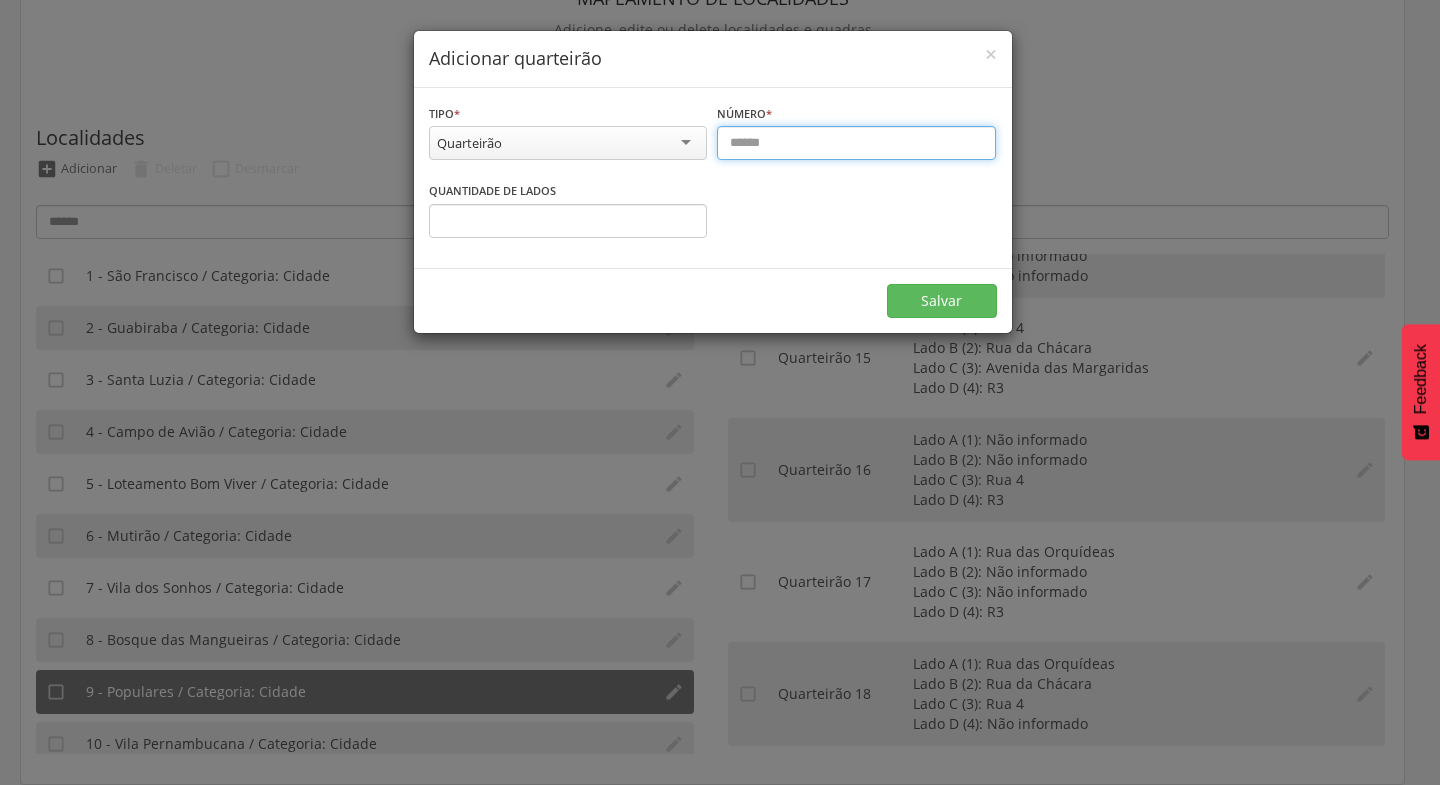 click at bounding box center (856, 143) 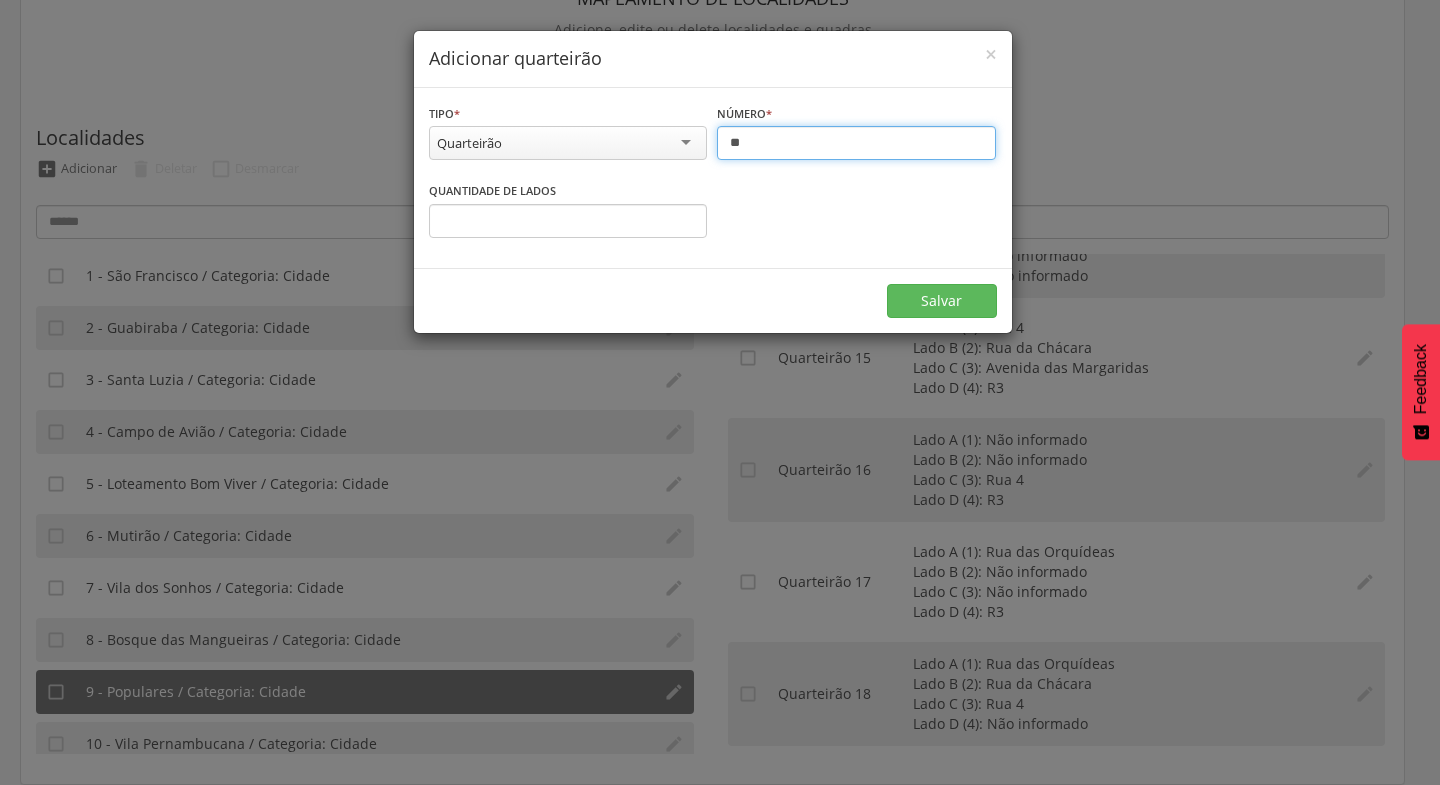 type on "**" 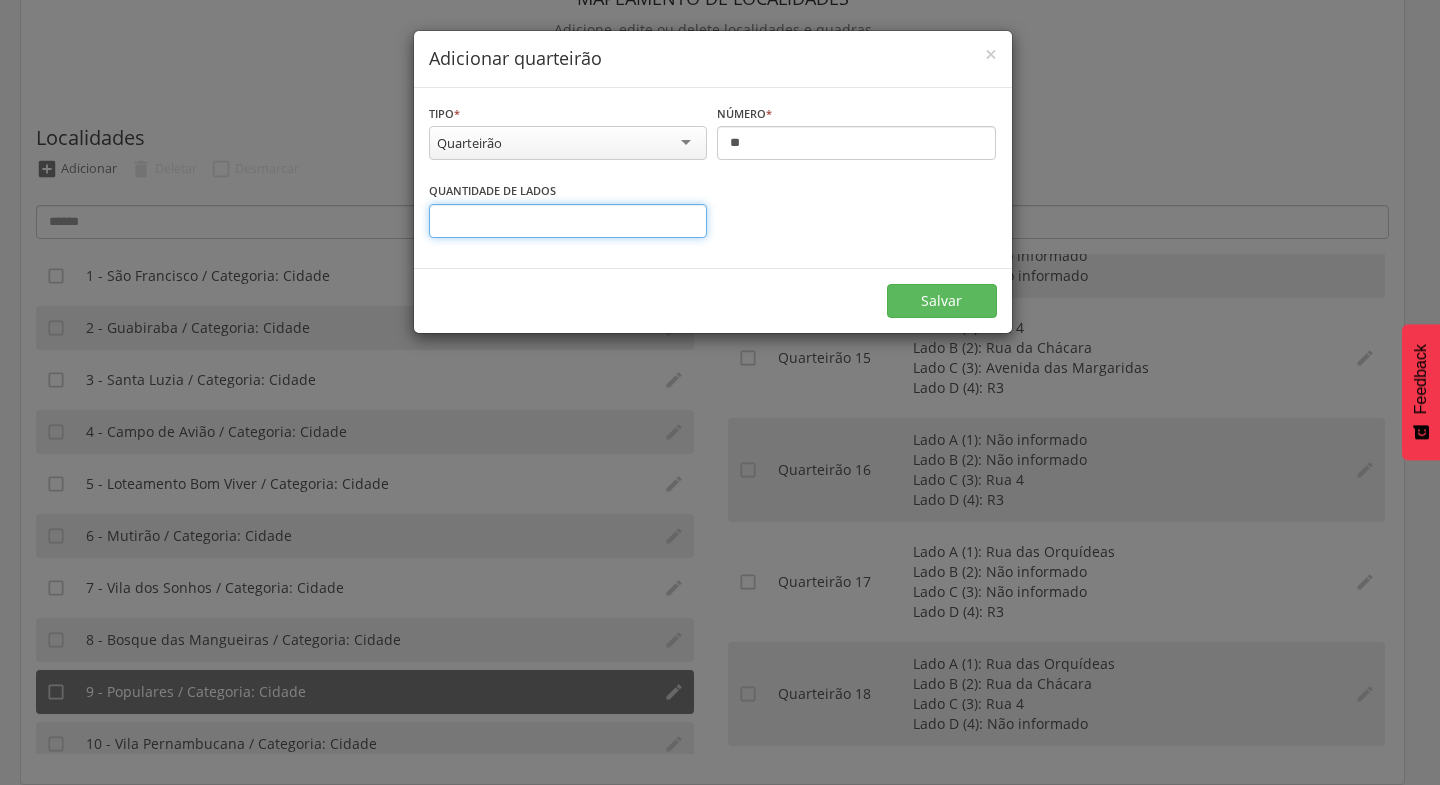 click on "*" at bounding box center [568, 221] 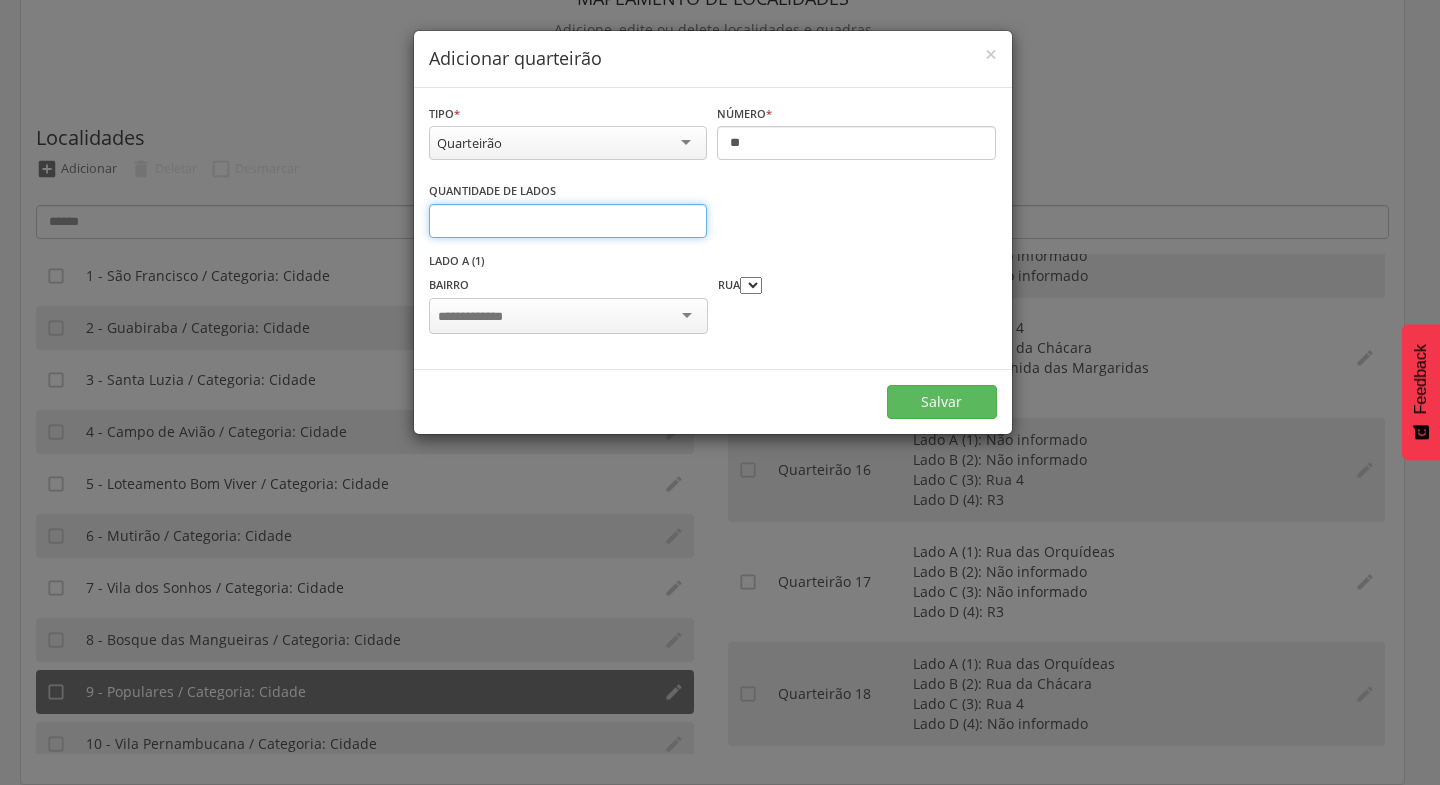 type on "*" 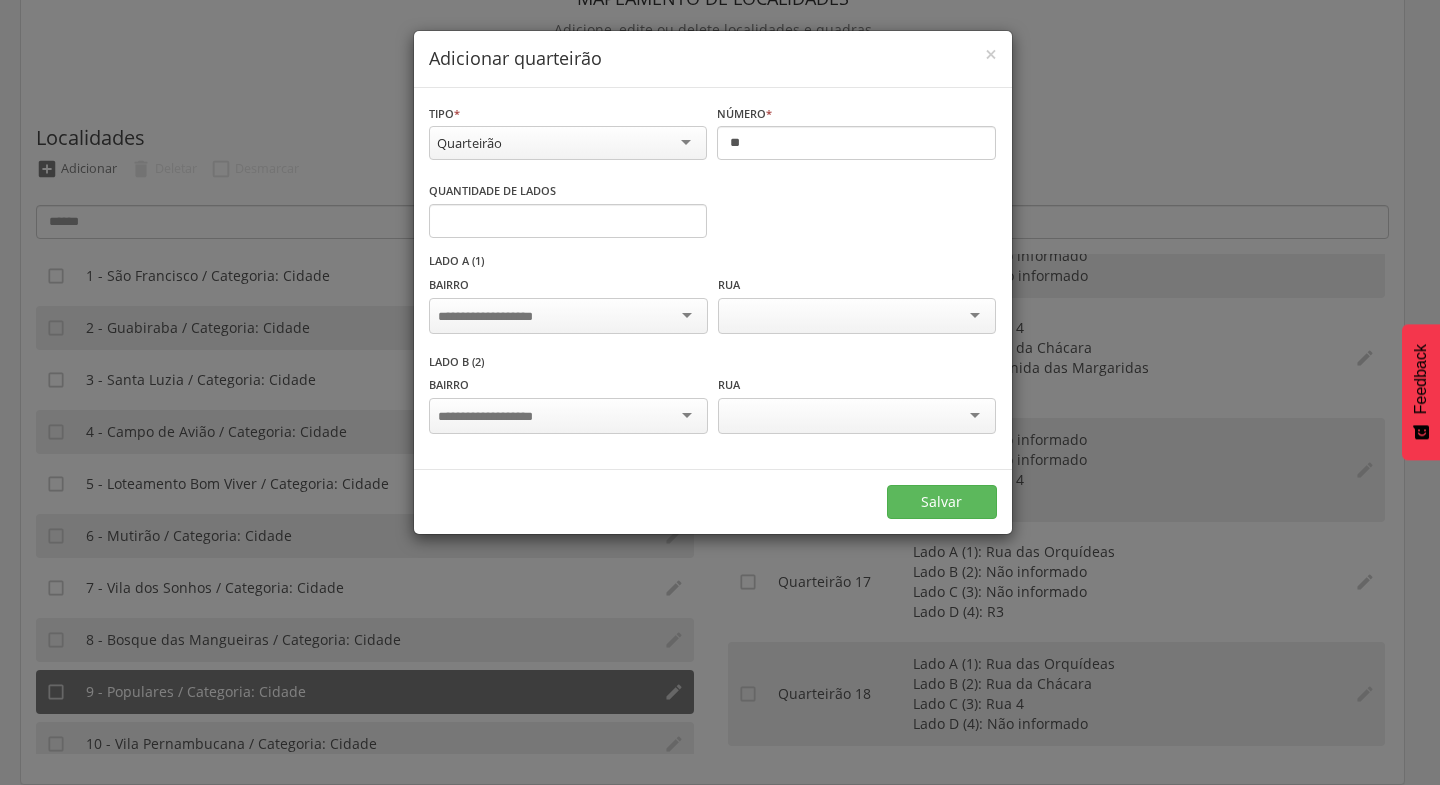 click at bounding box center [568, 316] 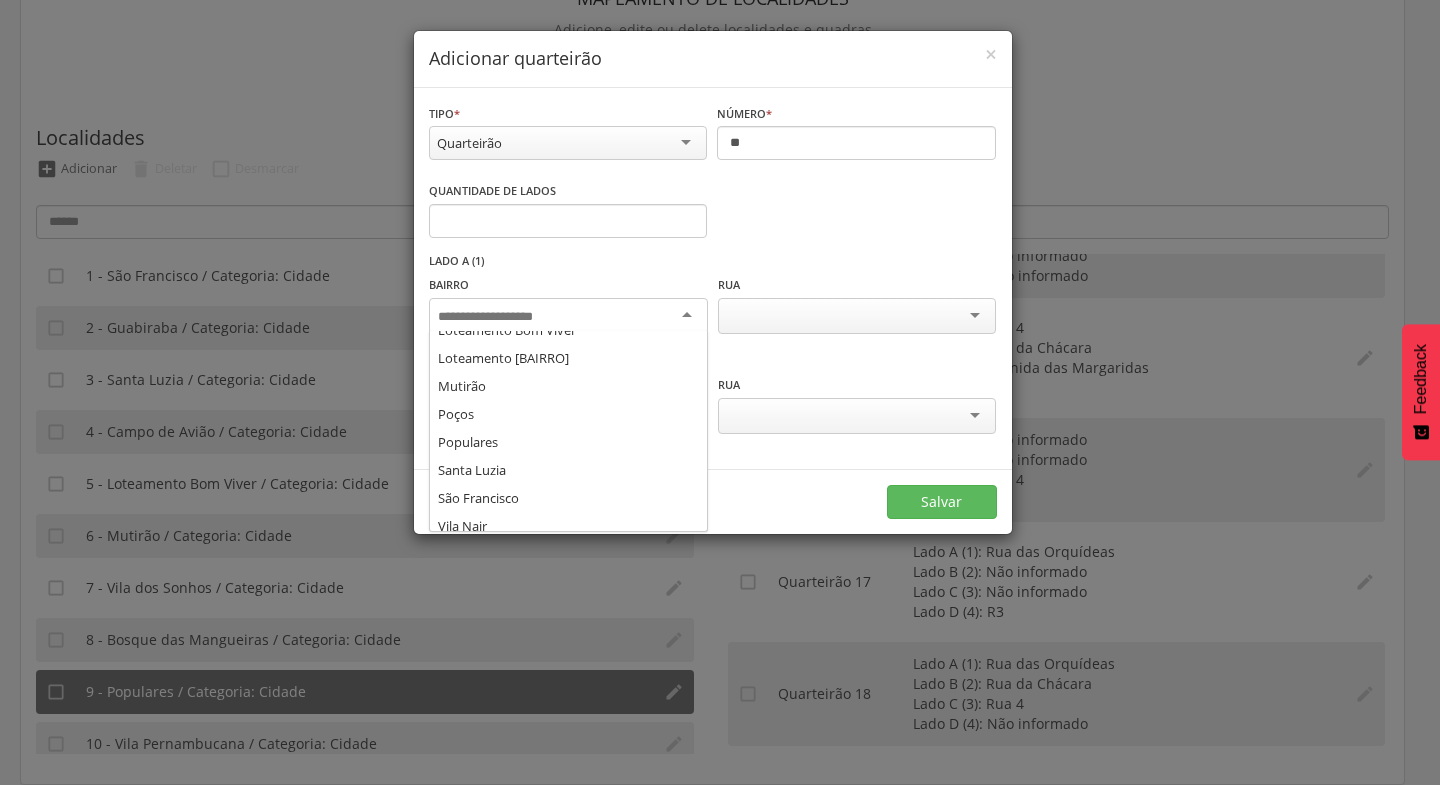 scroll, scrollTop: 273, scrollLeft: 0, axis: vertical 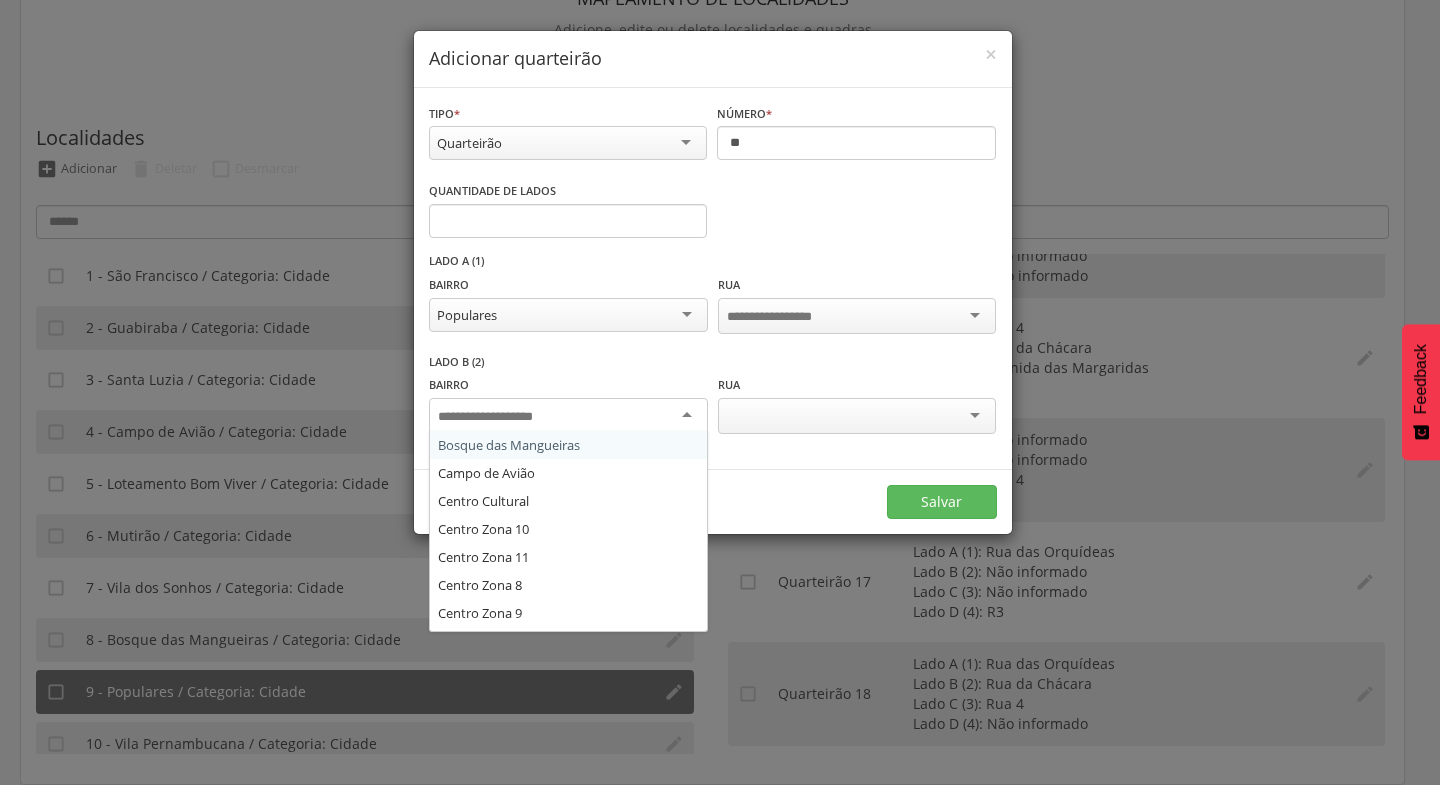 click at bounding box center (568, 416) 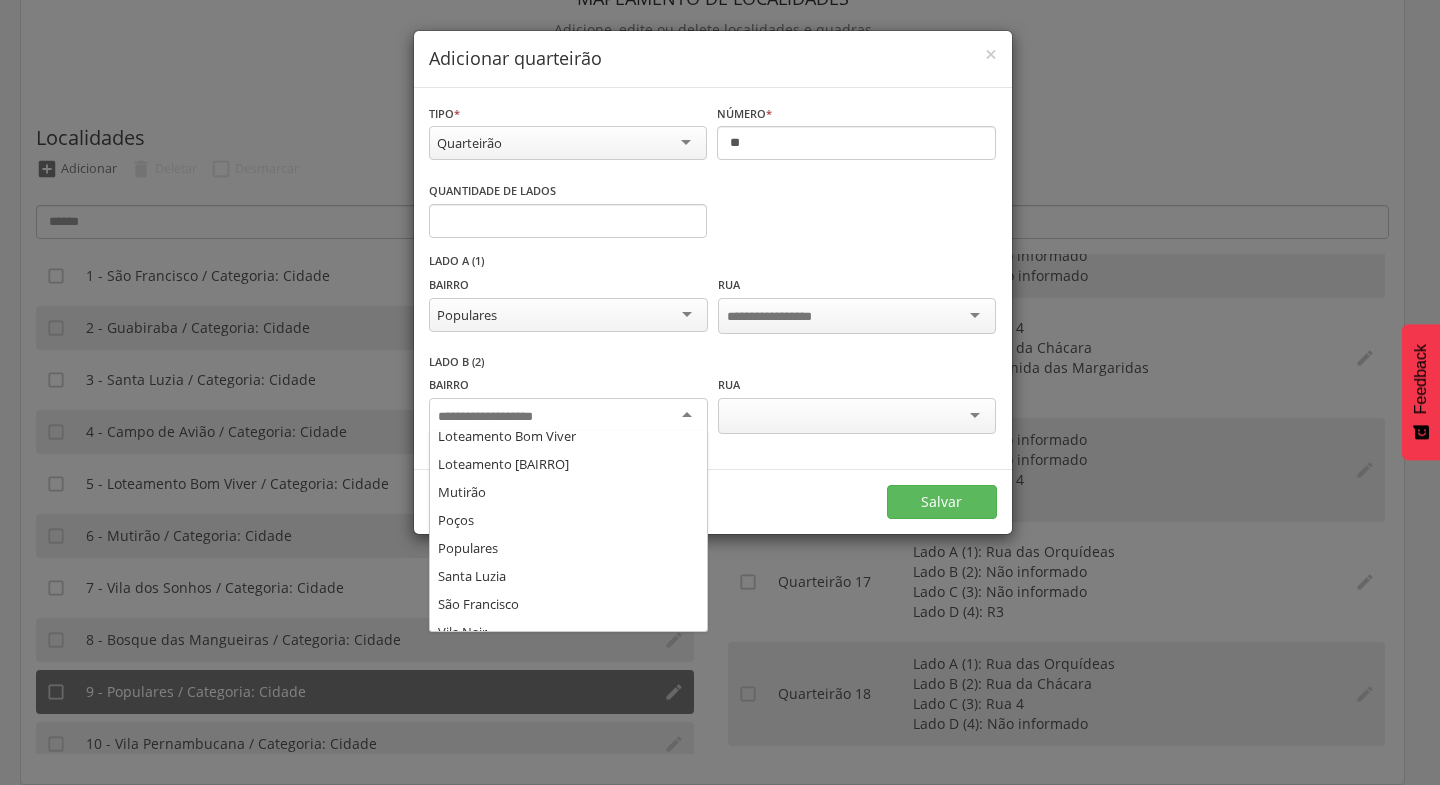scroll, scrollTop: 263, scrollLeft: 0, axis: vertical 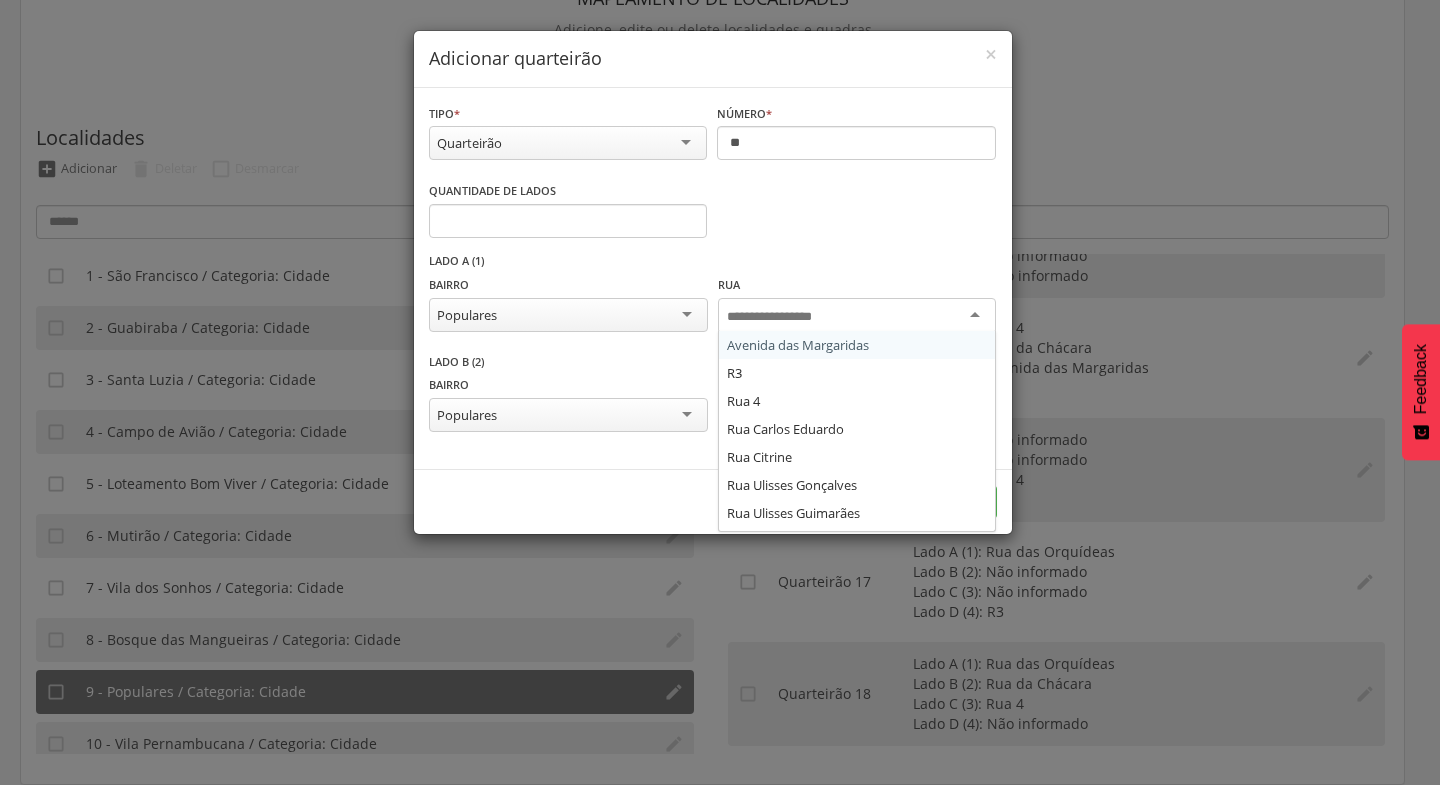 click at bounding box center [857, 316] 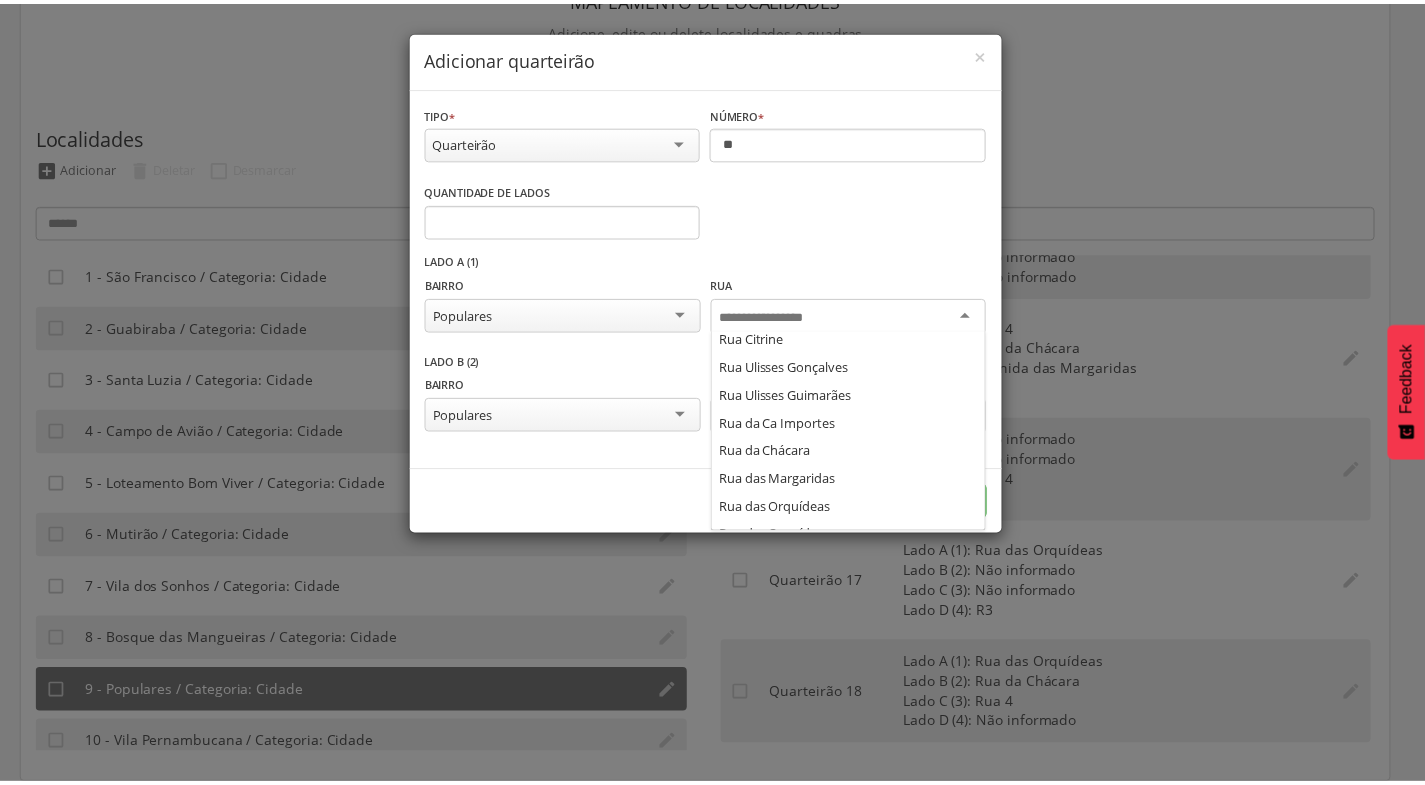 scroll, scrollTop: 125, scrollLeft: 0, axis: vertical 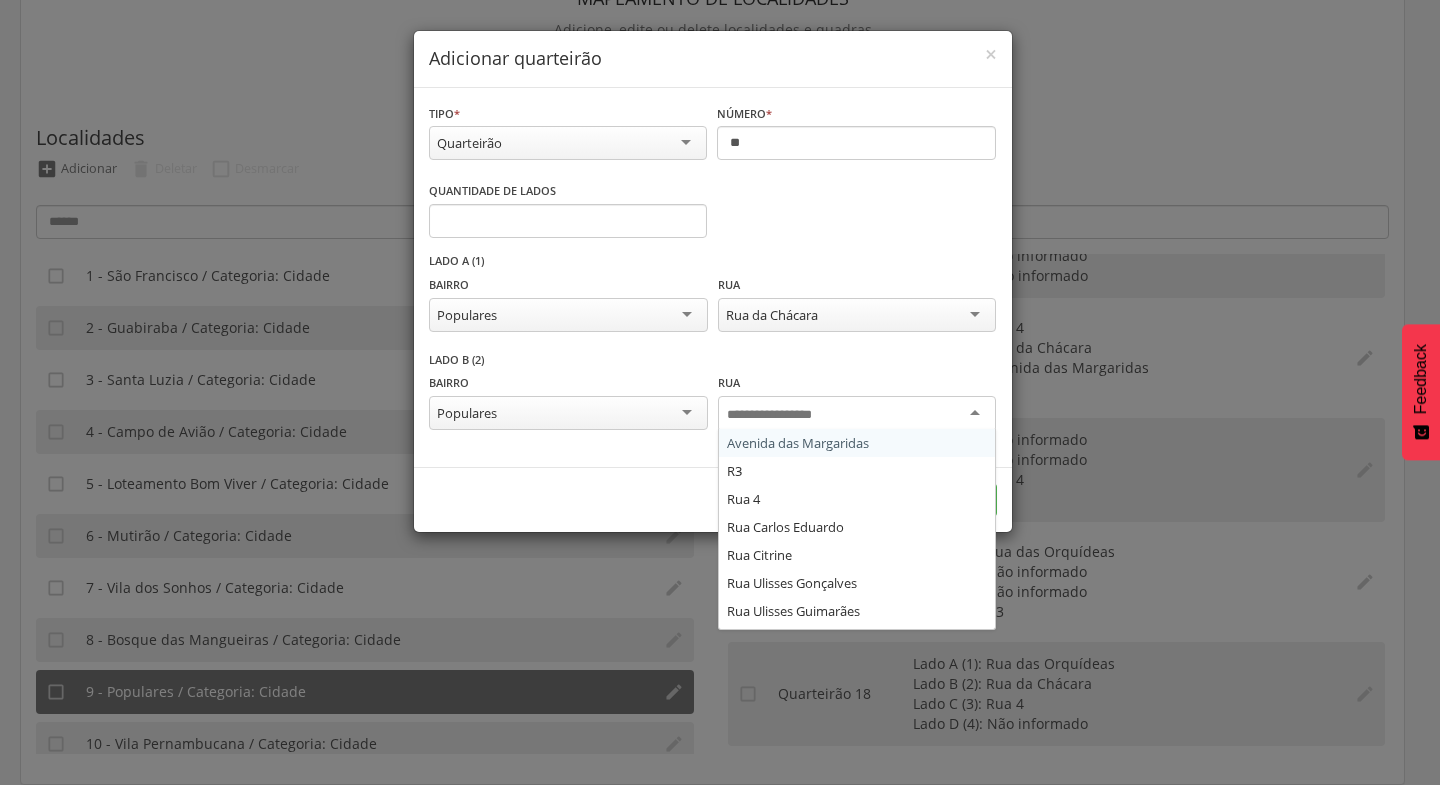 click at bounding box center [857, 414] 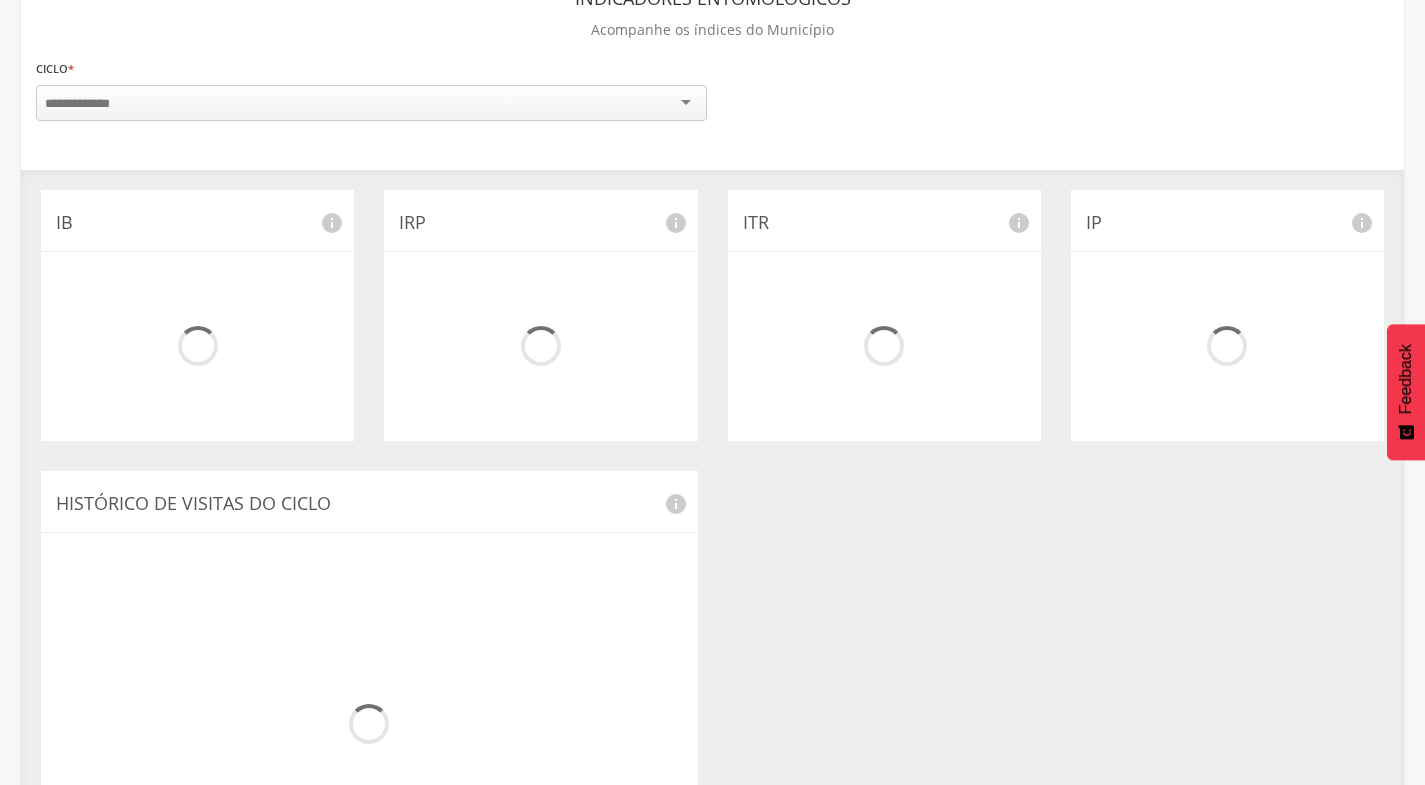 scroll, scrollTop: 0, scrollLeft: 0, axis: both 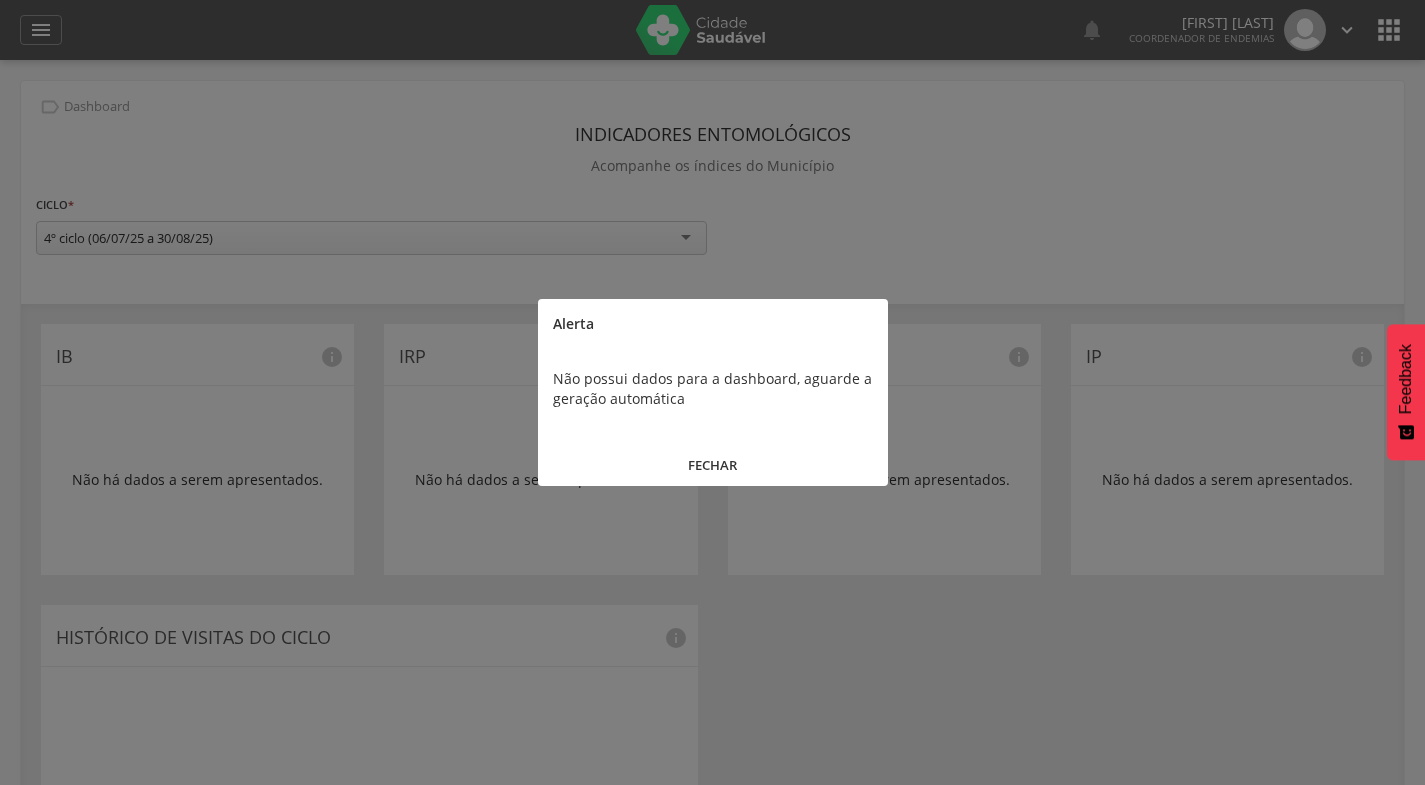 click on "FECHAR" at bounding box center (713, 465) 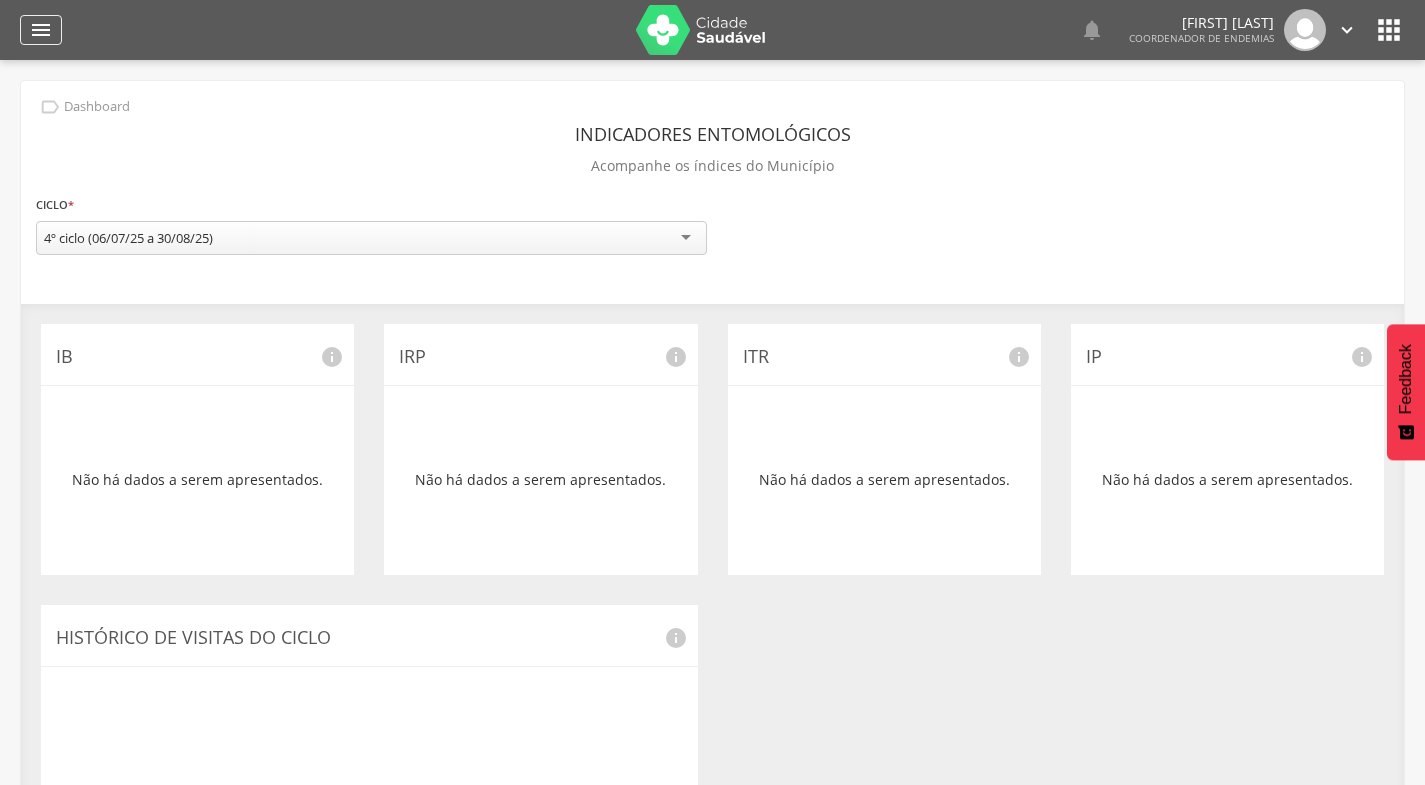 click on "" at bounding box center (41, 30) 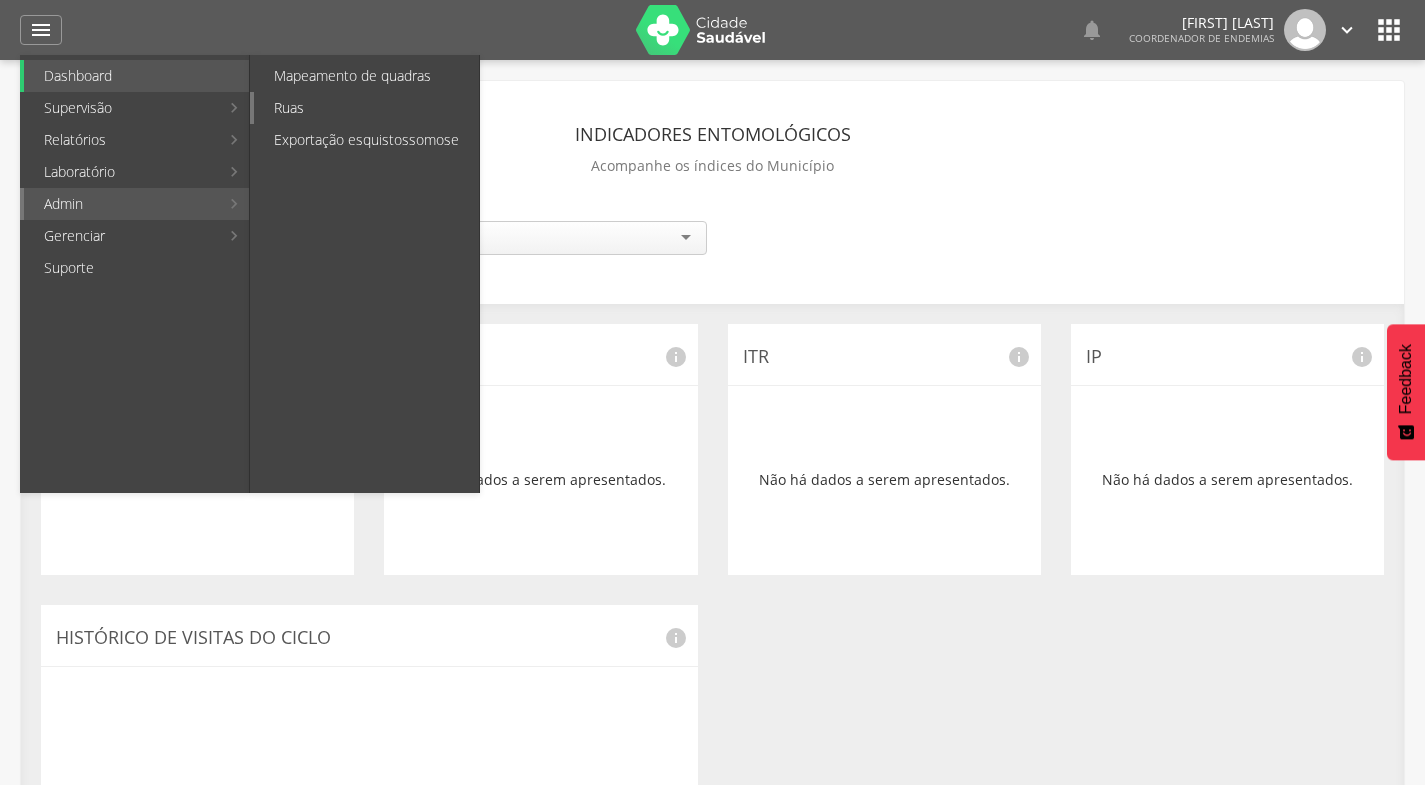 click on "Ruas" at bounding box center (366, 108) 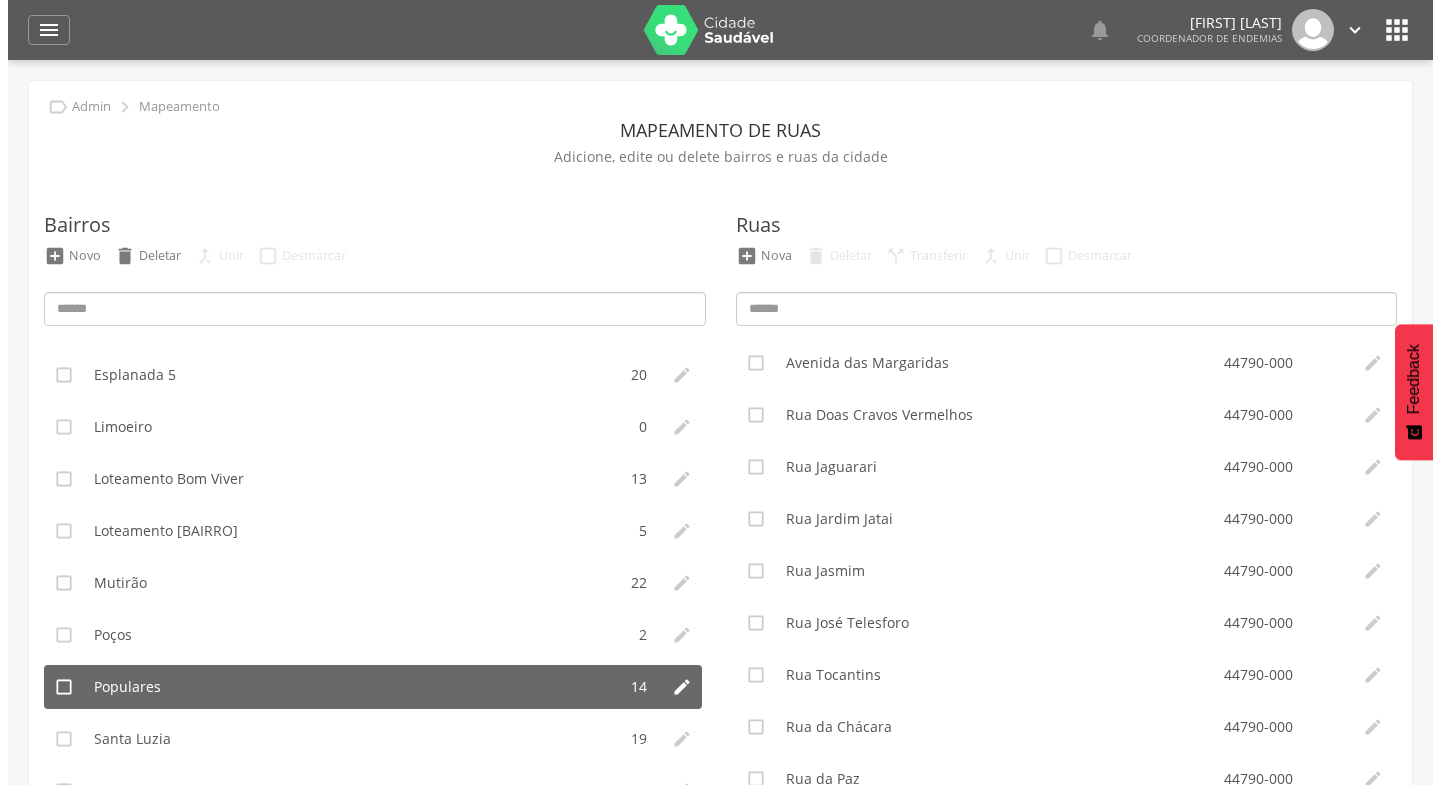 scroll, scrollTop: 386, scrollLeft: 0, axis: vertical 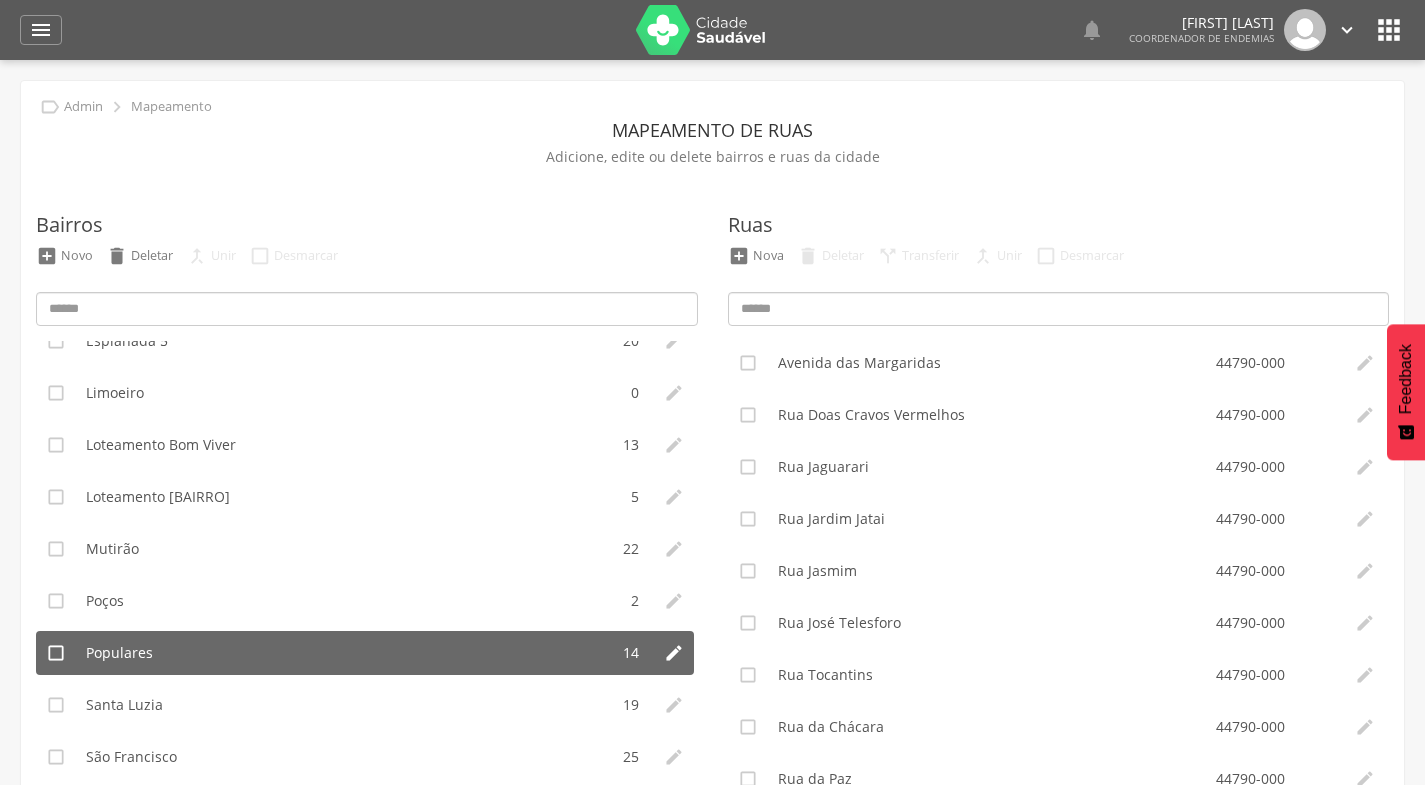 click on "Populares" at bounding box center [119, 653] 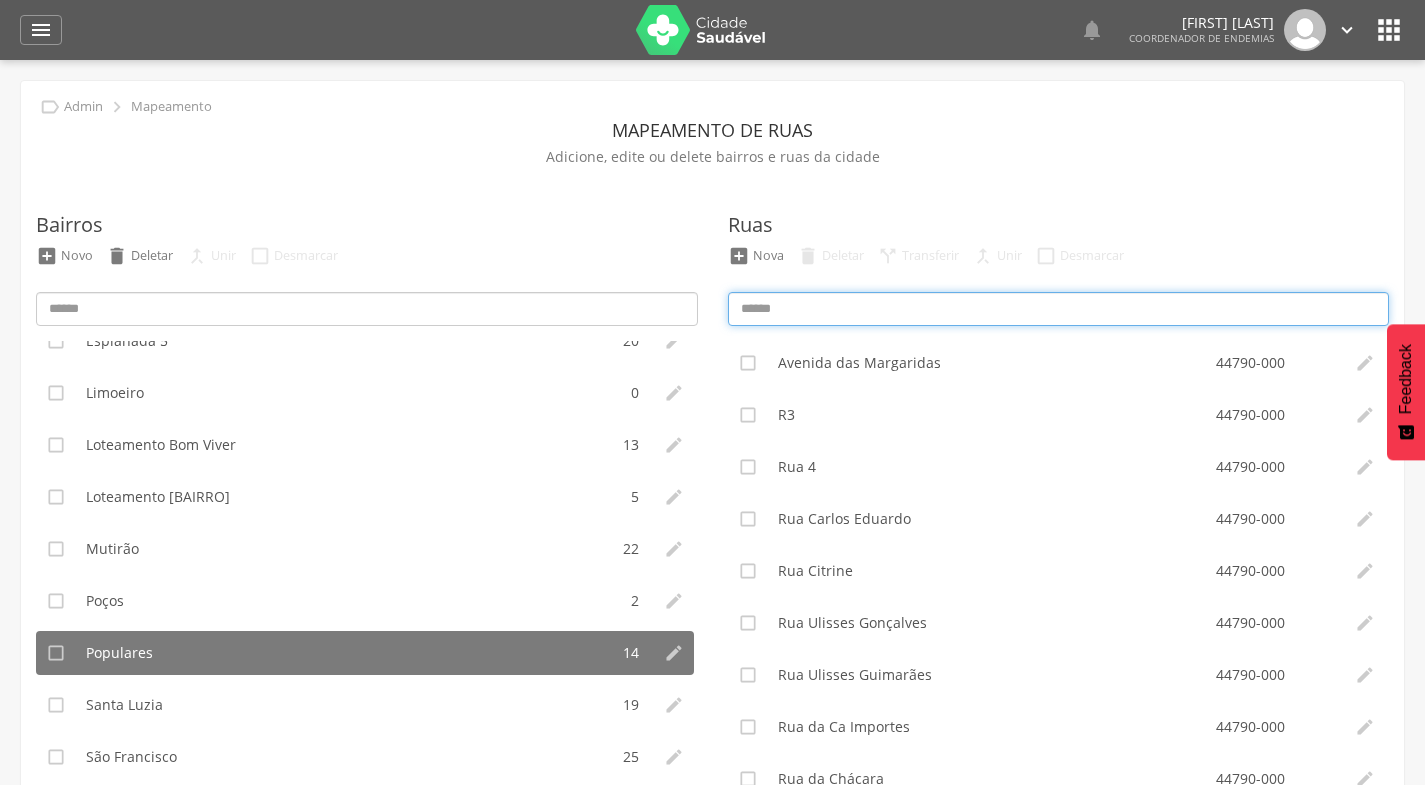 click at bounding box center [1059, 309] 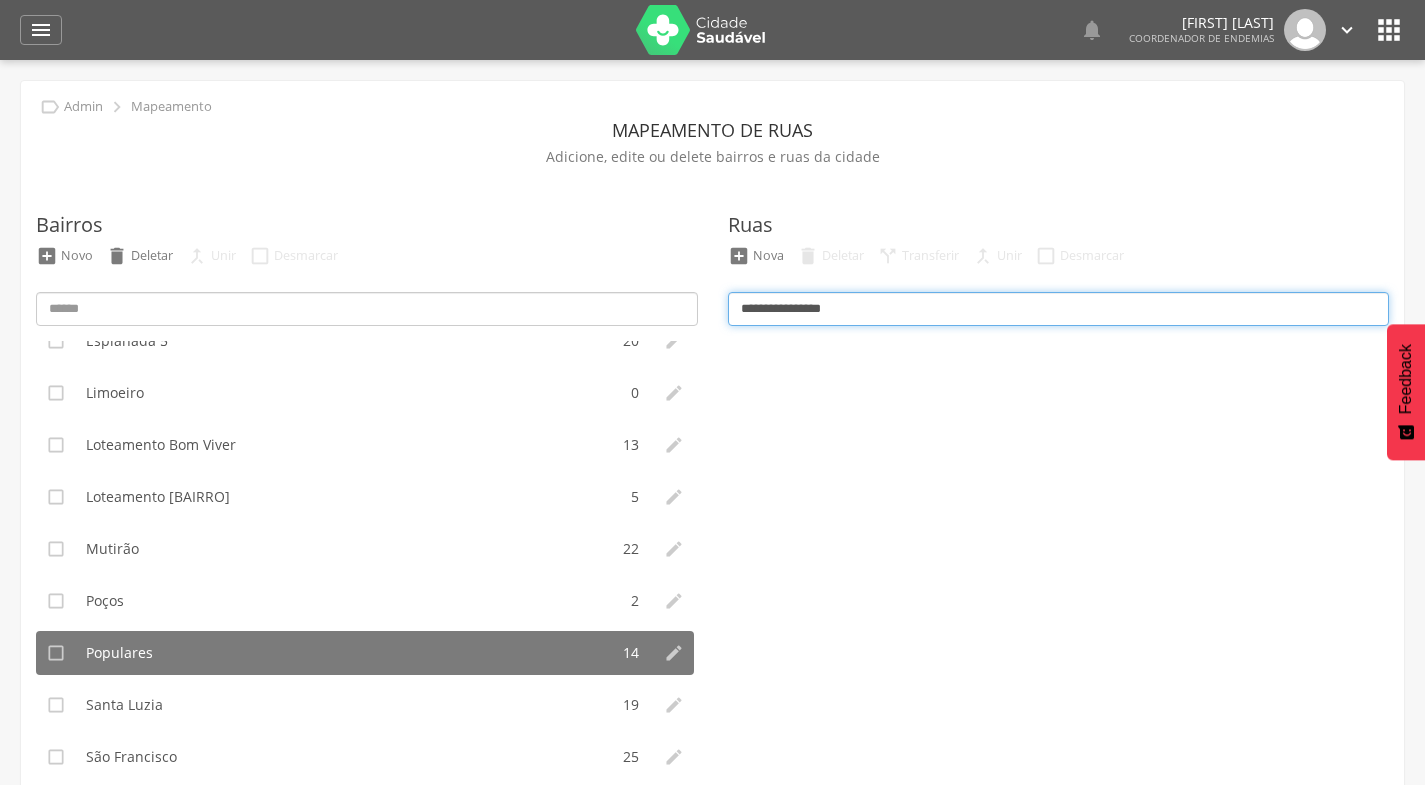 click on "**********" at bounding box center [1059, 309] 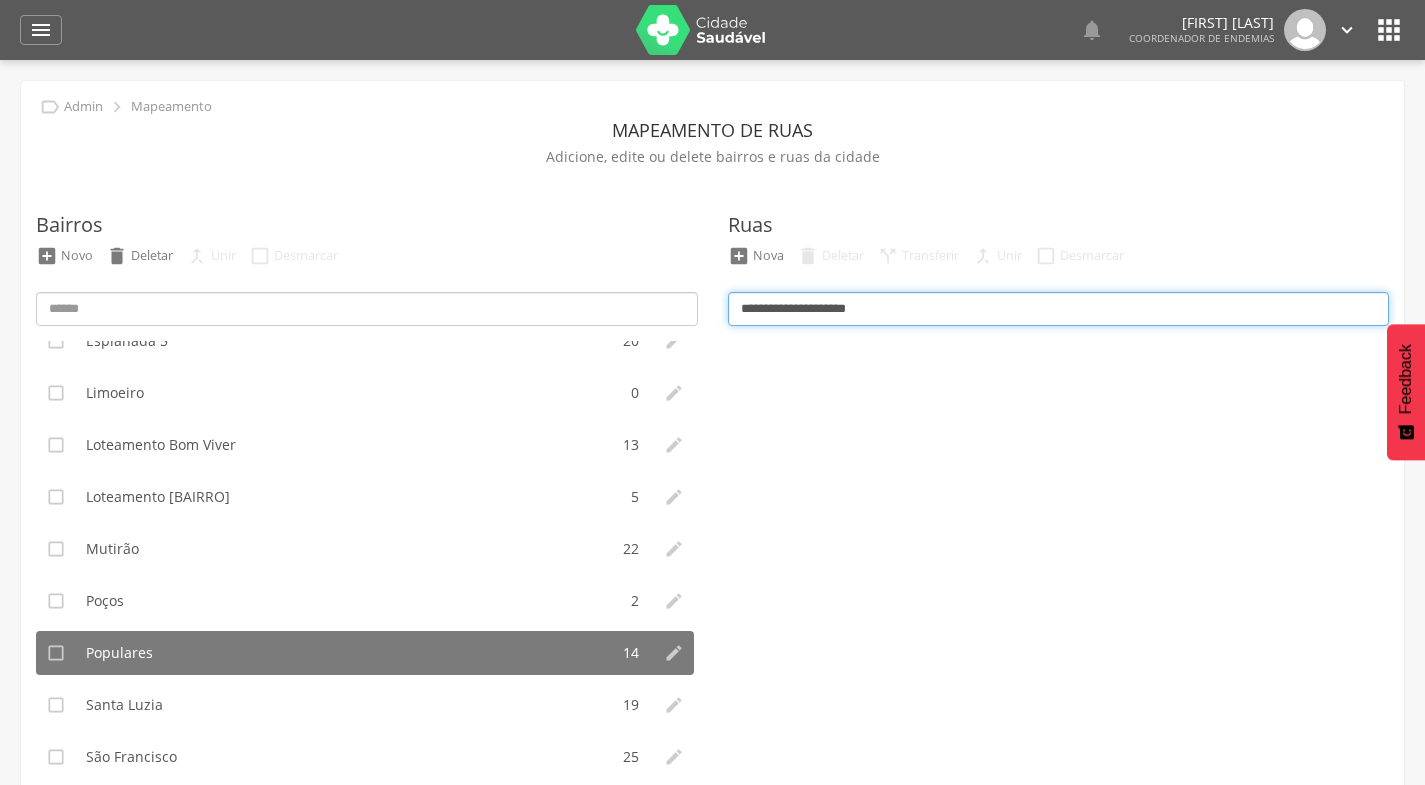 click on "**********" at bounding box center [1059, 309] 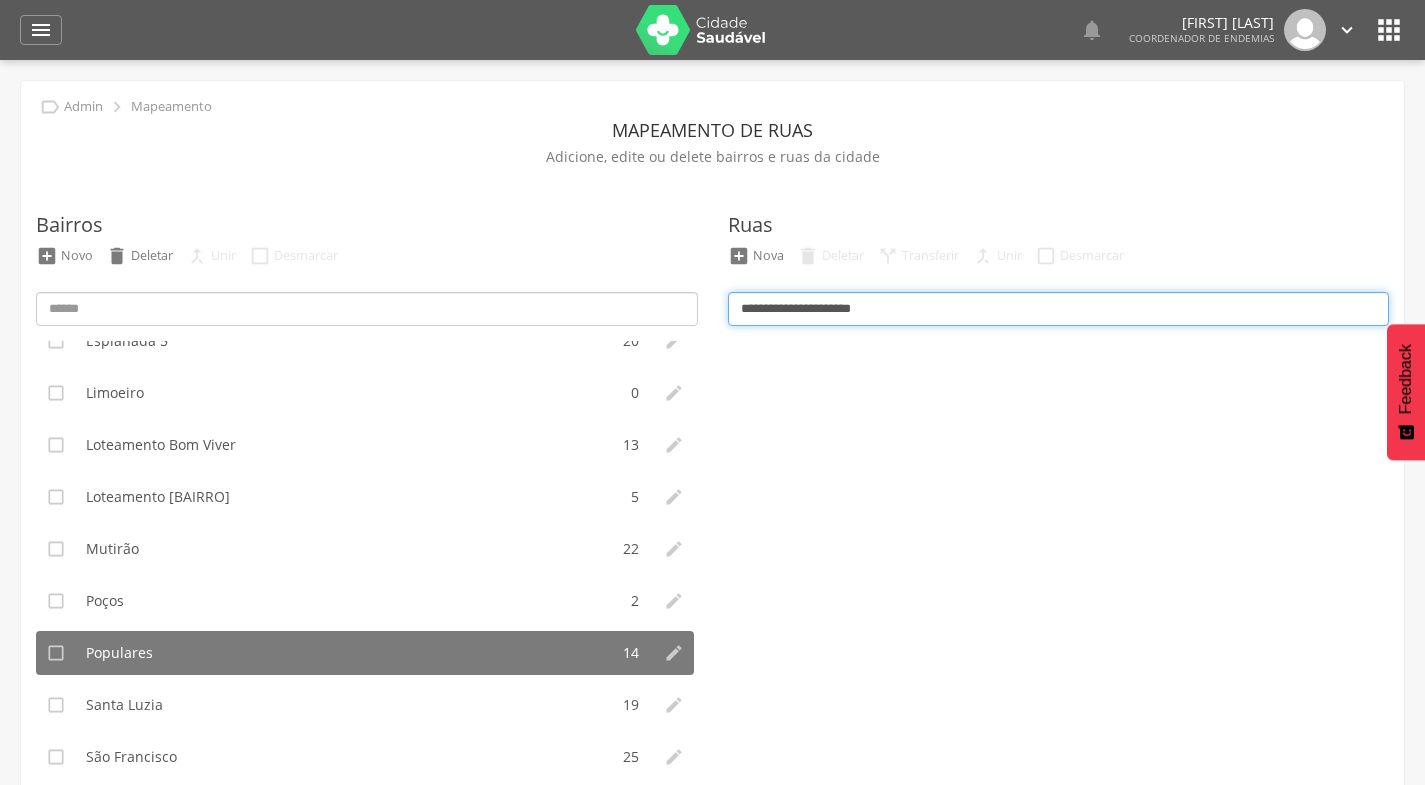 click on "**********" at bounding box center (1059, 309) 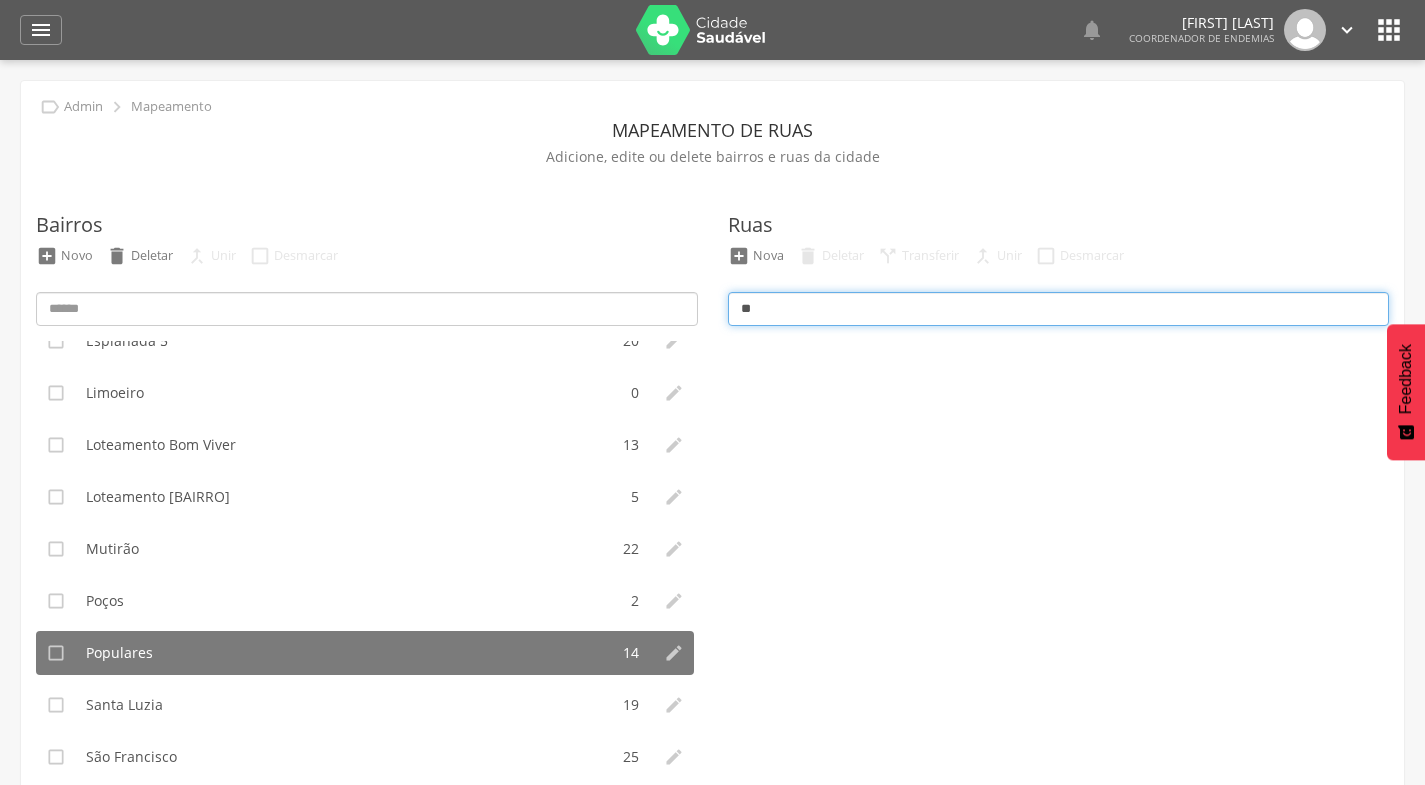 type on "*" 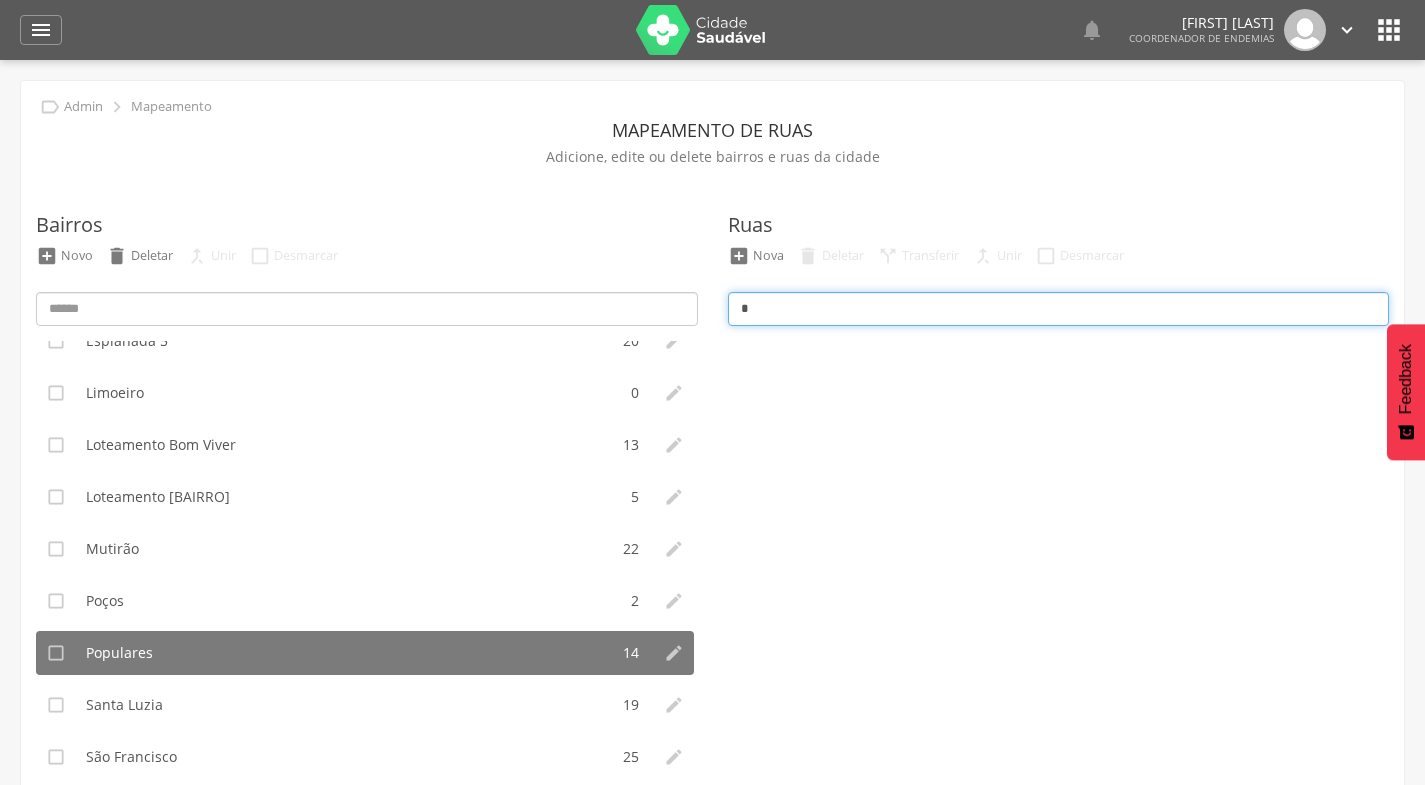 type 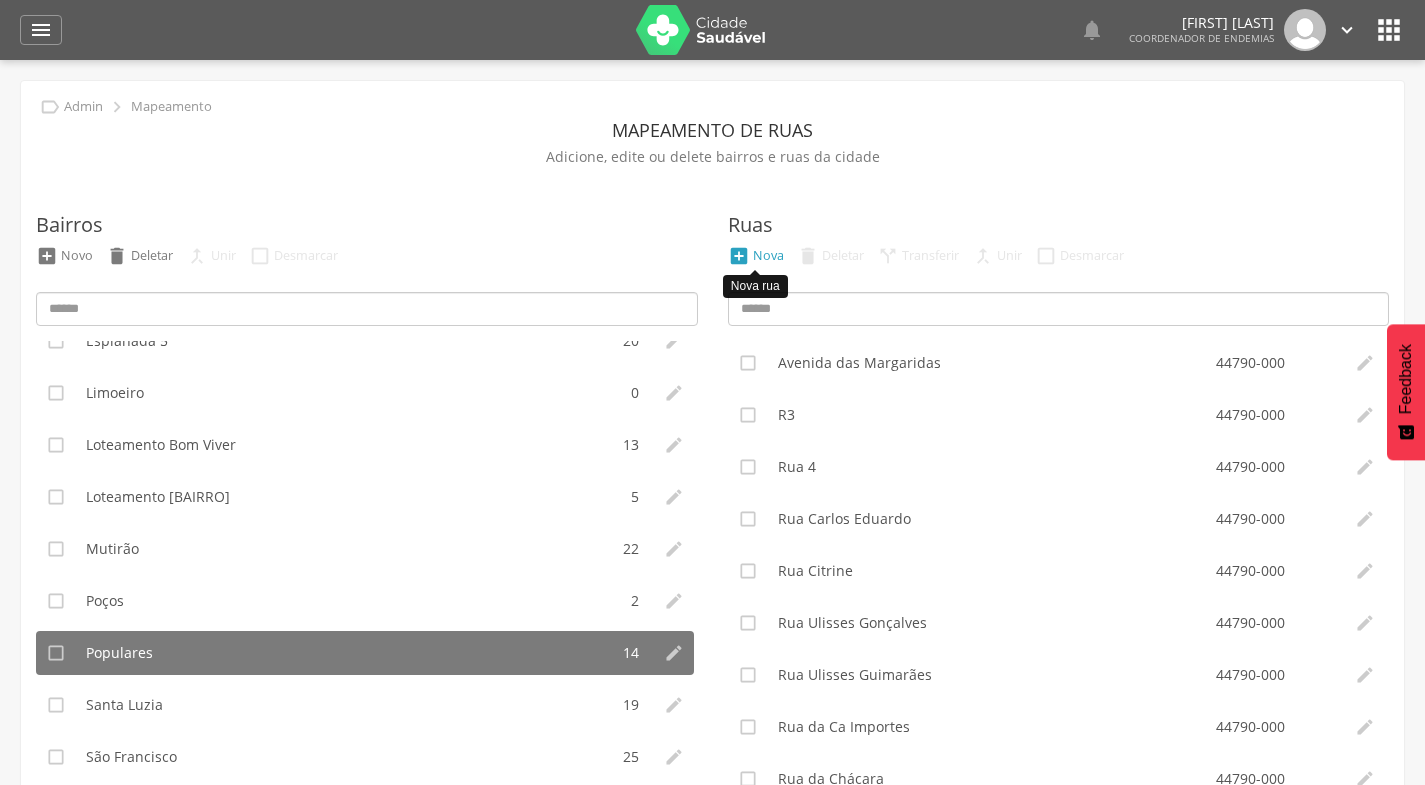 click on "Nova" at bounding box center [768, 255] 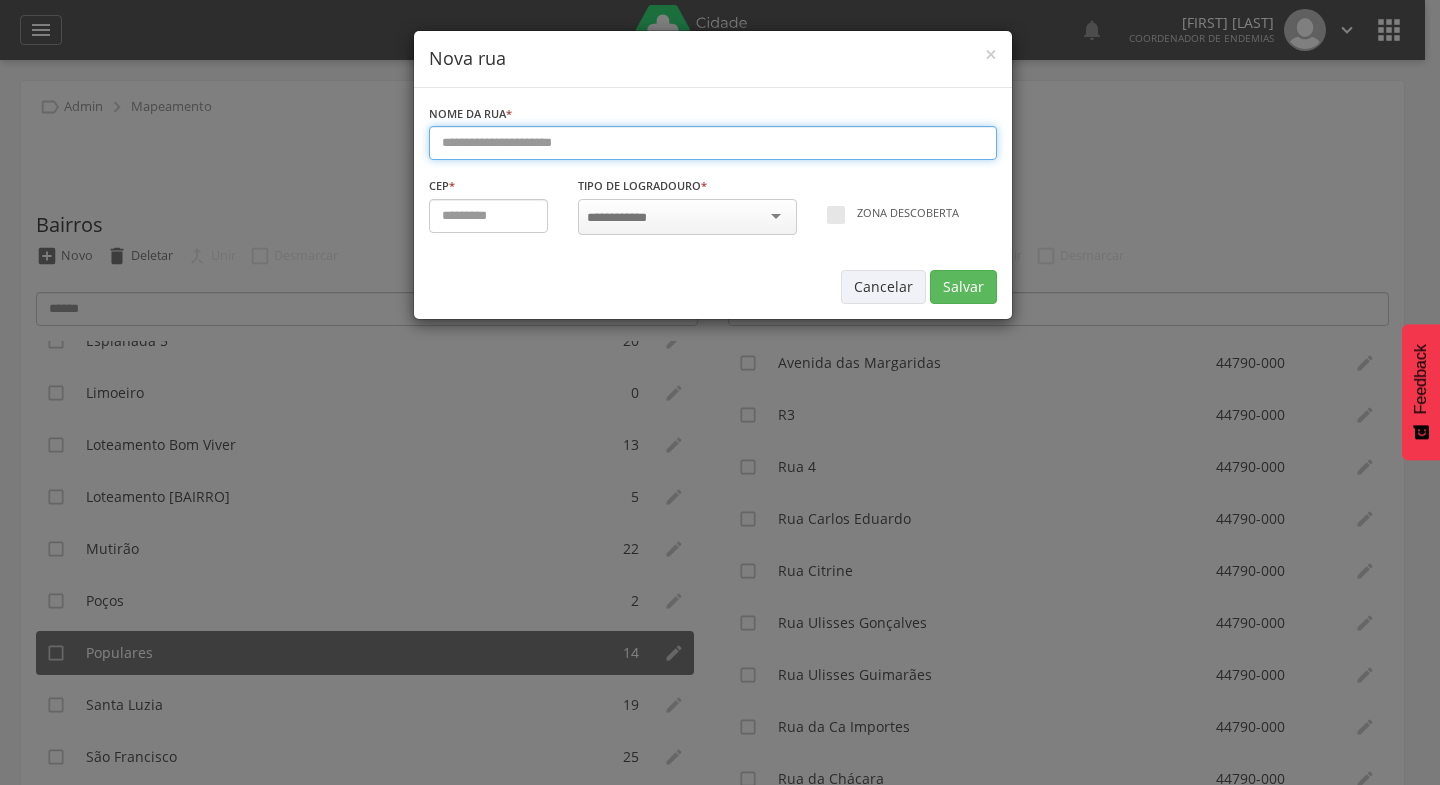 click at bounding box center [713, 143] 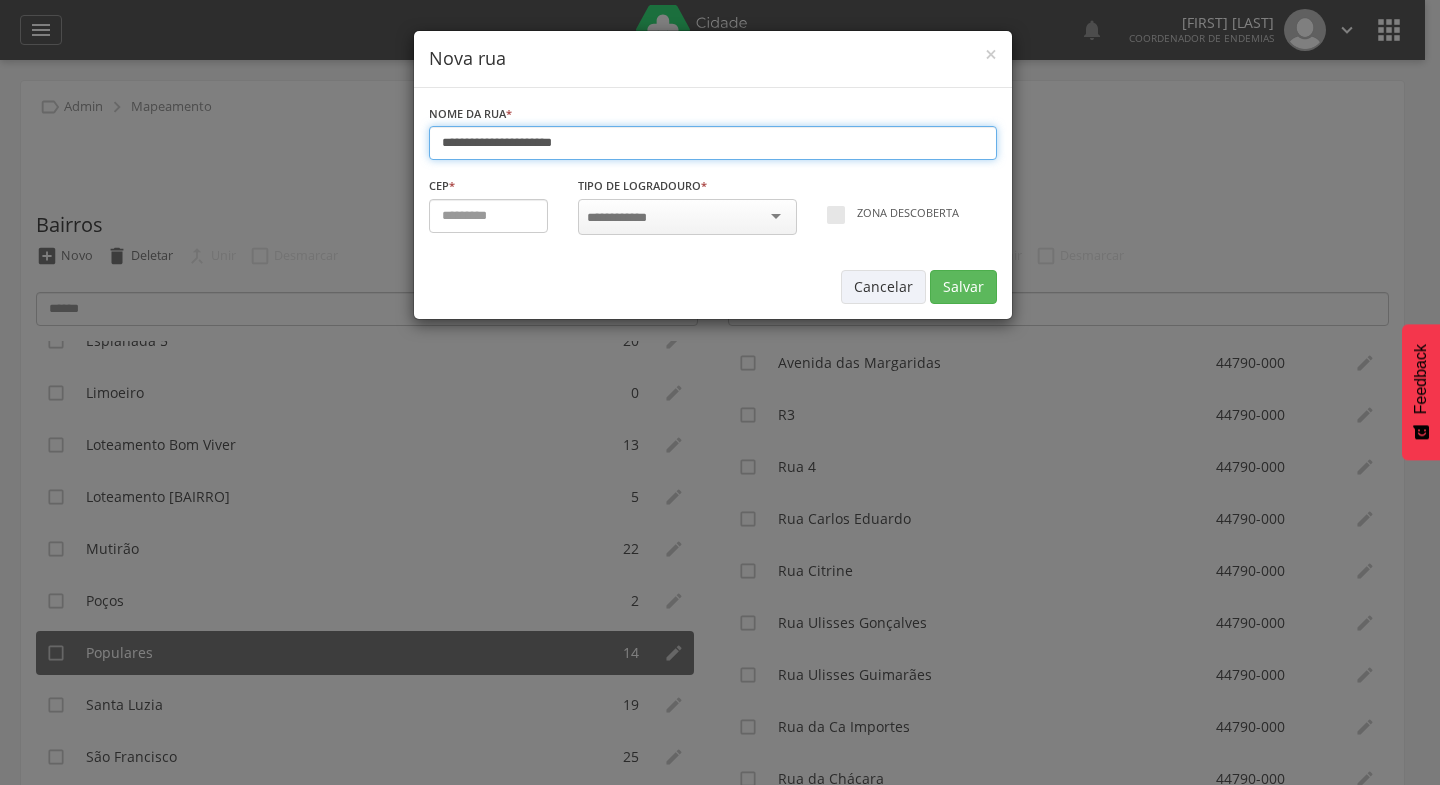 type on "**********" 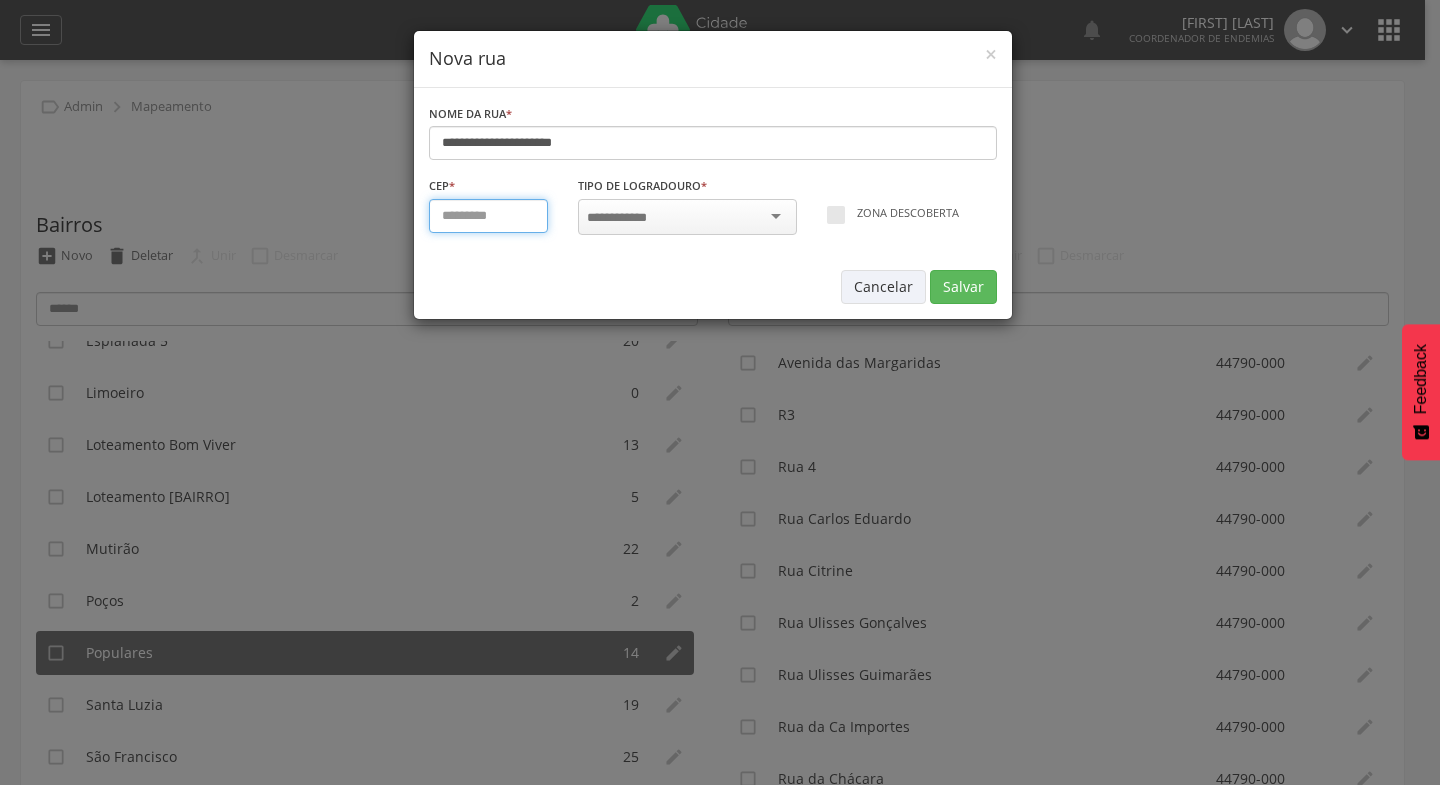 click at bounding box center (489, 216) 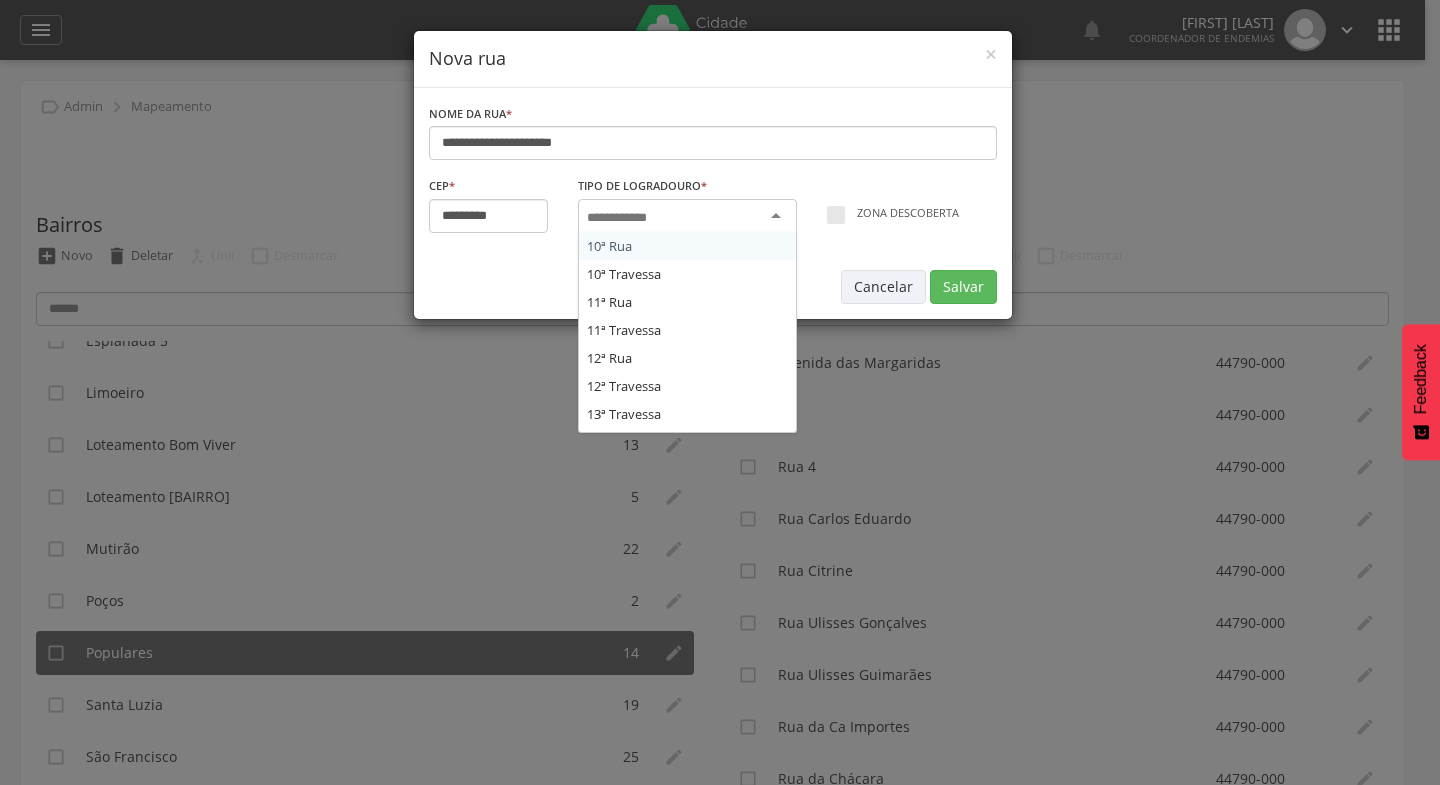 click at bounding box center (687, 217) 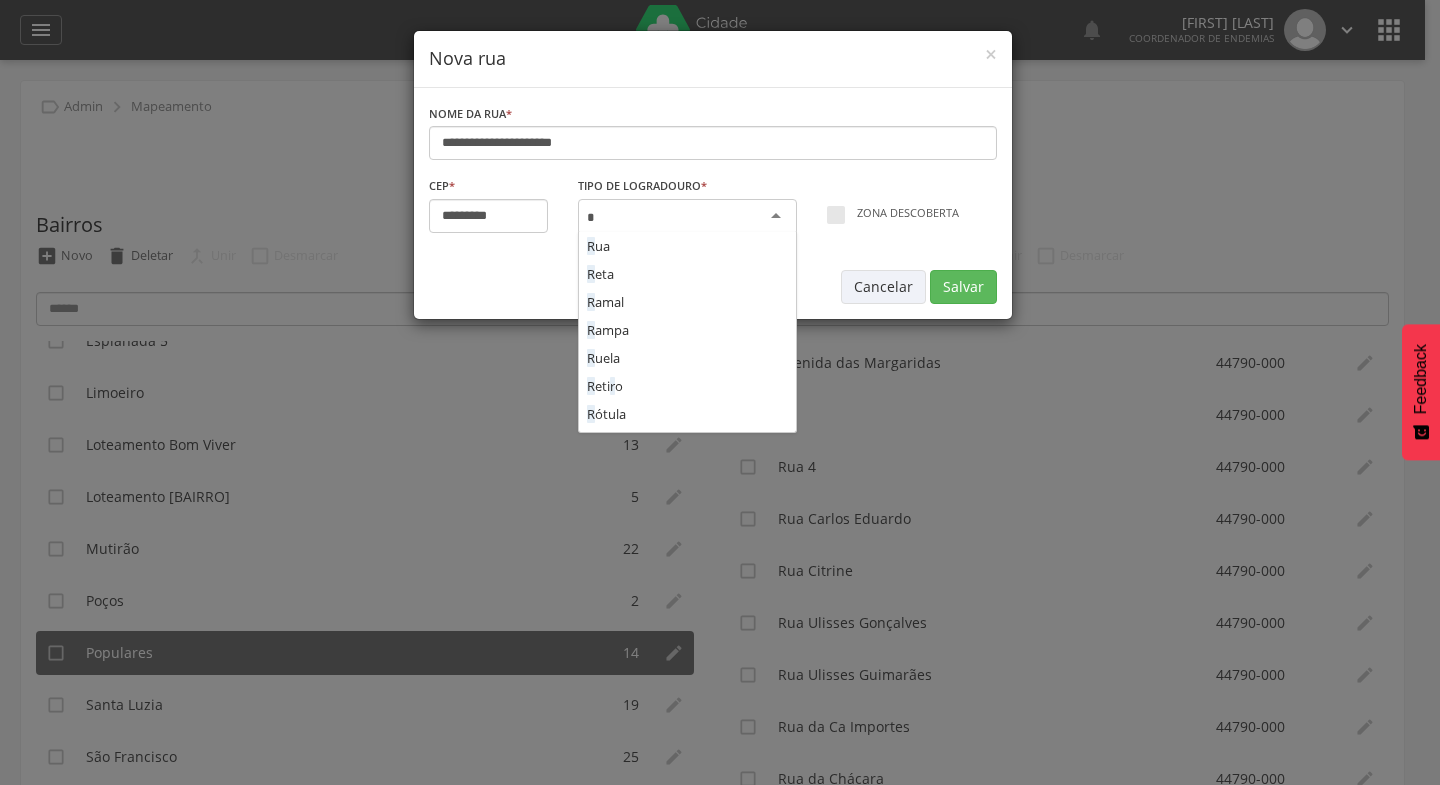 scroll, scrollTop: 1256, scrollLeft: 0, axis: vertical 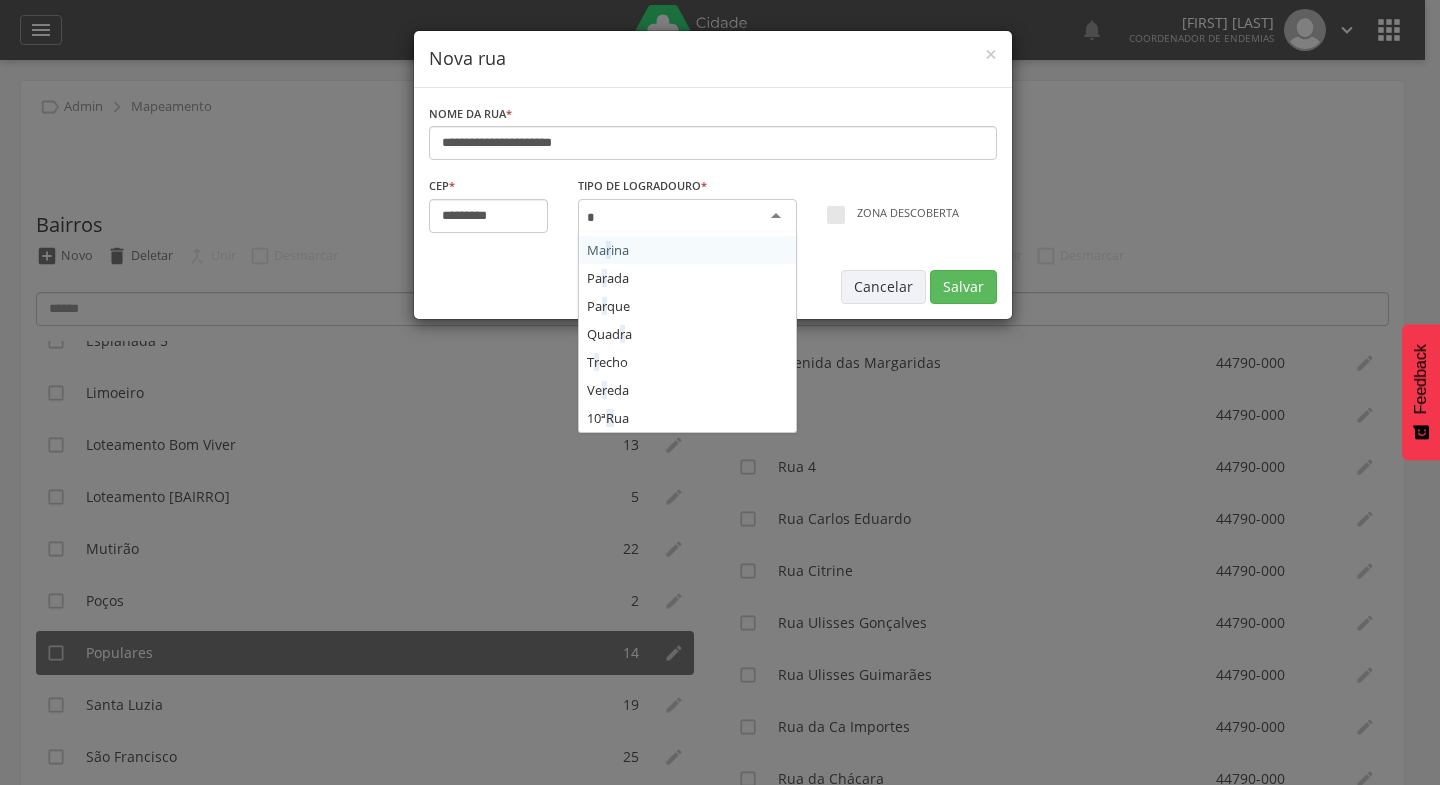 type on "**" 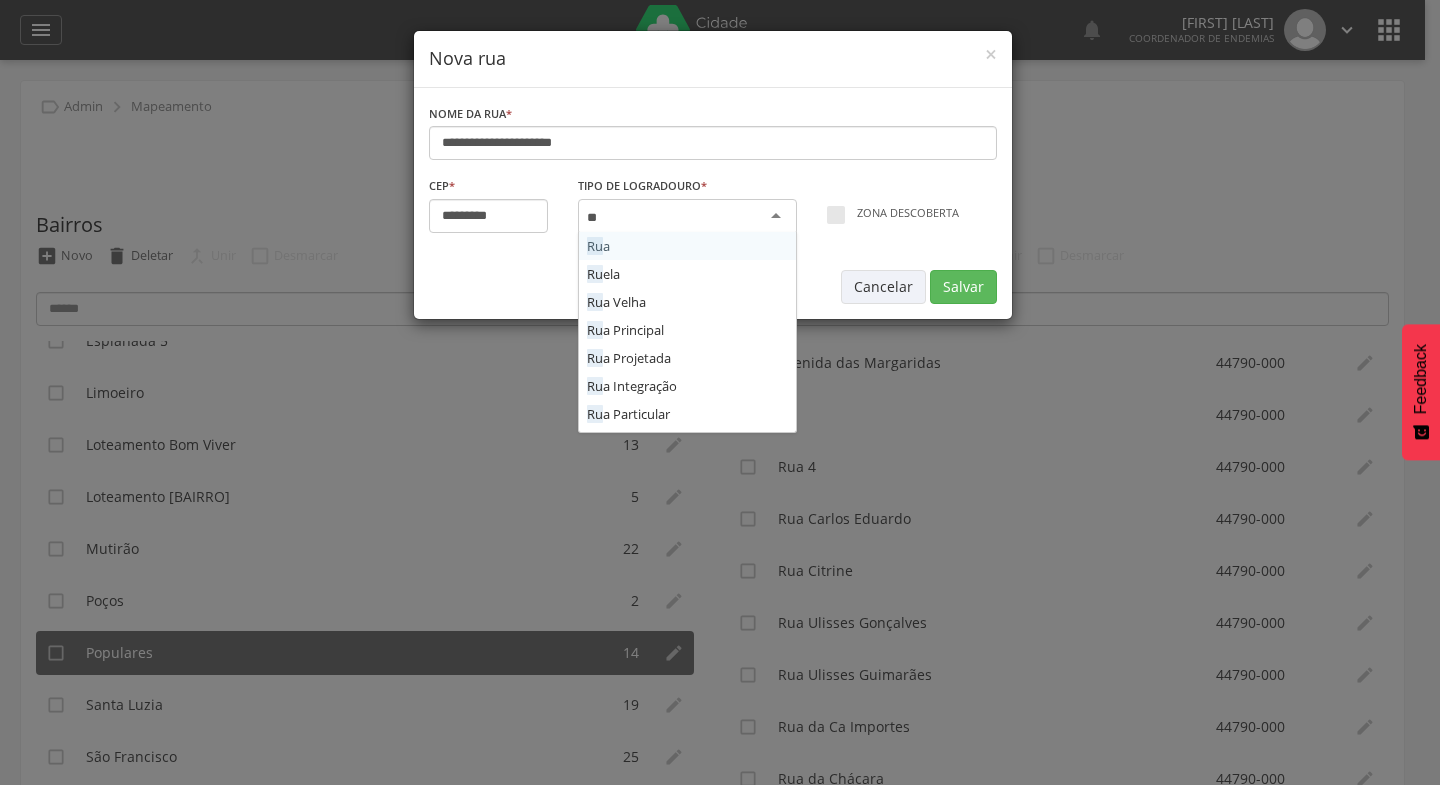 type 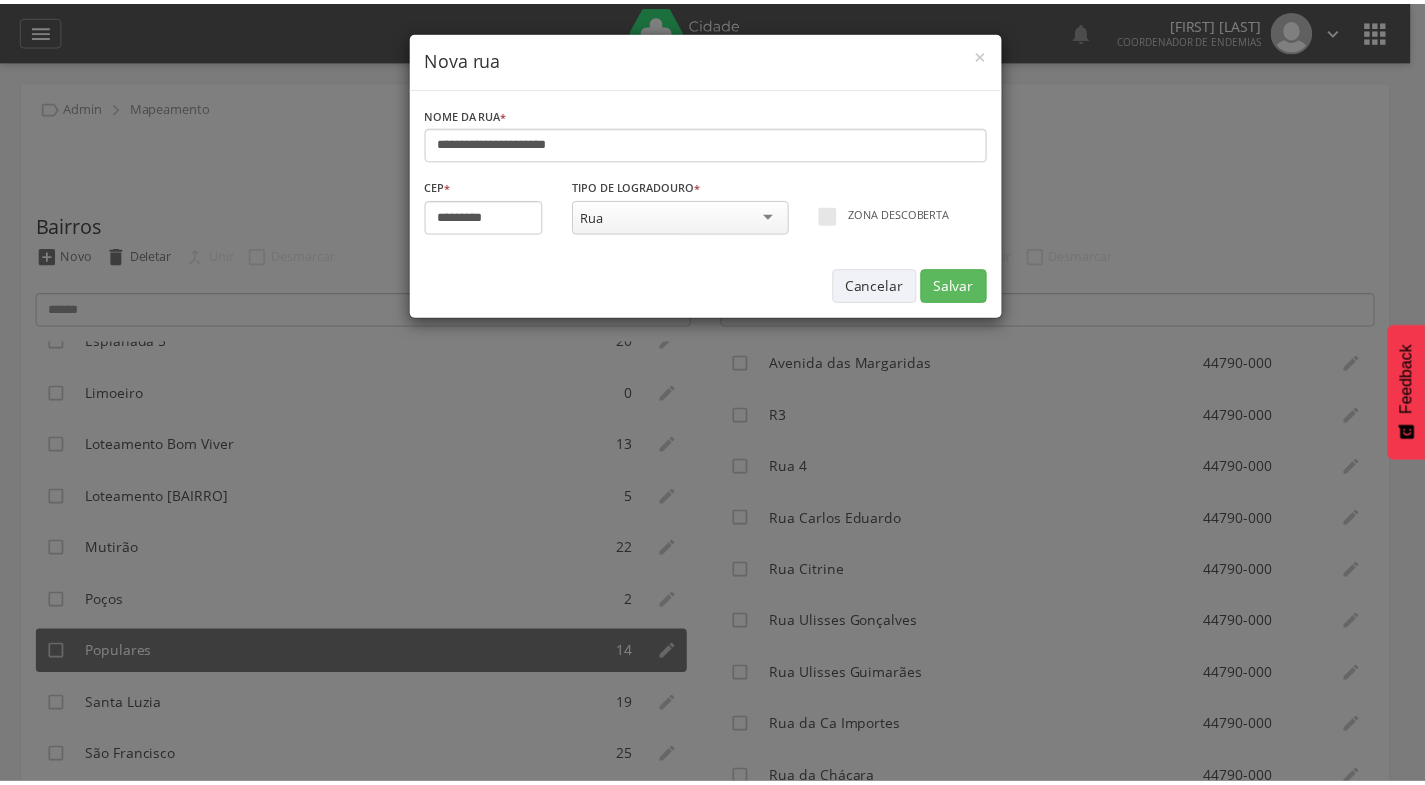 scroll, scrollTop: 0, scrollLeft: 0, axis: both 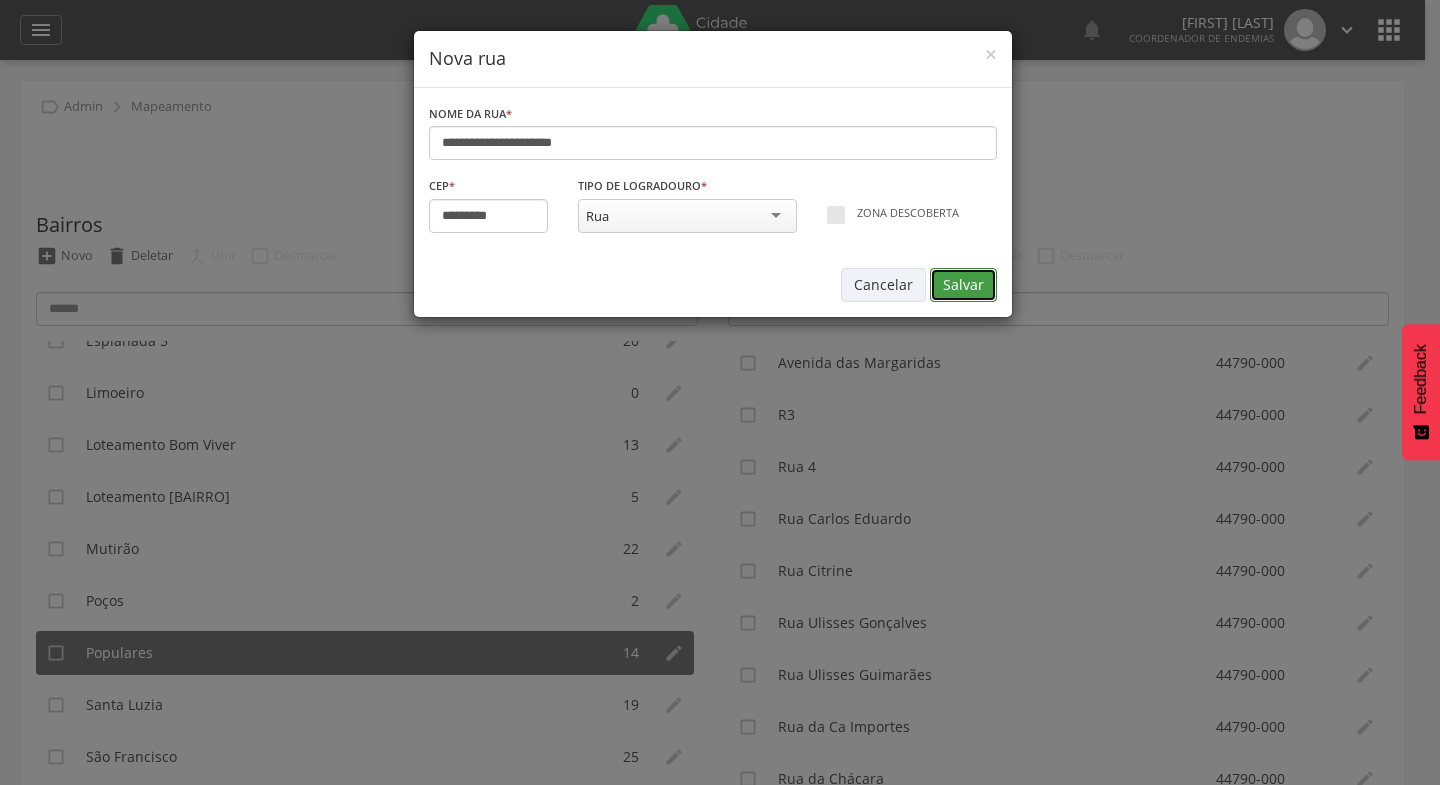click on "Salvar" at bounding box center (963, 285) 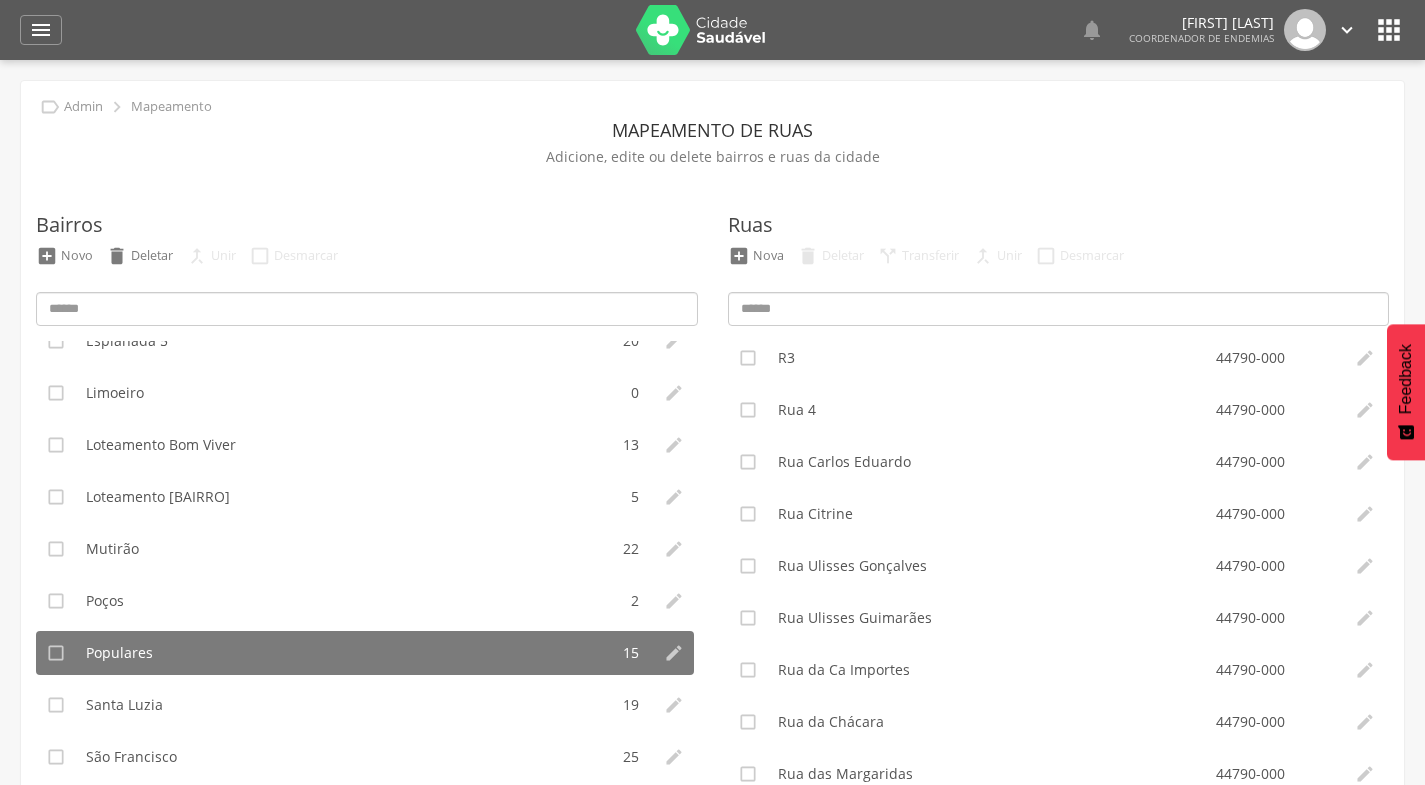 scroll, scrollTop: 45, scrollLeft: 0, axis: vertical 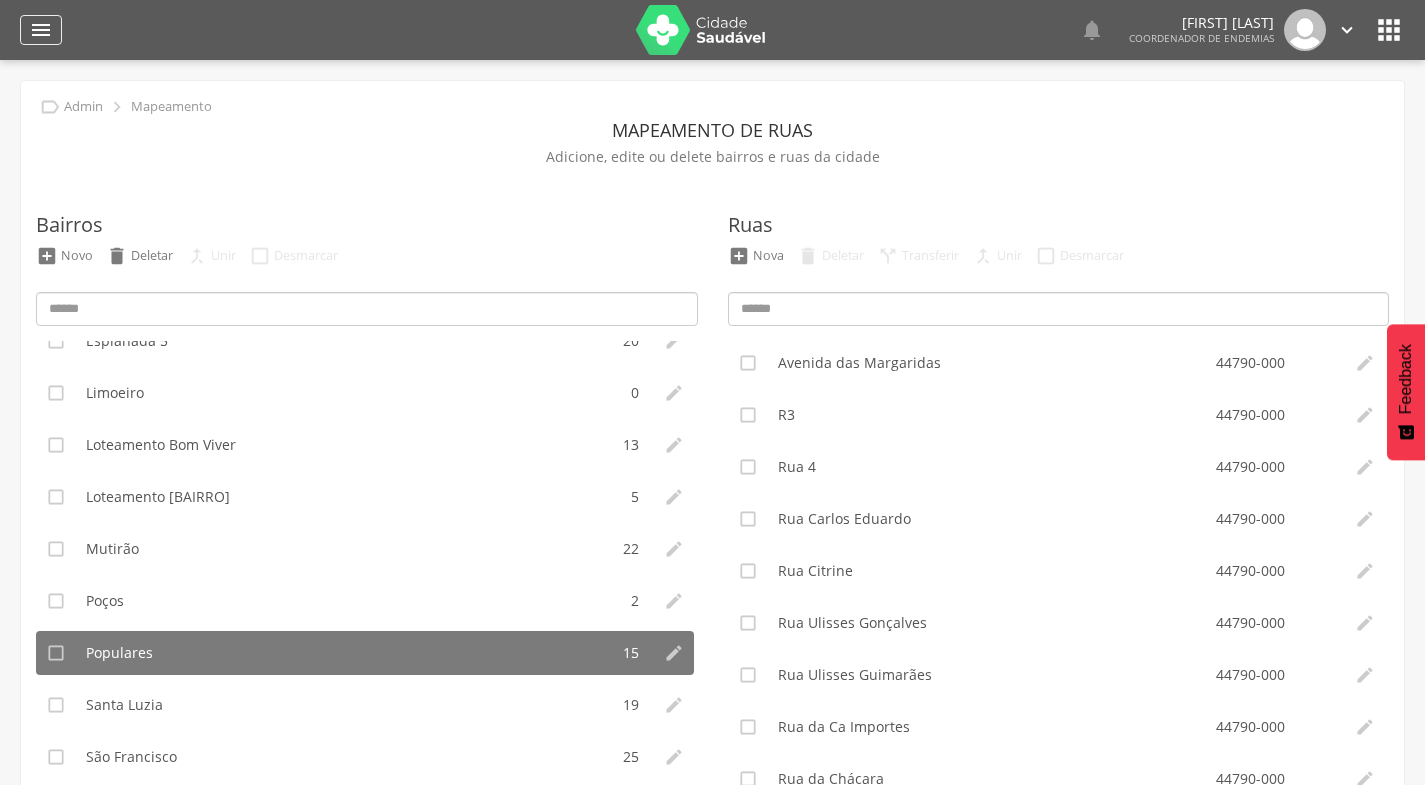 click on "" at bounding box center [41, 30] 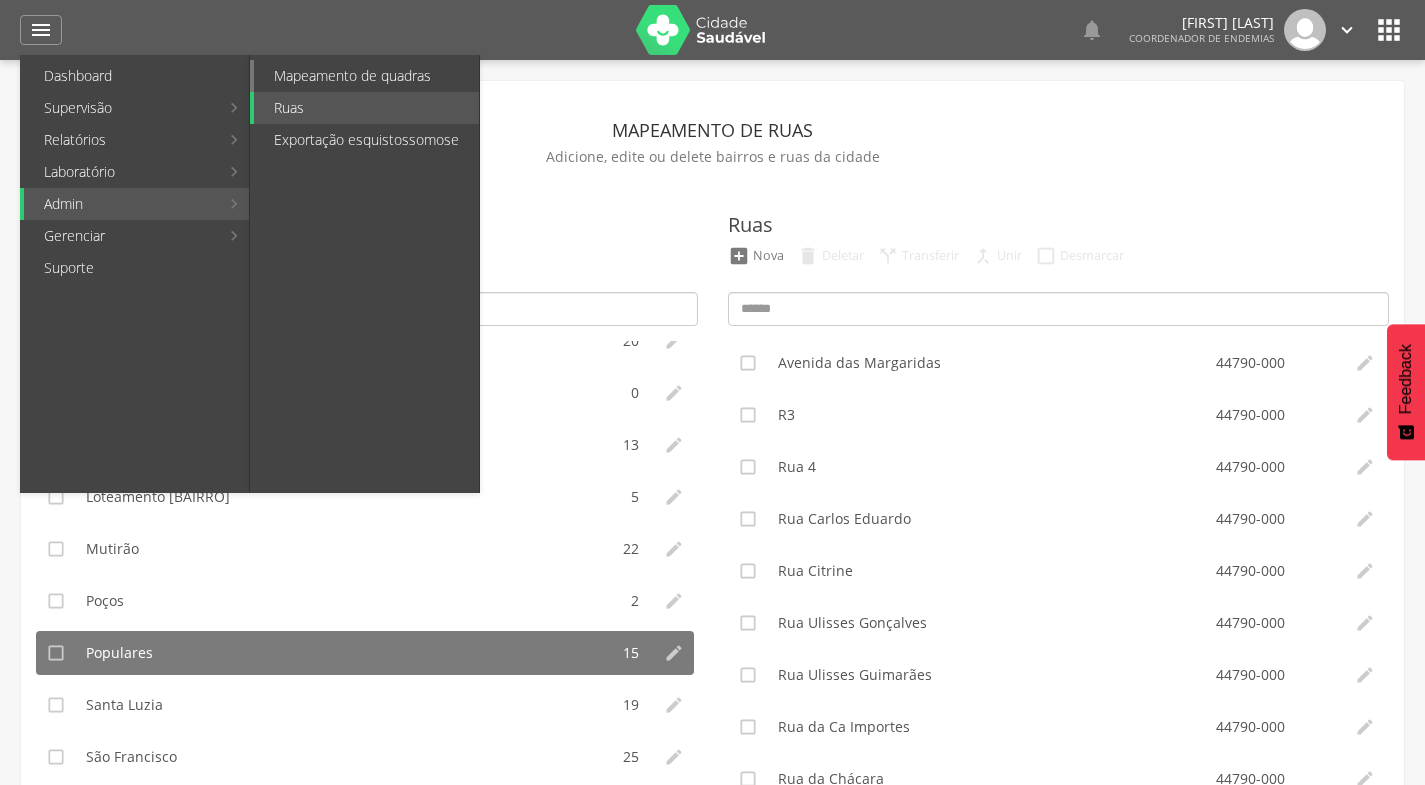 click on "Mapeamento de quadras" at bounding box center [366, 76] 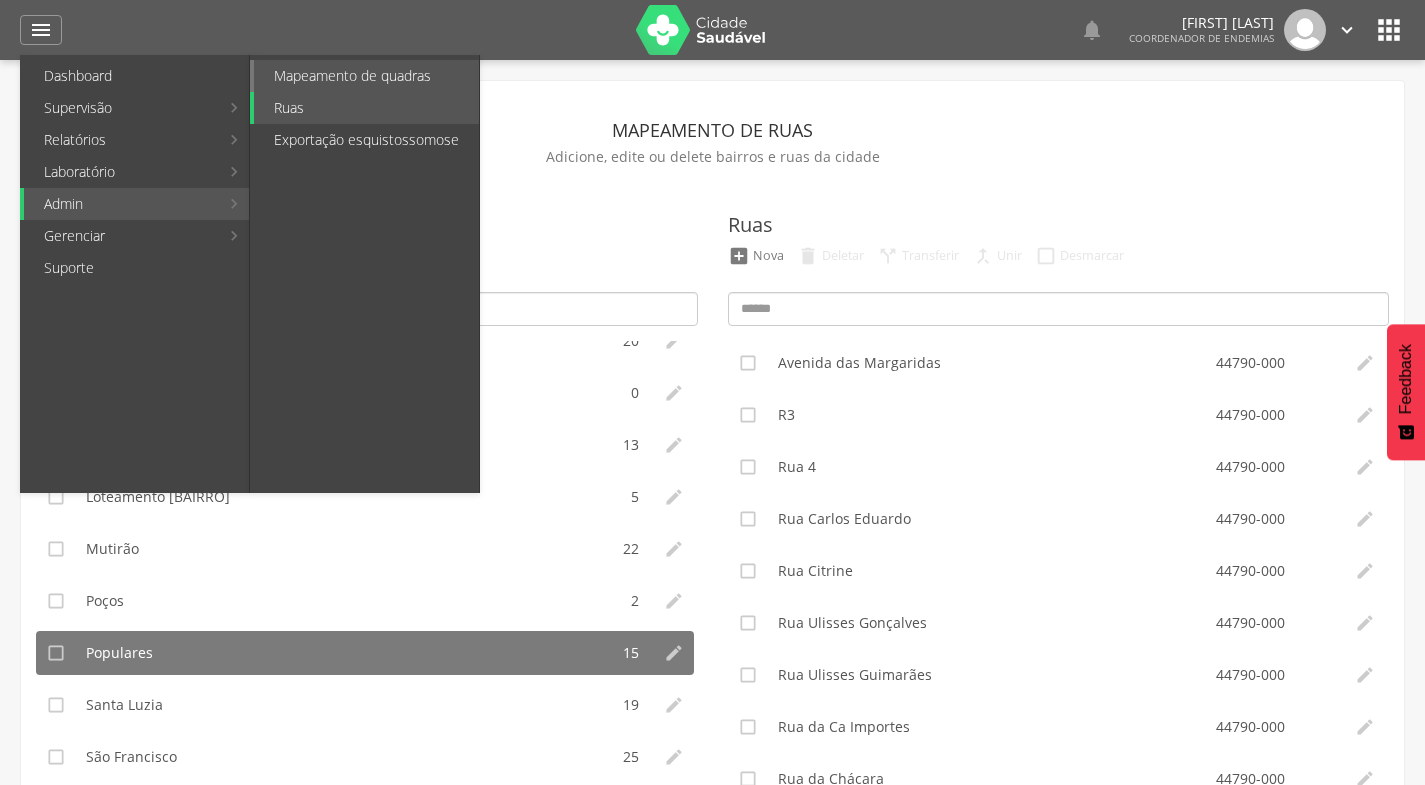 scroll, scrollTop: 0, scrollLeft: 0, axis: both 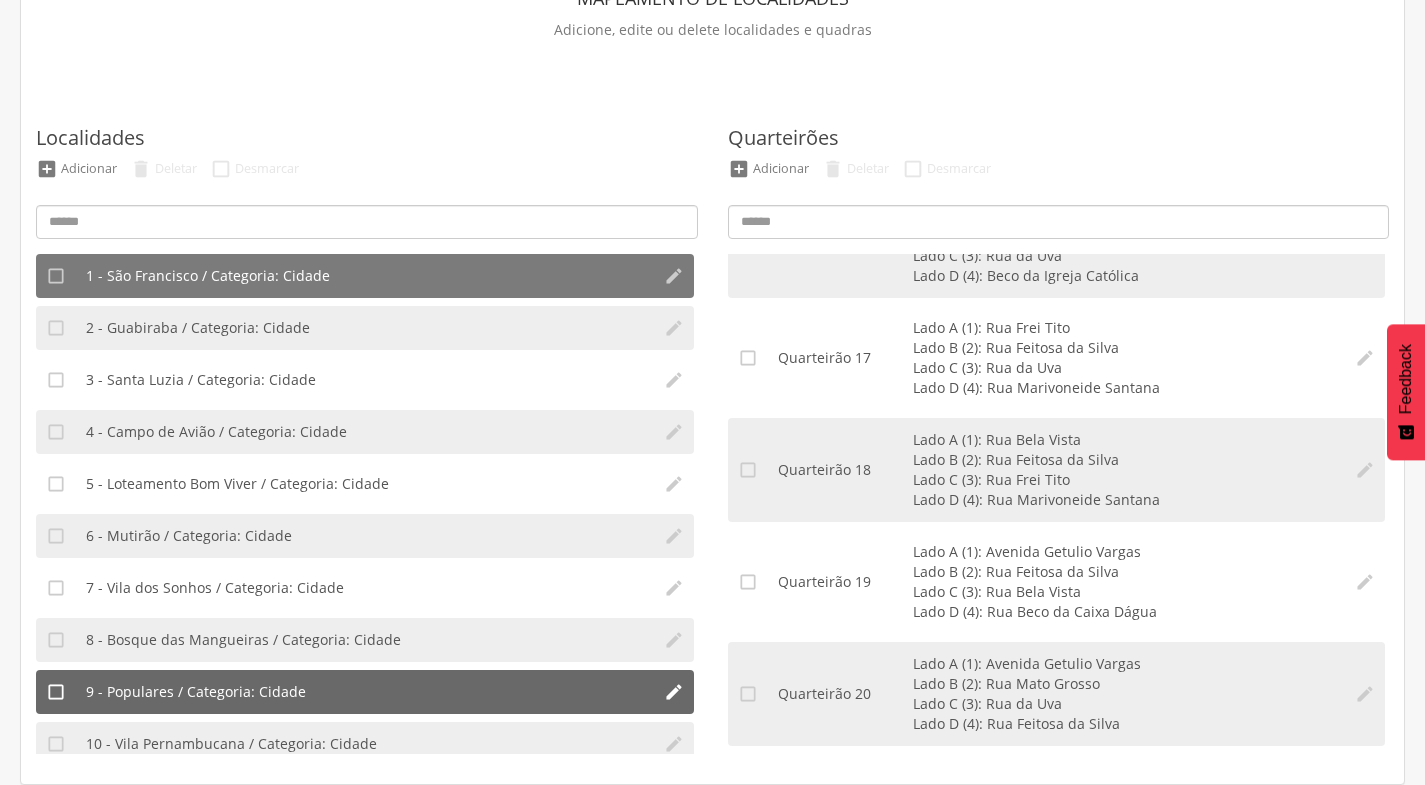 click on "9 - Populares / Categoria: Cidade" at bounding box center [196, 692] 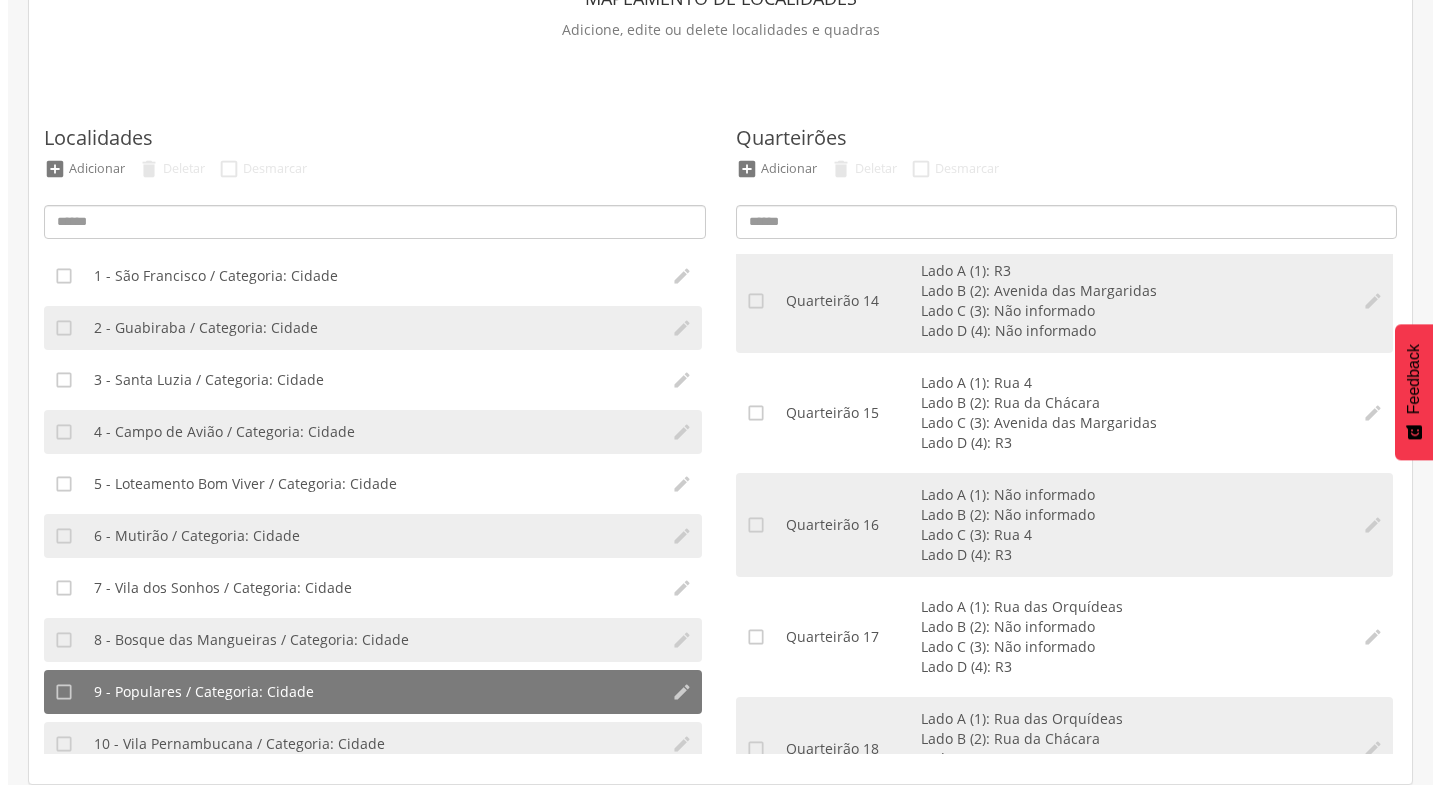scroll, scrollTop: 1476, scrollLeft: 0, axis: vertical 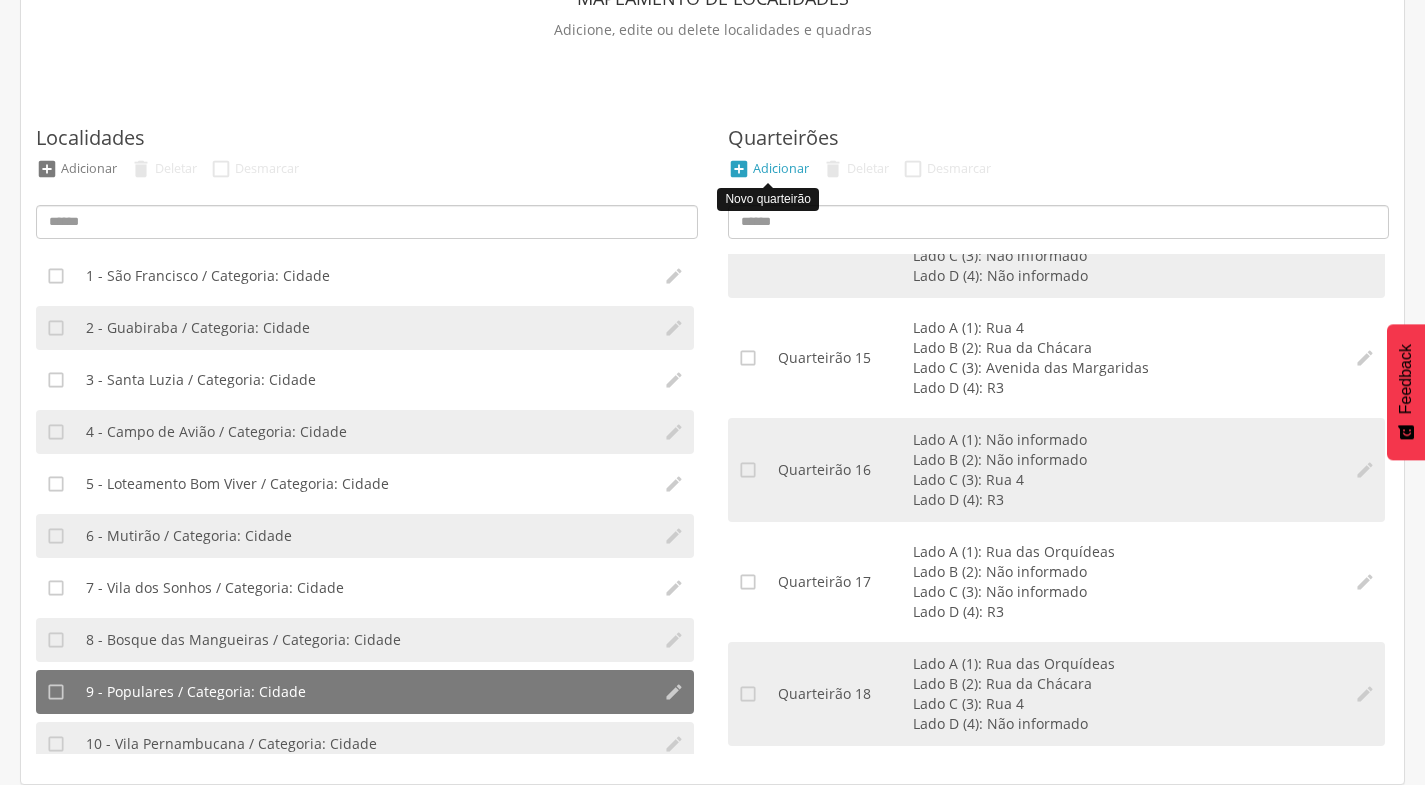 click on "Adicionar" at bounding box center [781, 168] 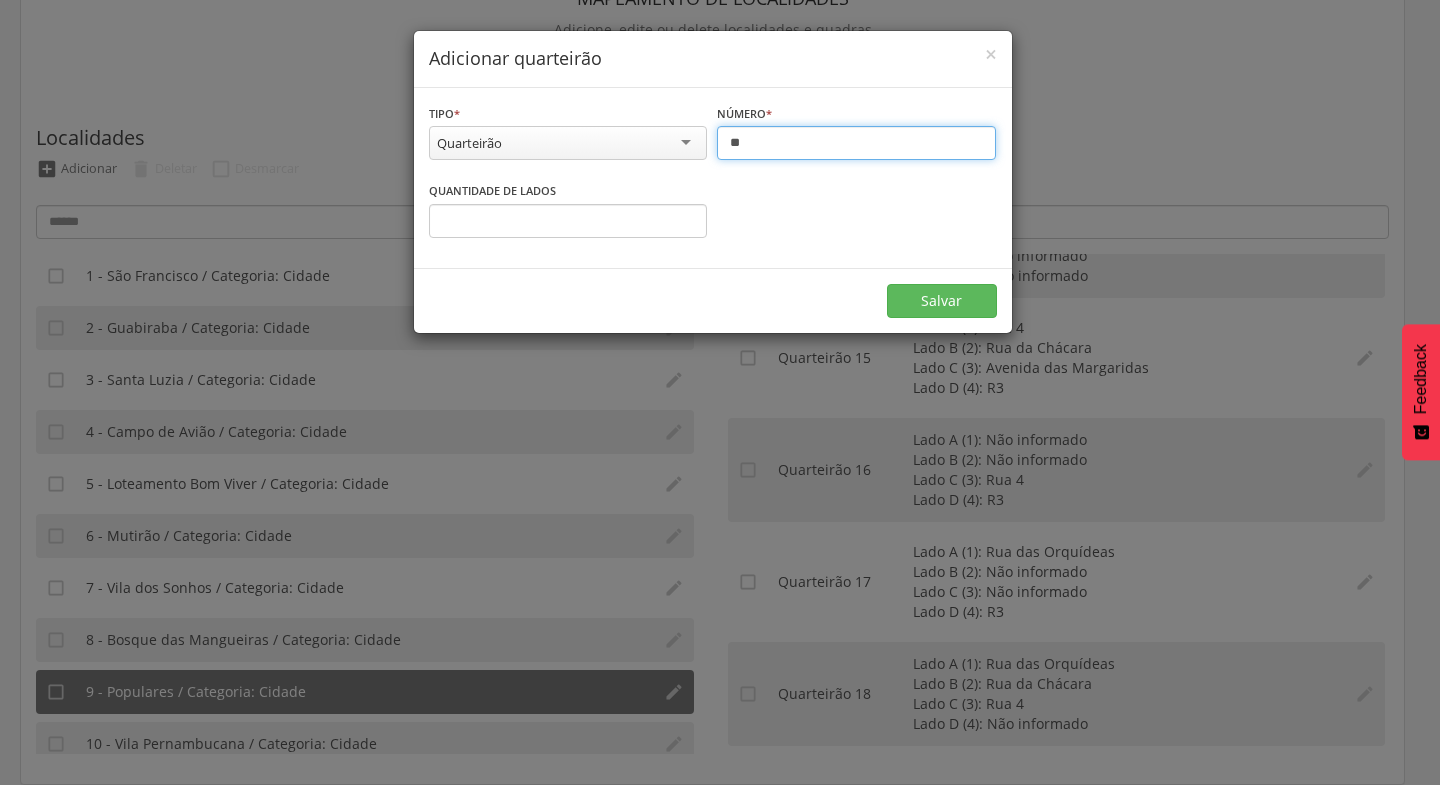 click on "**" at bounding box center (856, 143) 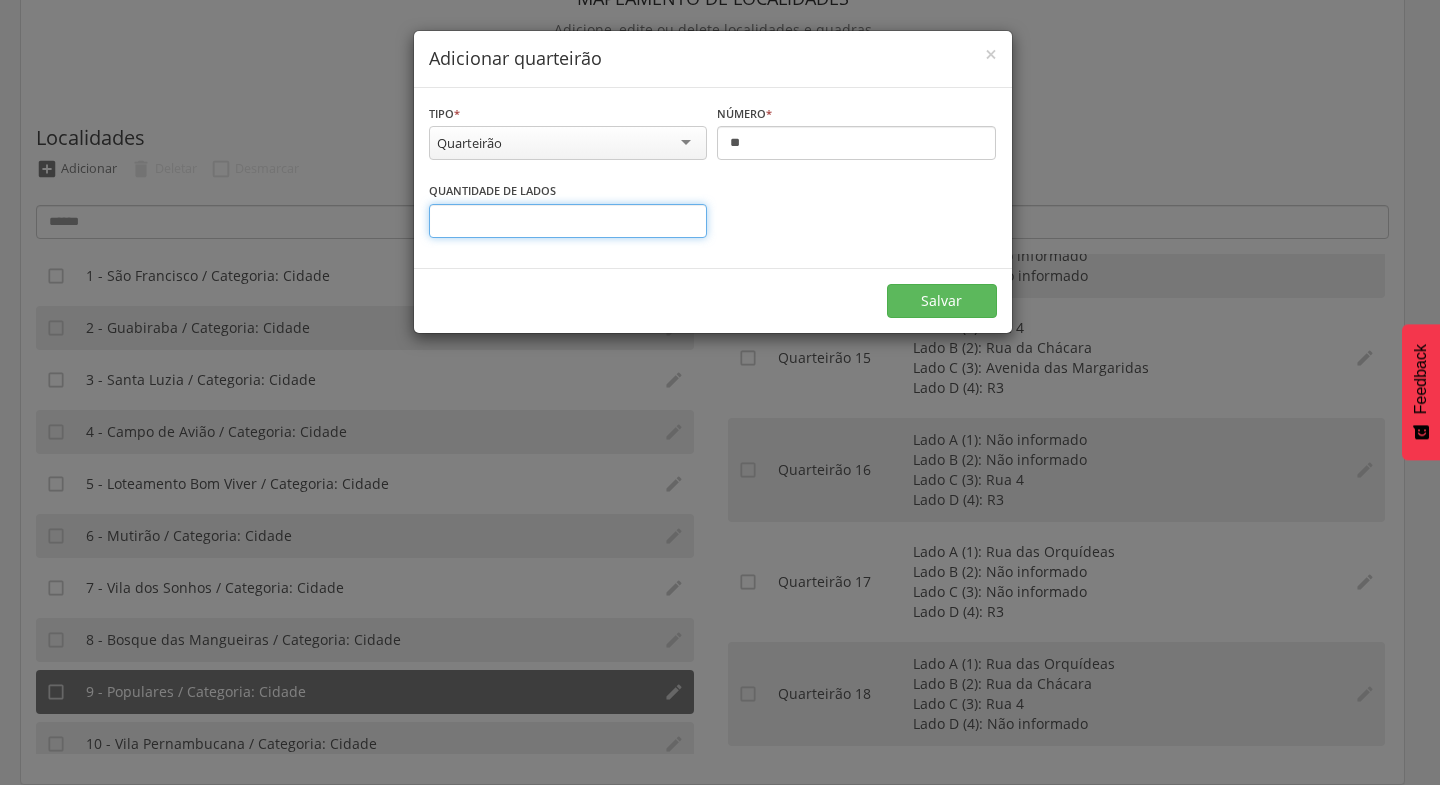 click on "*" at bounding box center [568, 221] 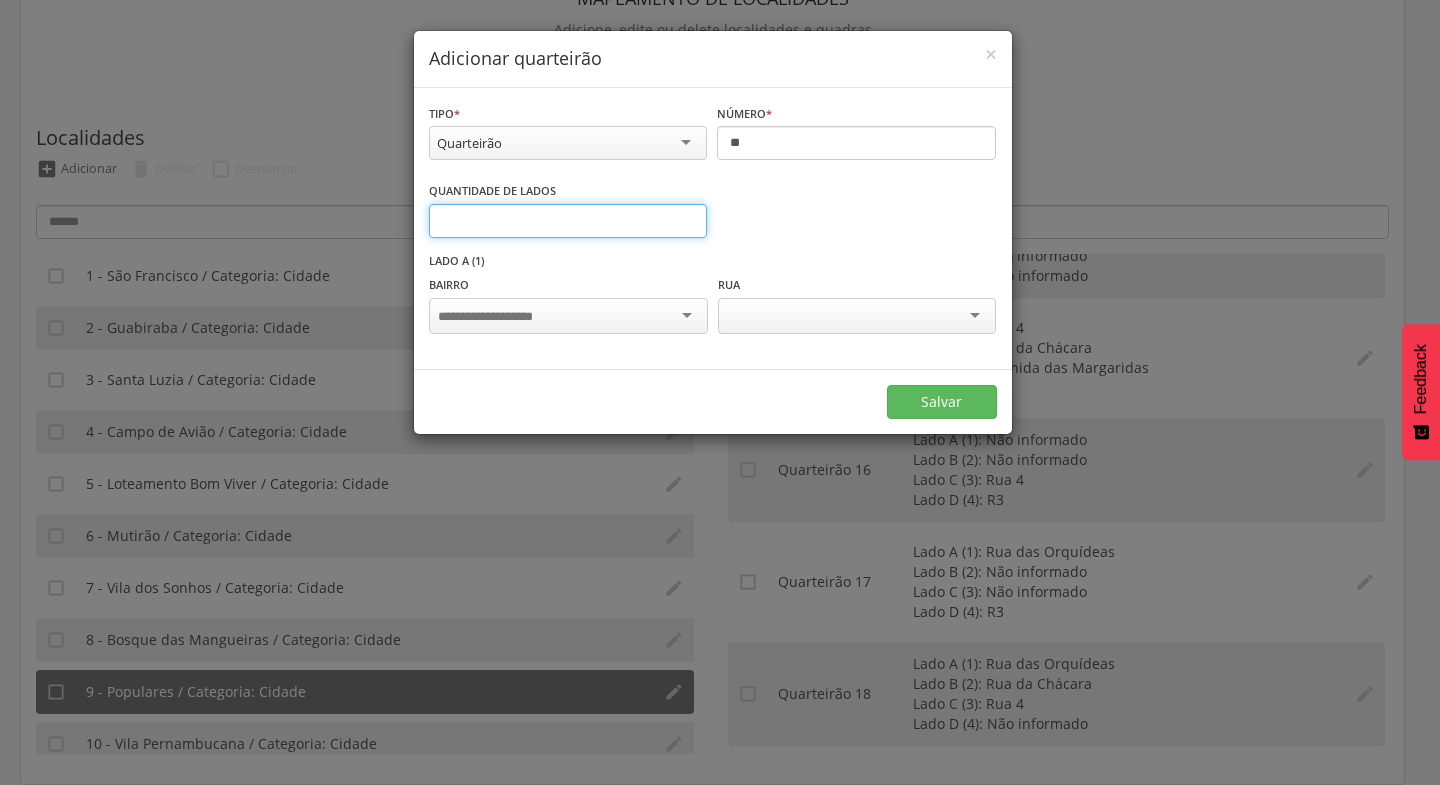 click on "*" at bounding box center [568, 221] 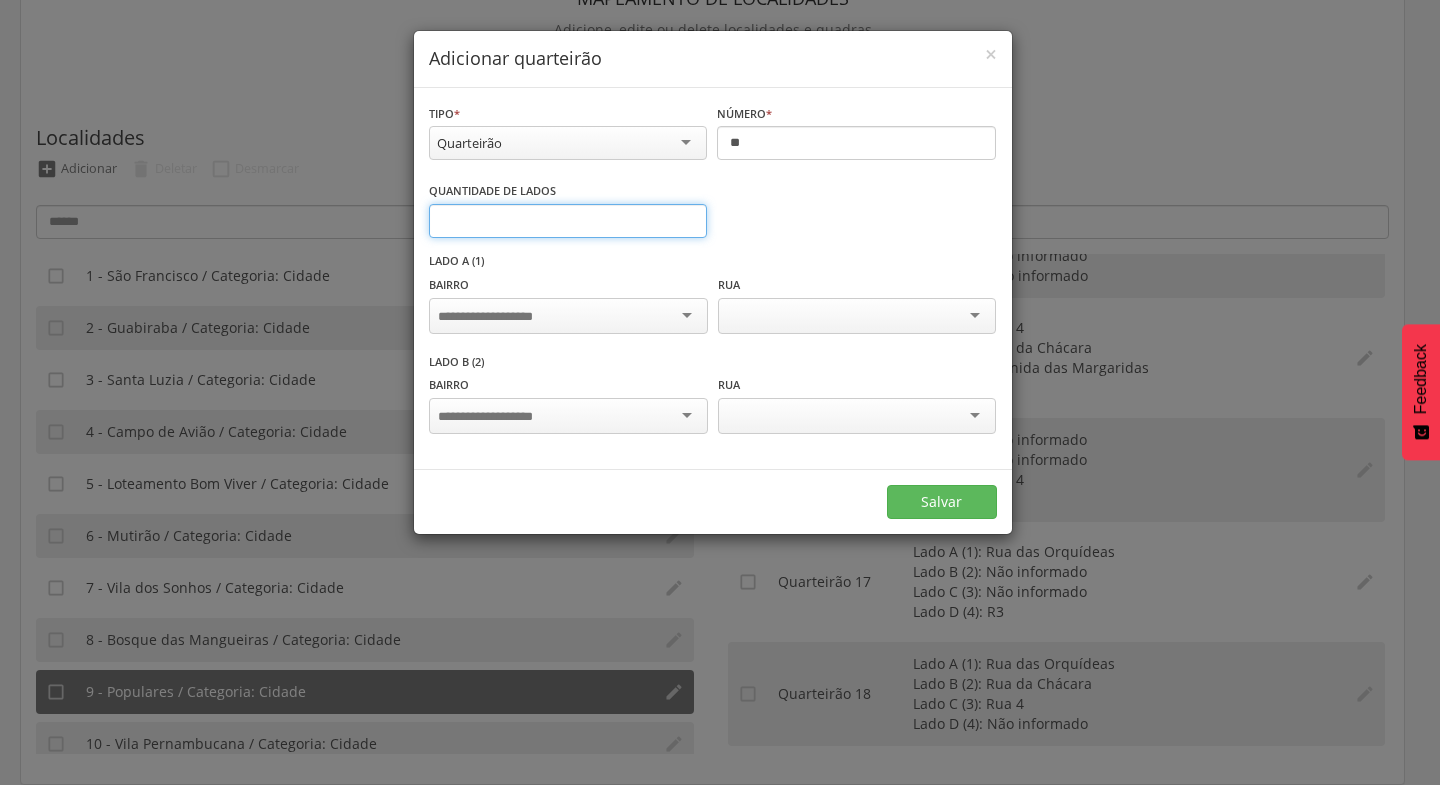 click on "*" at bounding box center [568, 221] 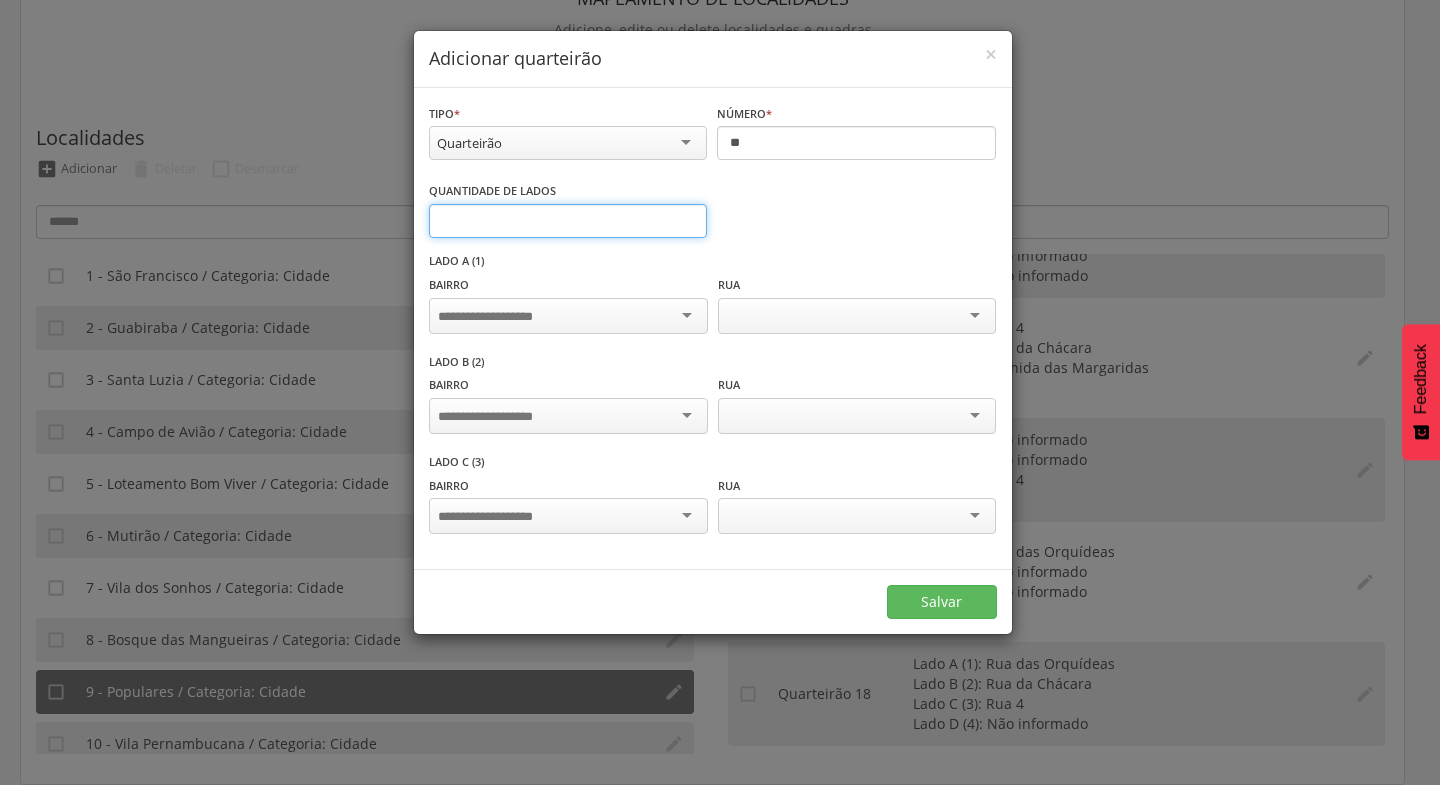 type on "*" 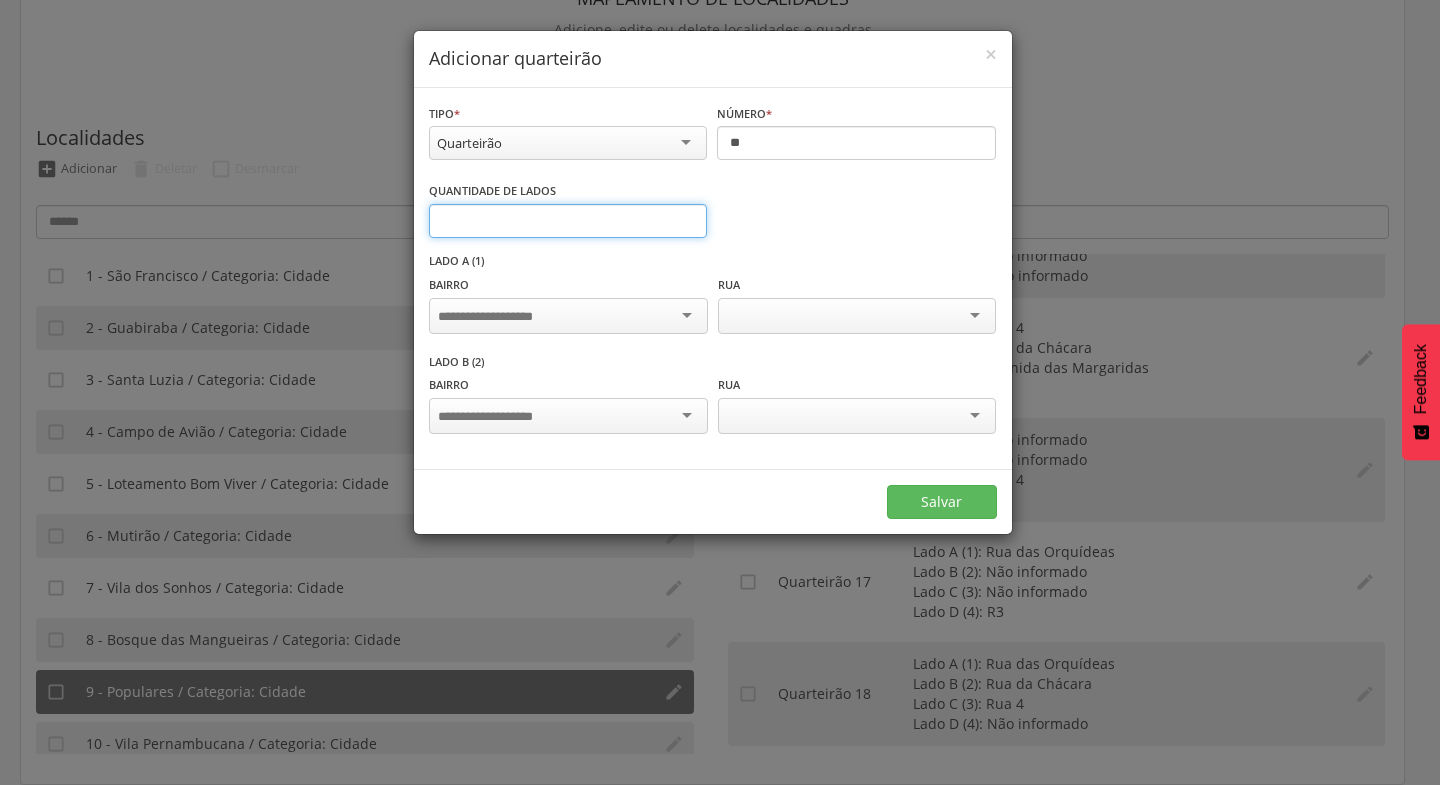 drag, startPoint x: 688, startPoint y: 222, endPoint x: 438, endPoint y: 214, distance: 250.12796 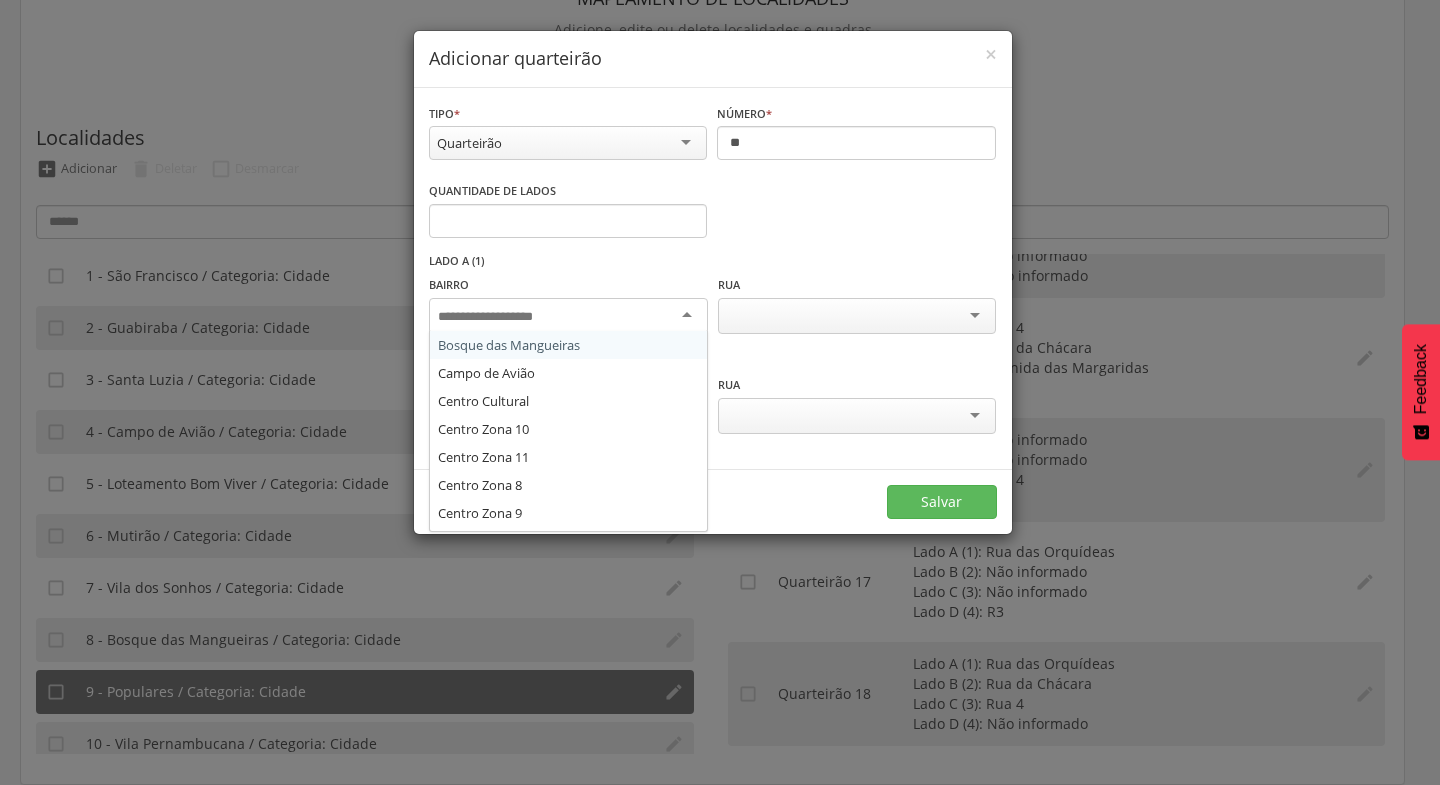 click at bounding box center (568, 316) 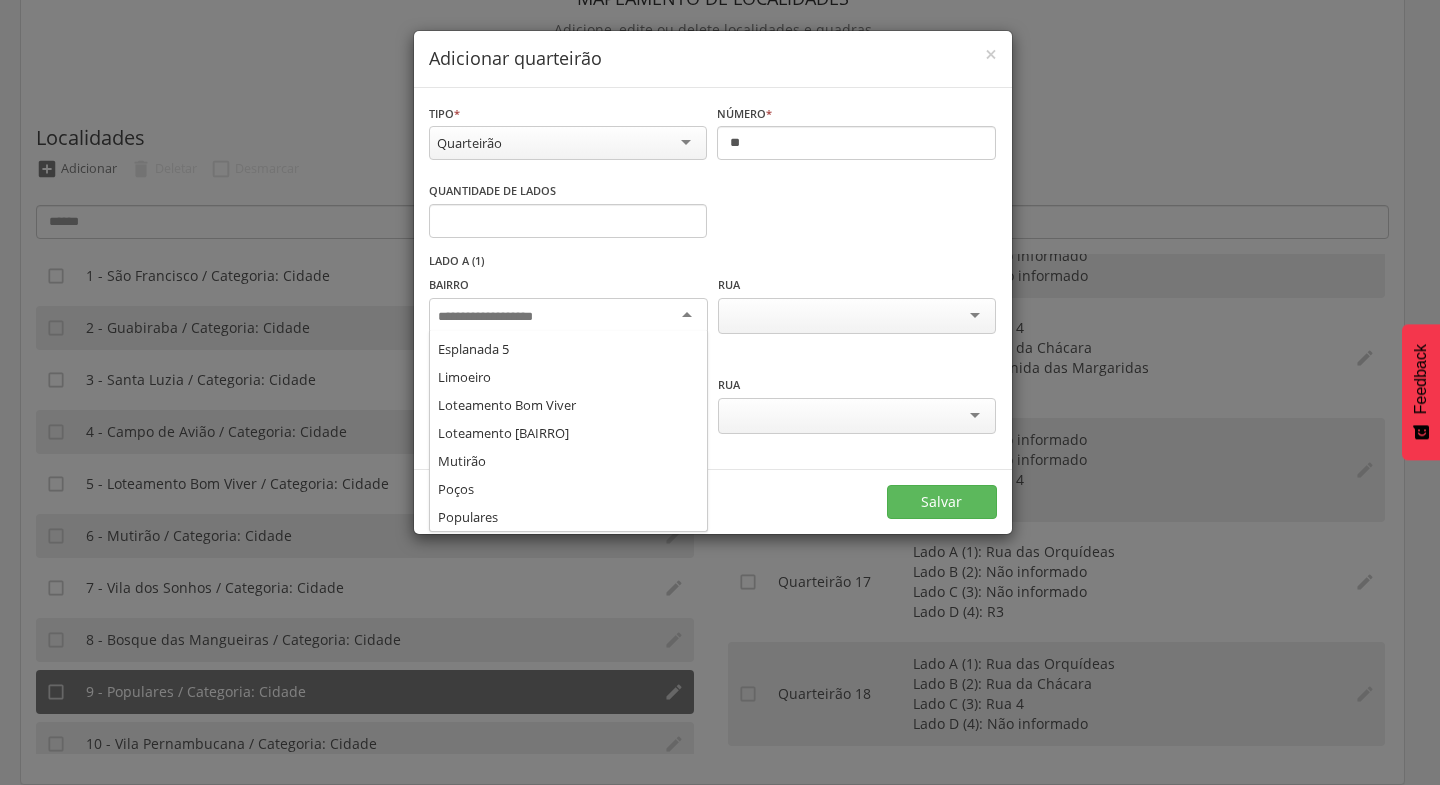 scroll, scrollTop: 250, scrollLeft: 0, axis: vertical 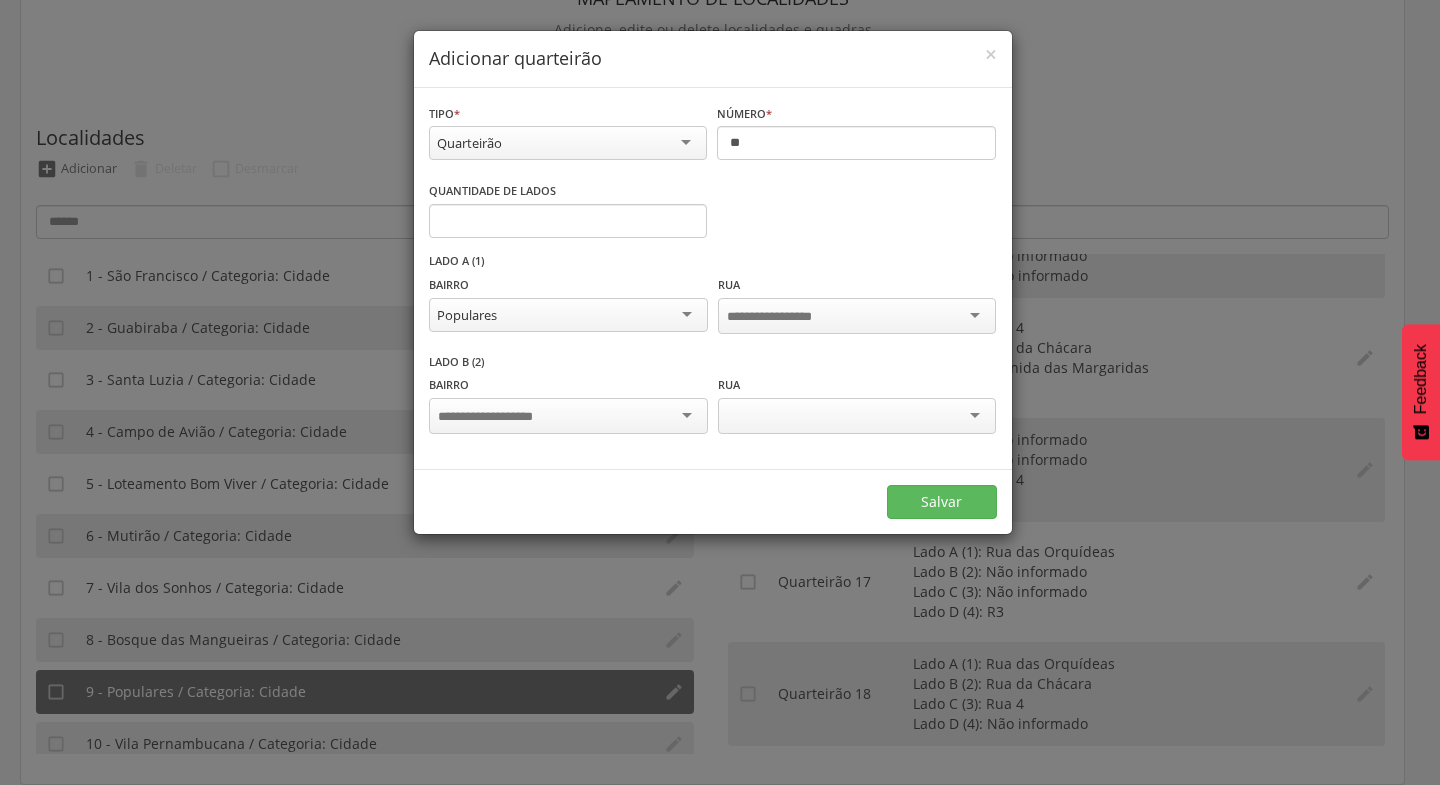 click at bounding box center (568, 416) 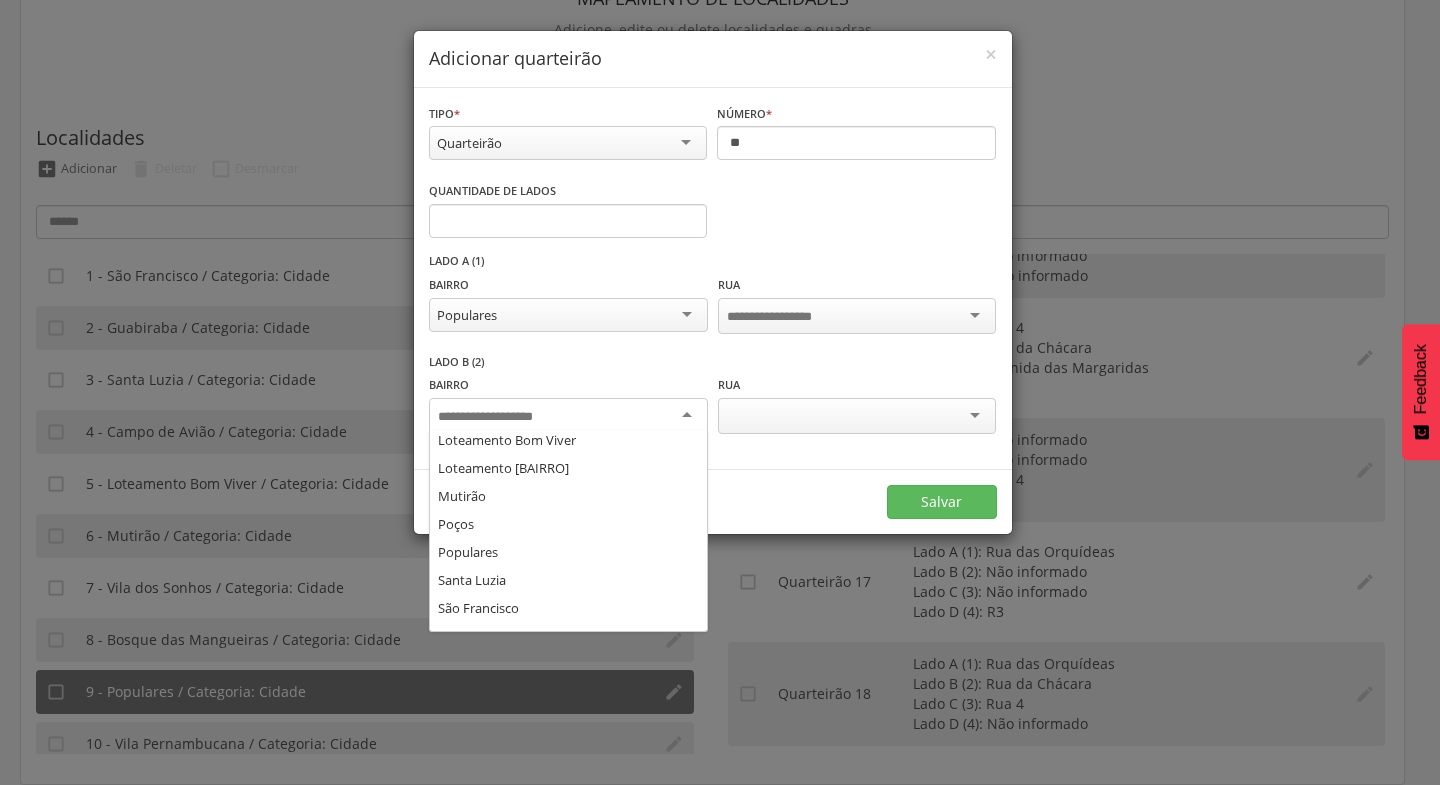 scroll, scrollTop: 267, scrollLeft: 0, axis: vertical 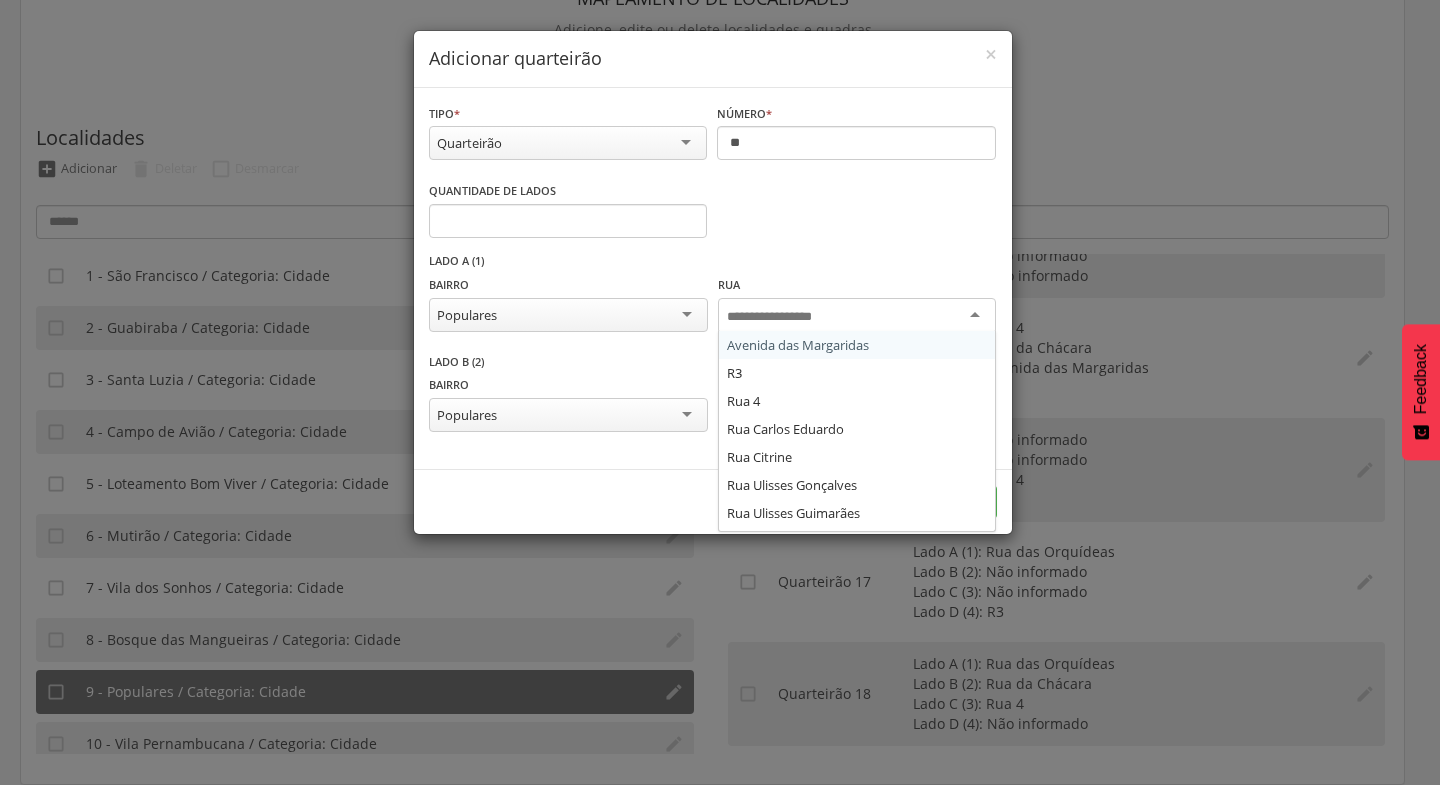 click at bounding box center (857, 316) 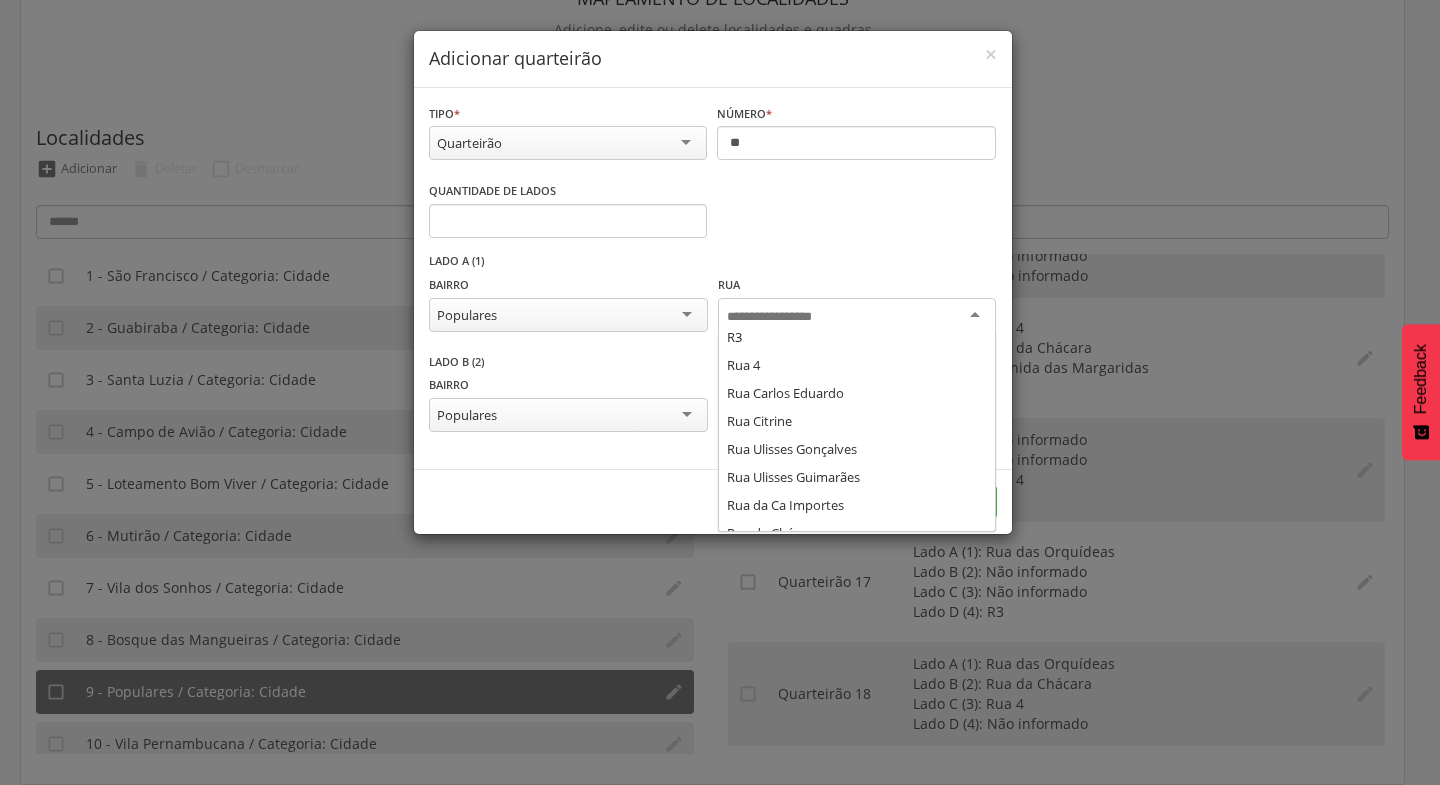scroll, scrollTop: 49, scrollLeft: 0, axis: vertical 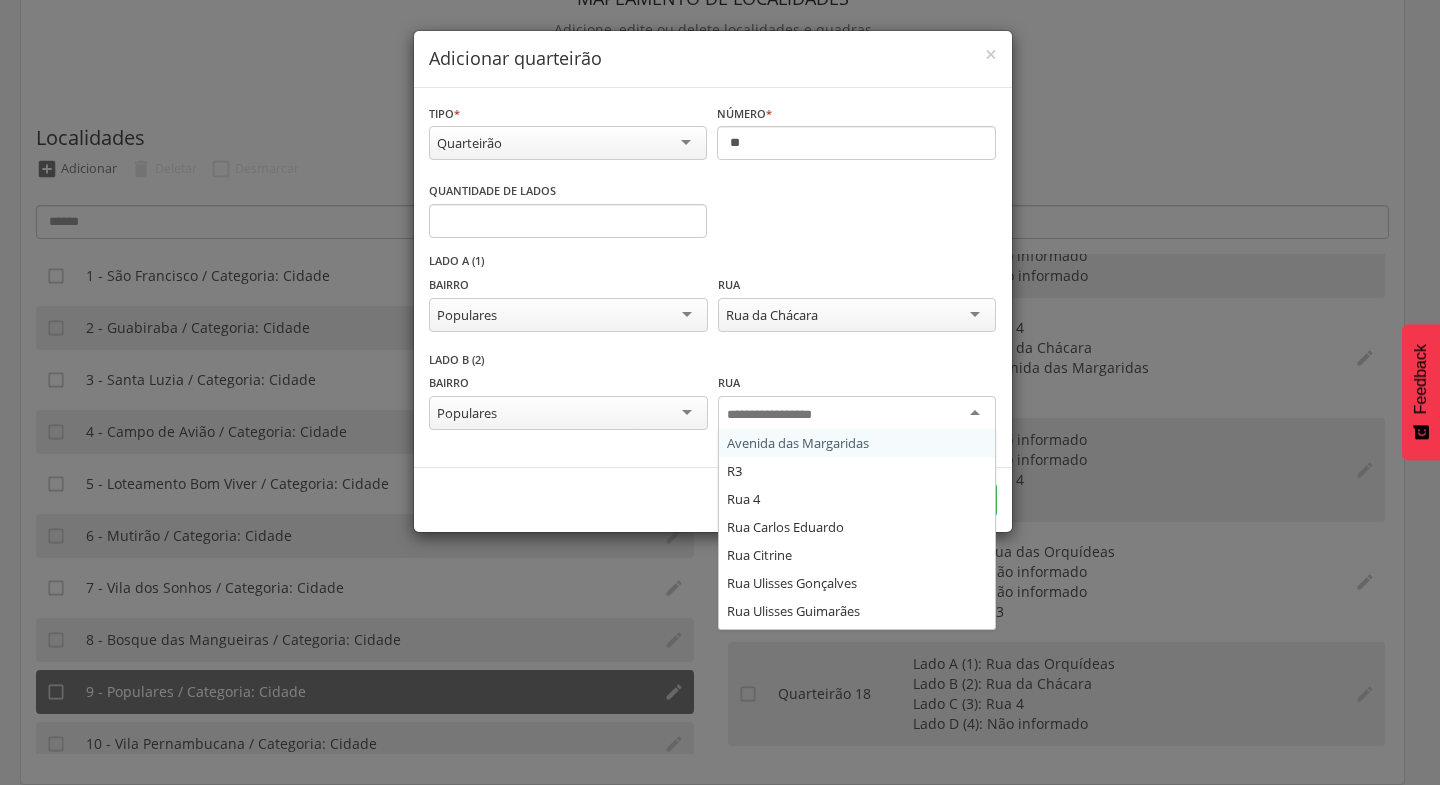 click at bounding box center [857, 414] 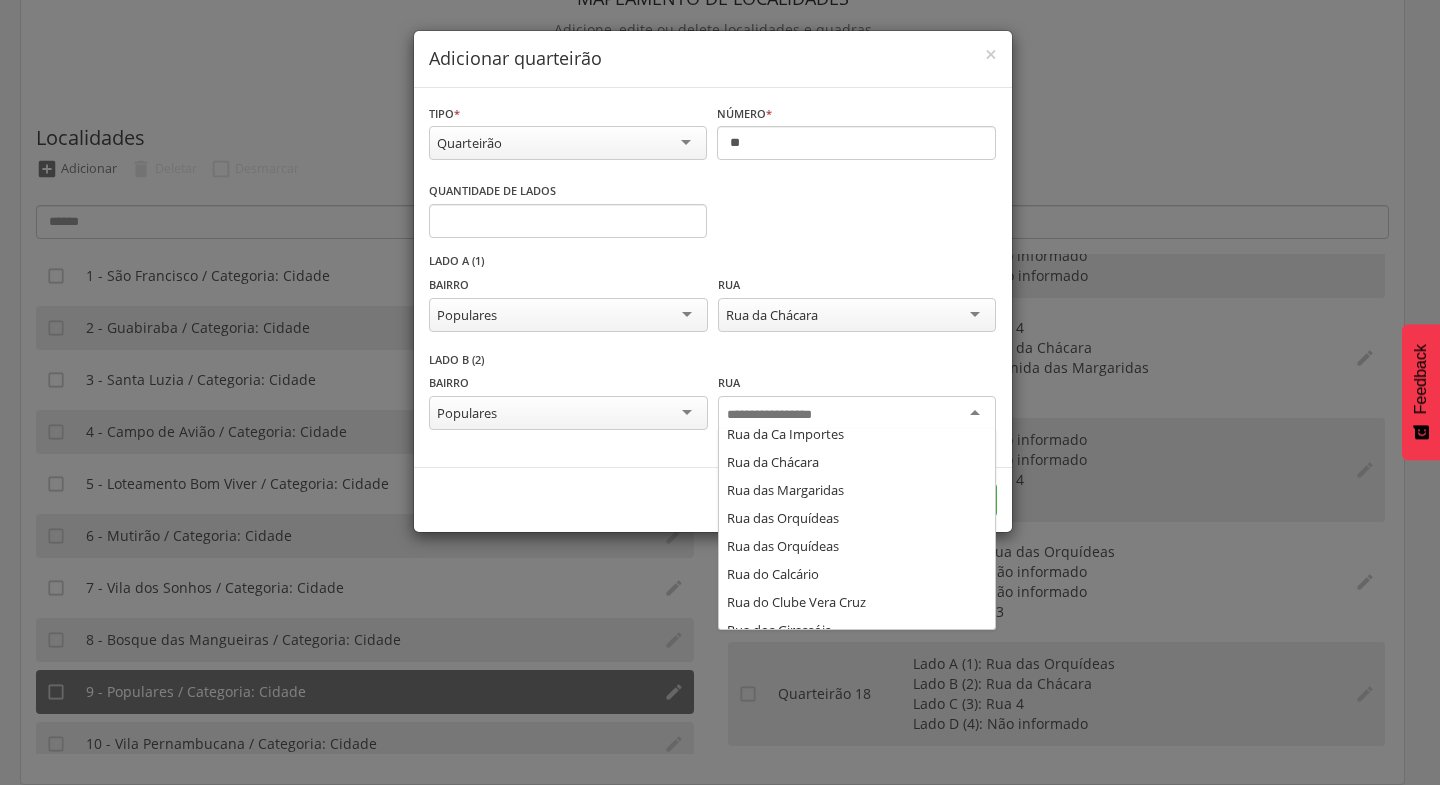 scroll, scrollTop: 220, scrollLeft: 0, axis: vertical 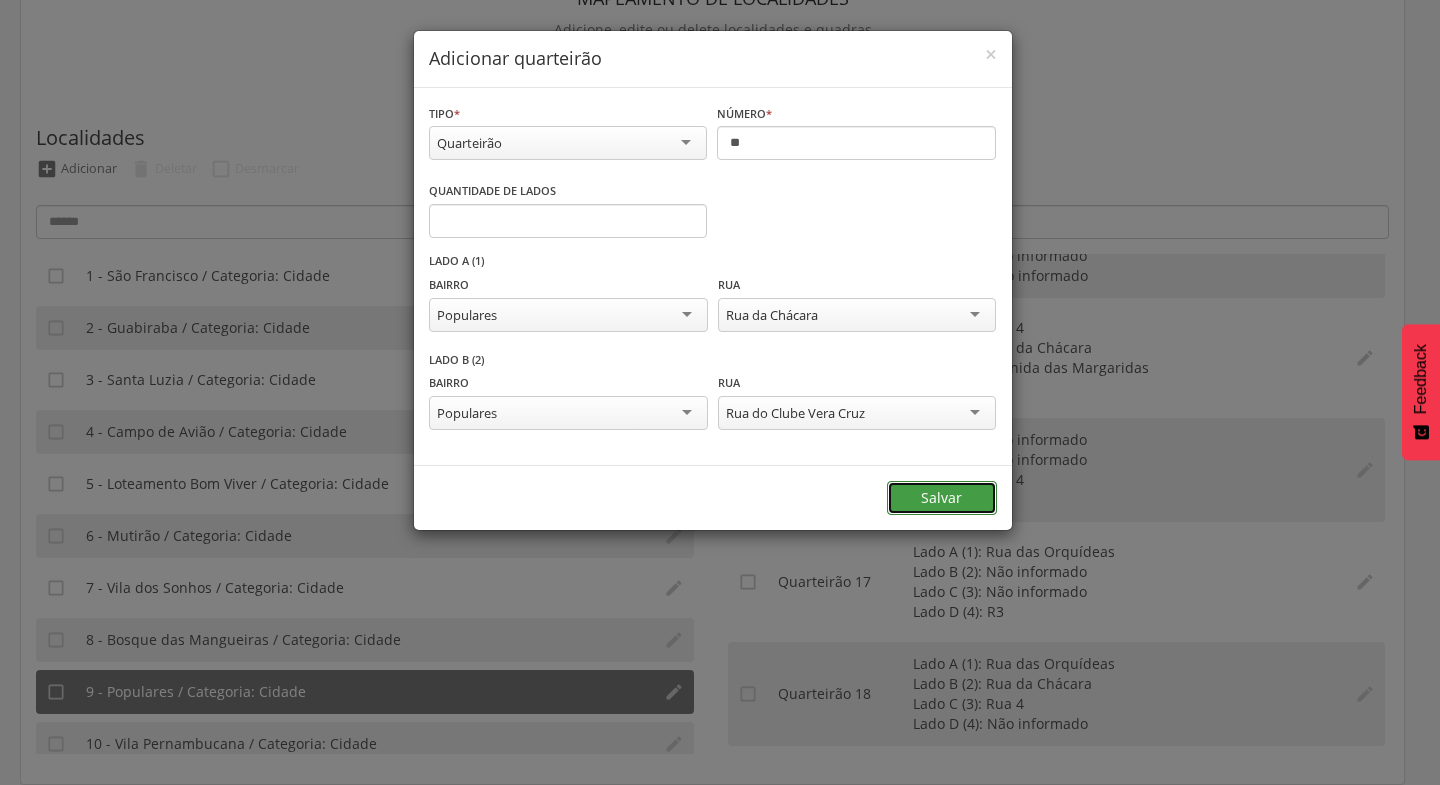 click on "Salvar" at bounding box center (942, 498) 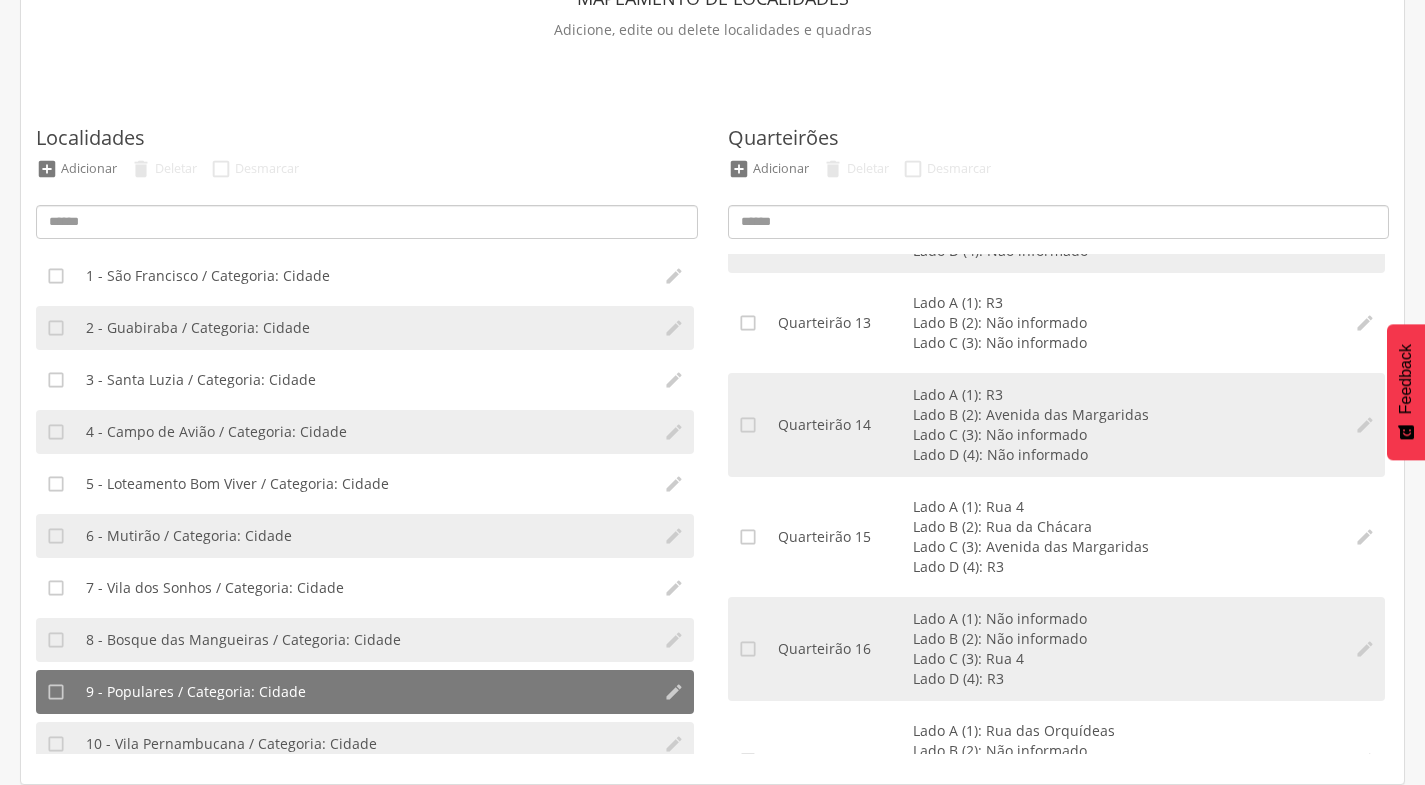 scroll, scrollTop: 1548, scrollLeft: 0, axis: vertical 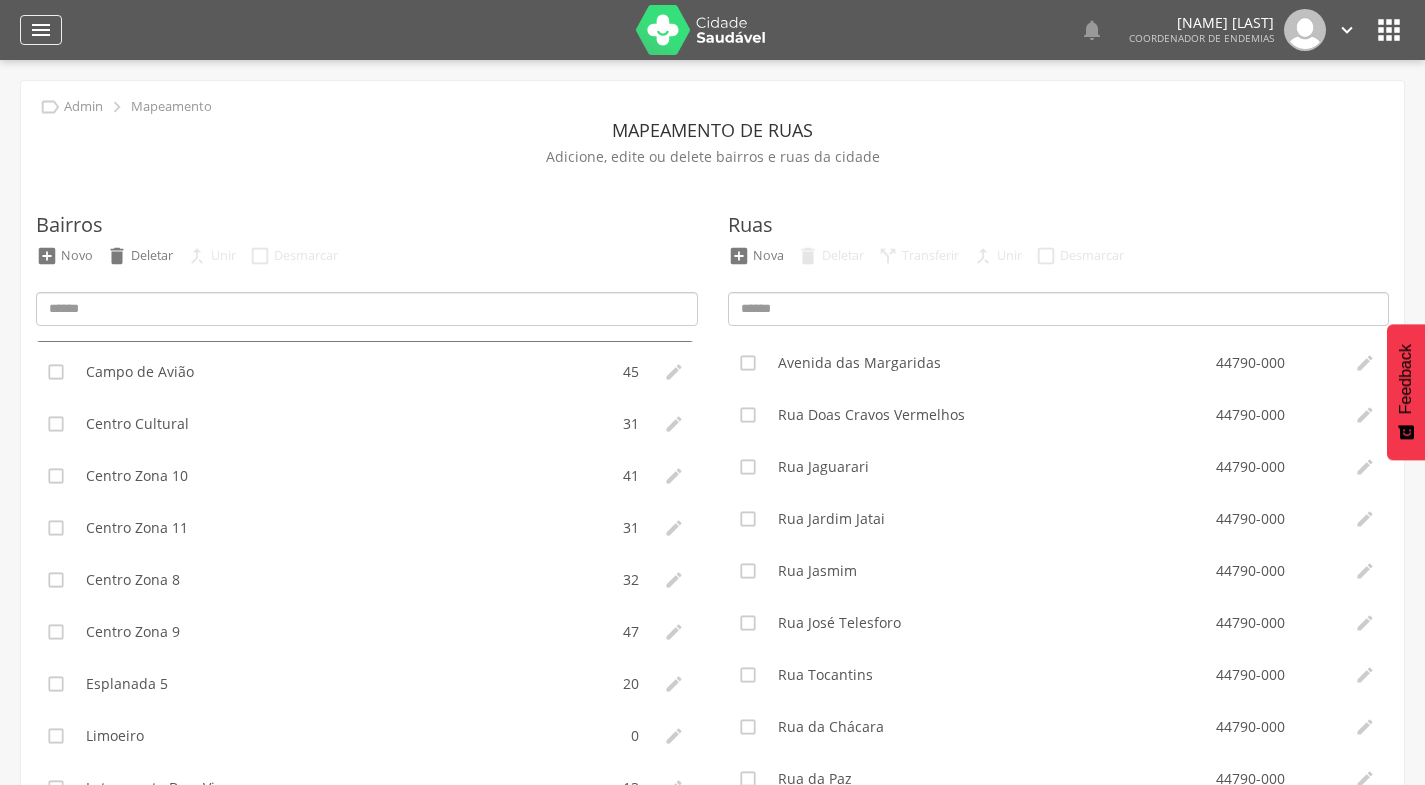 click on "" at bounding box center [41, 30] 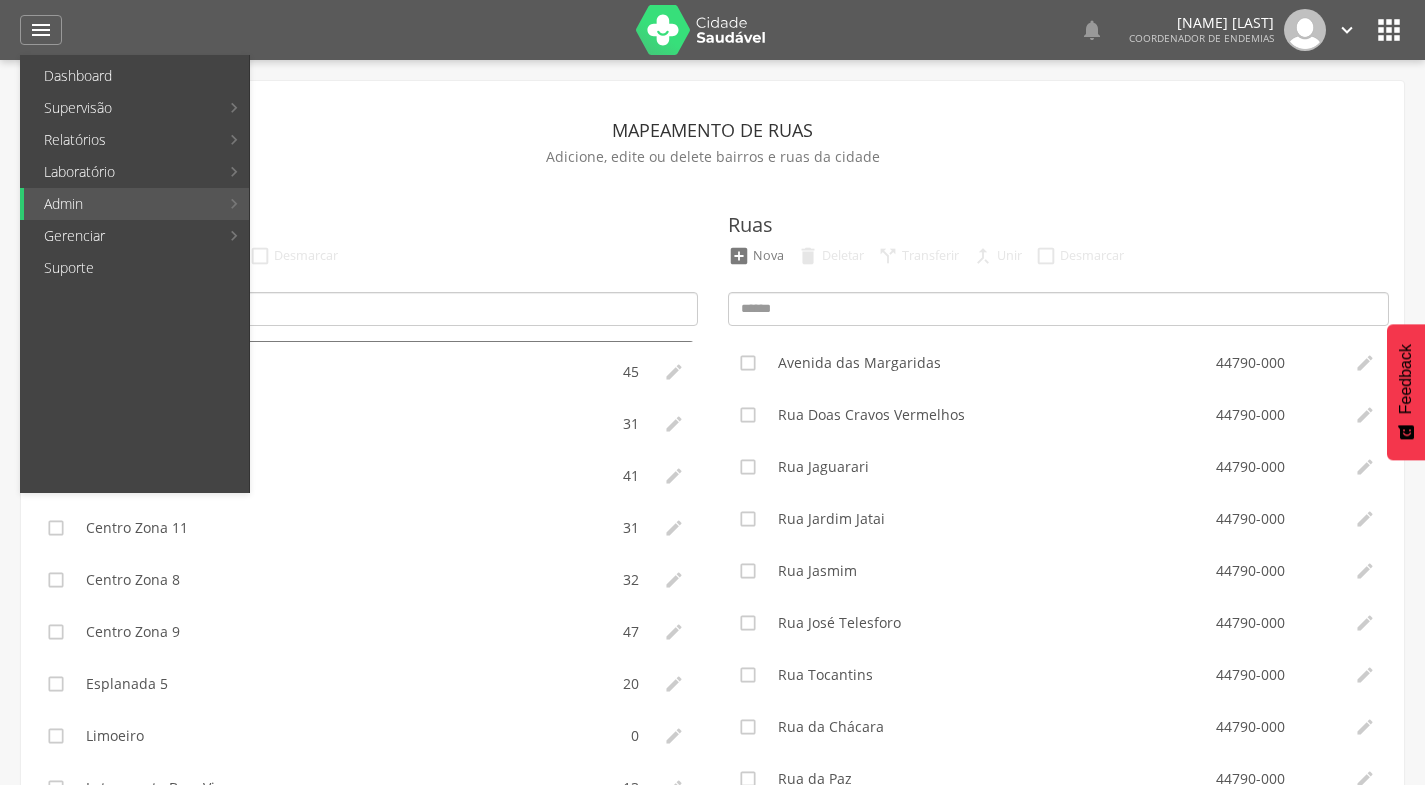 click on "Ruas" at bounding box center [366, 108] 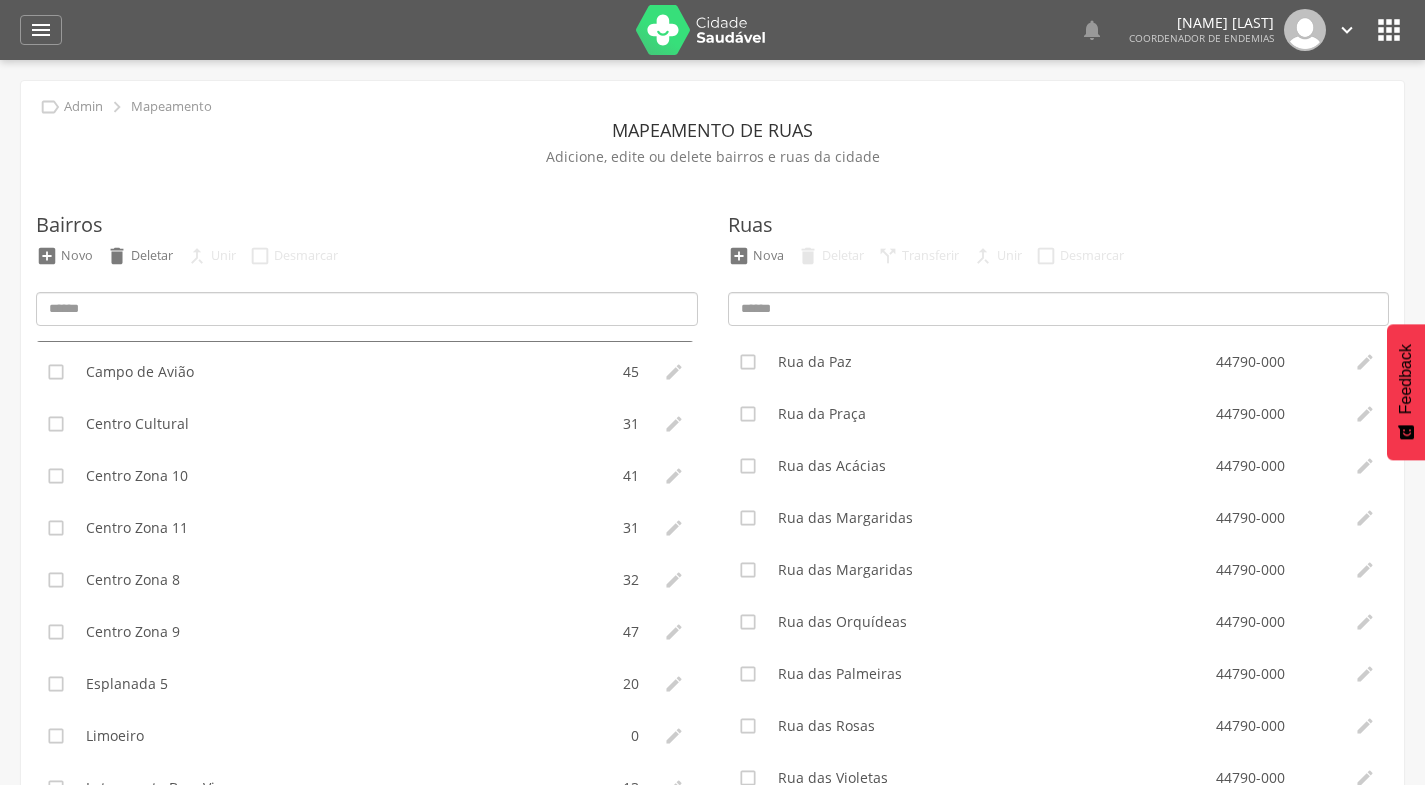 scroll, scrollTop: 420, scrollLeft: 0, axis: vertical 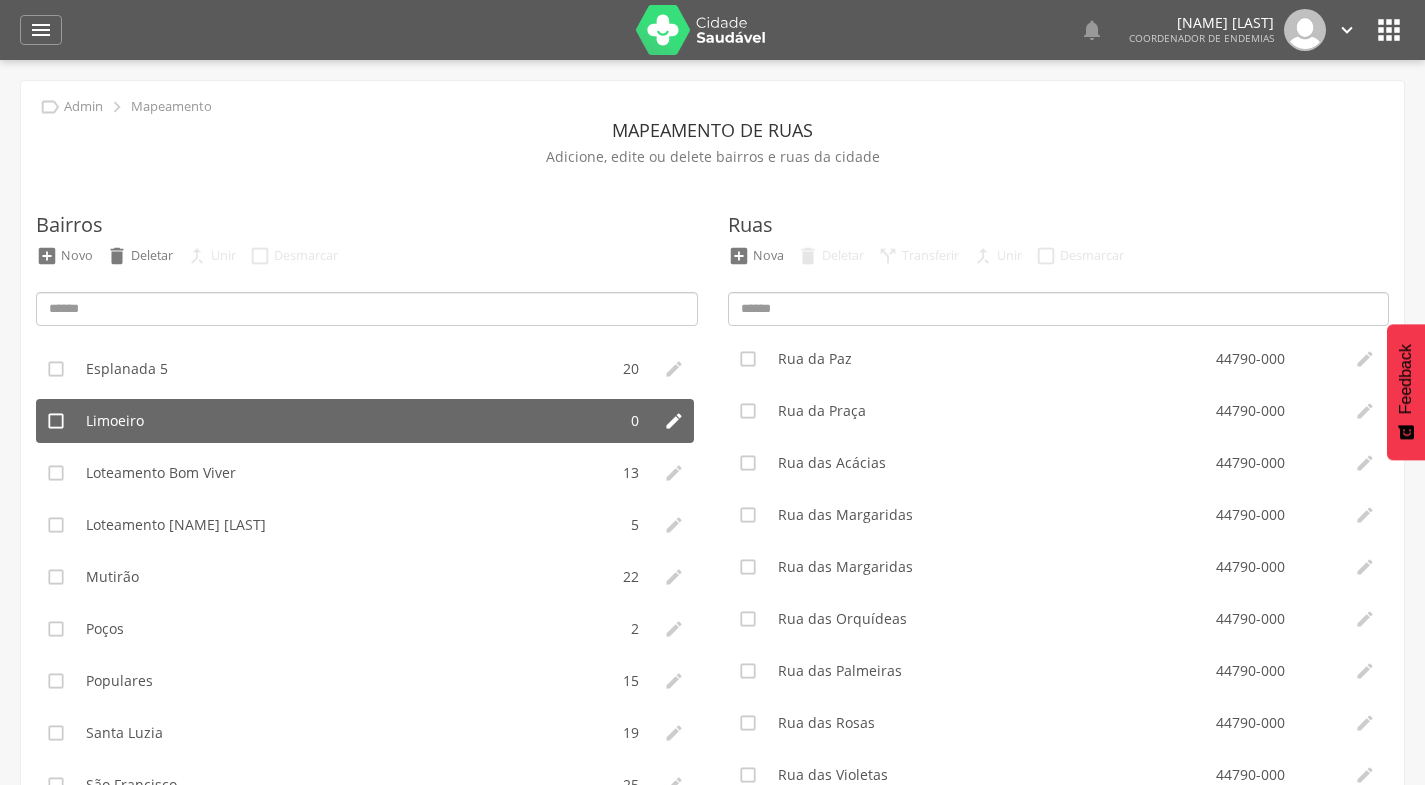 click on "Limoeiro" at bounding box center [346, 421] 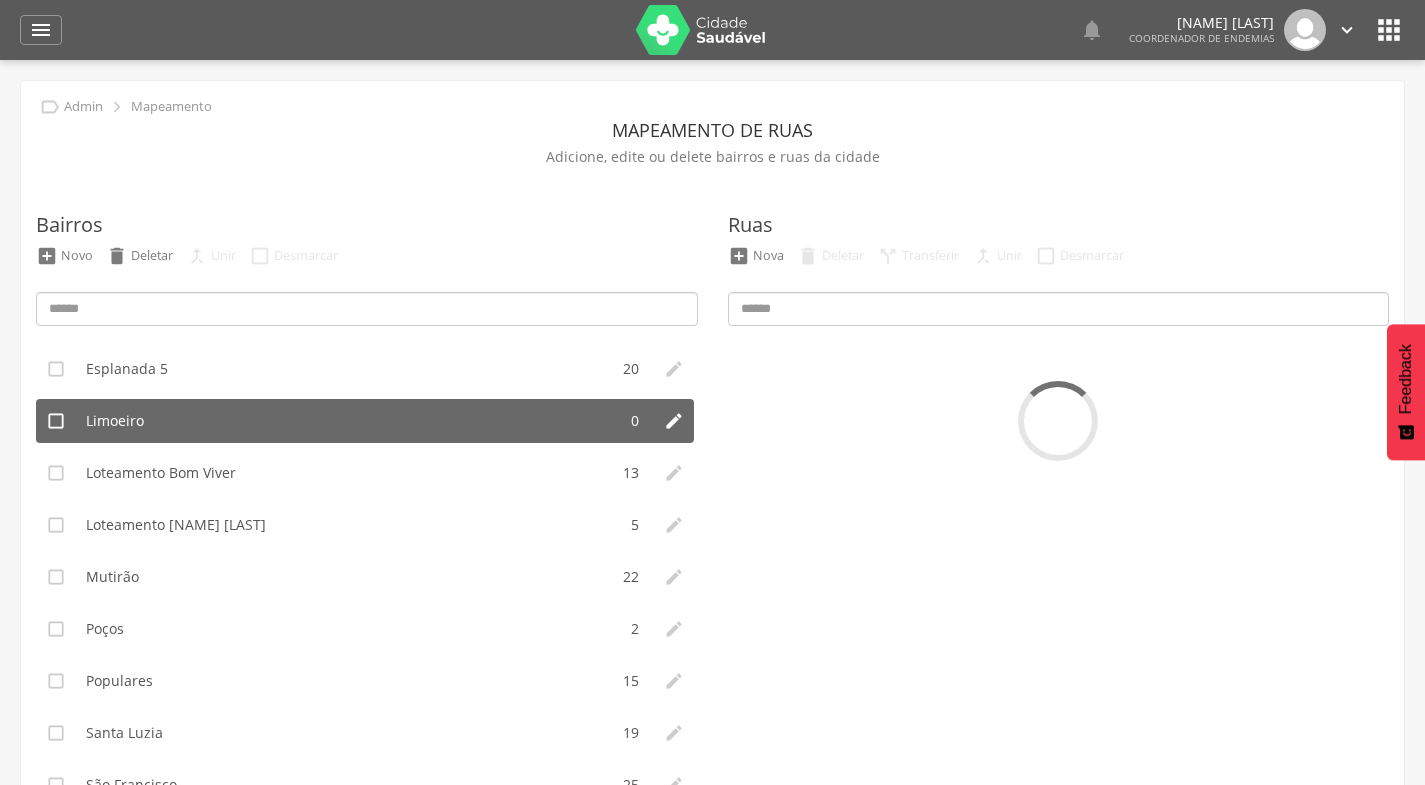 scroll, scrollTop: 0, scrollLeft: 0, axis: both 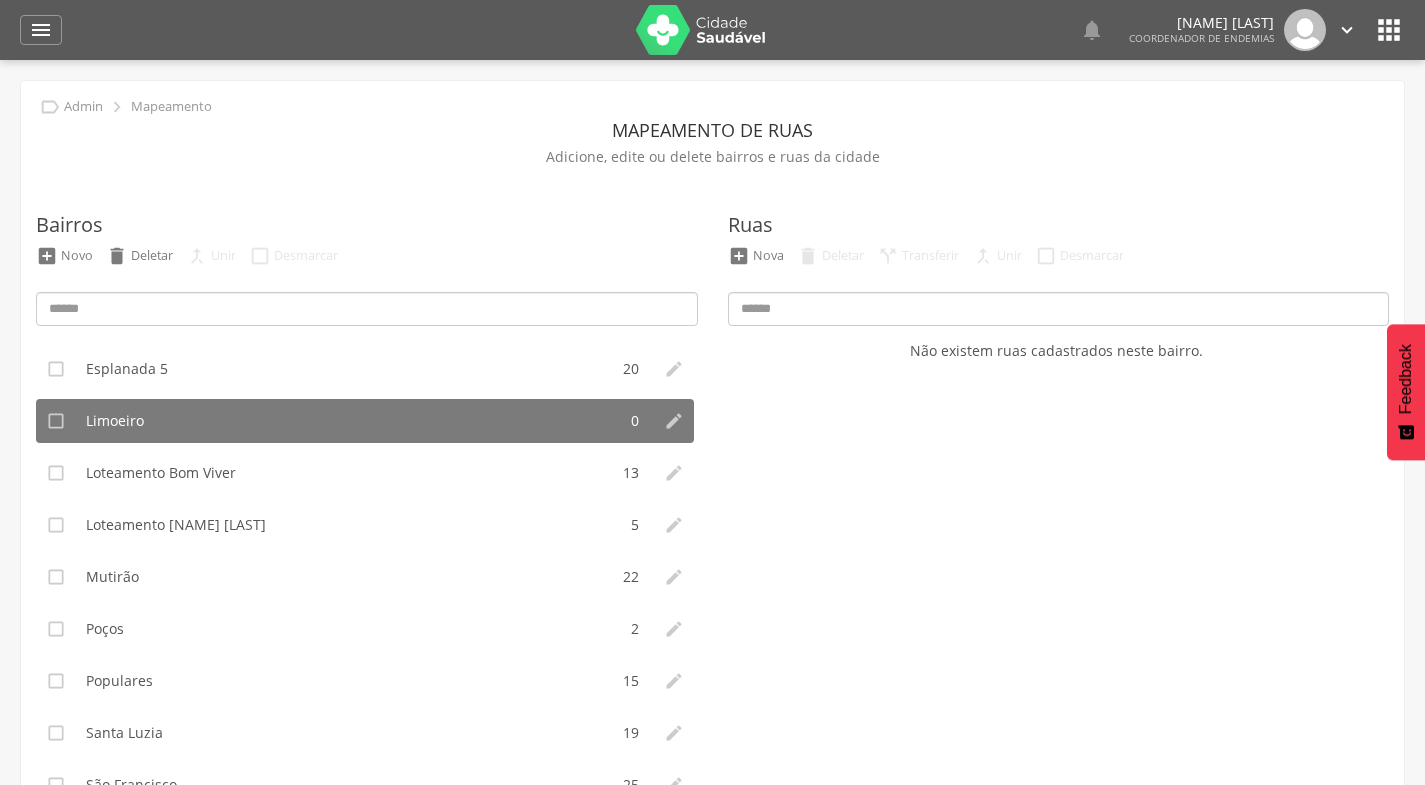 click on "" at bounding box center (1389, 30) 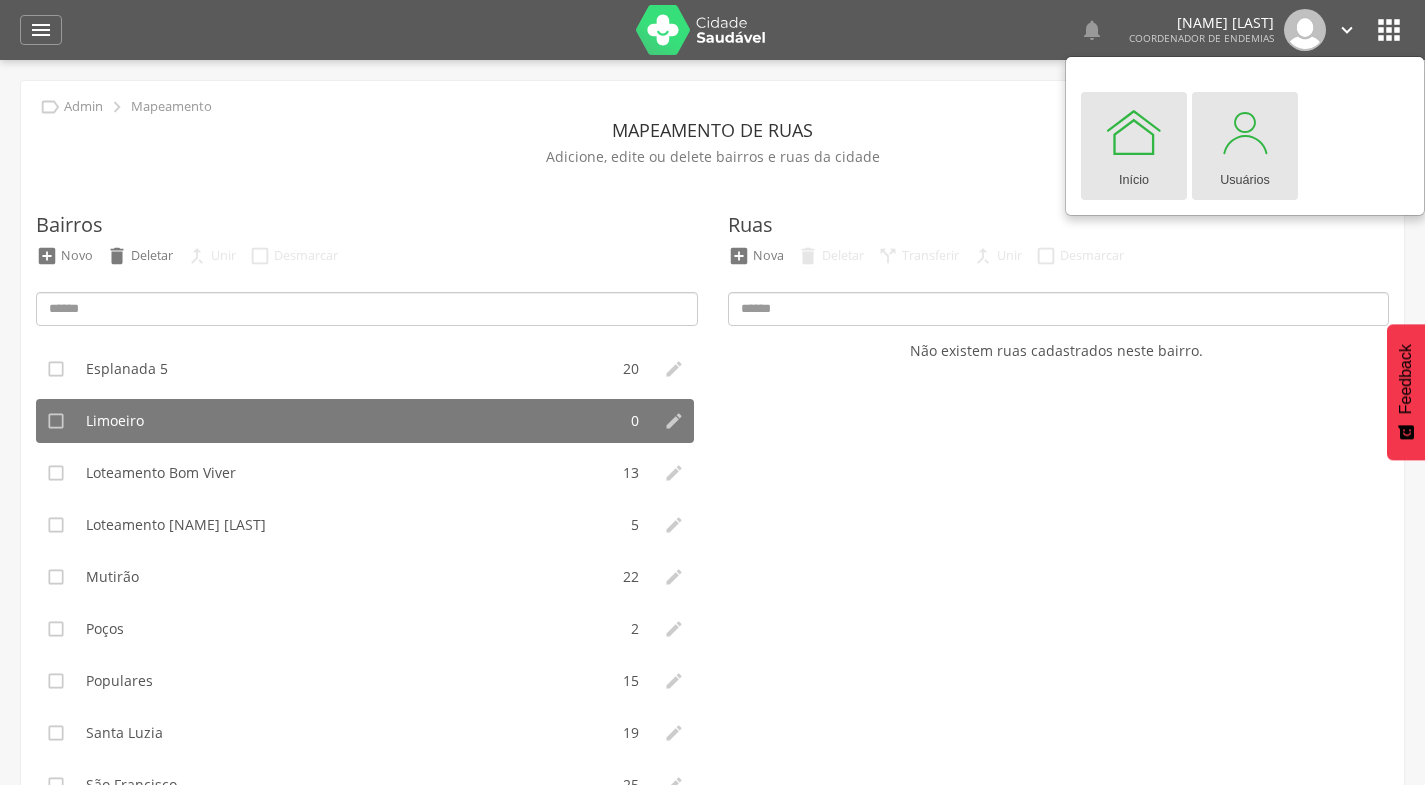 click at bounding box center (1245, 132) 